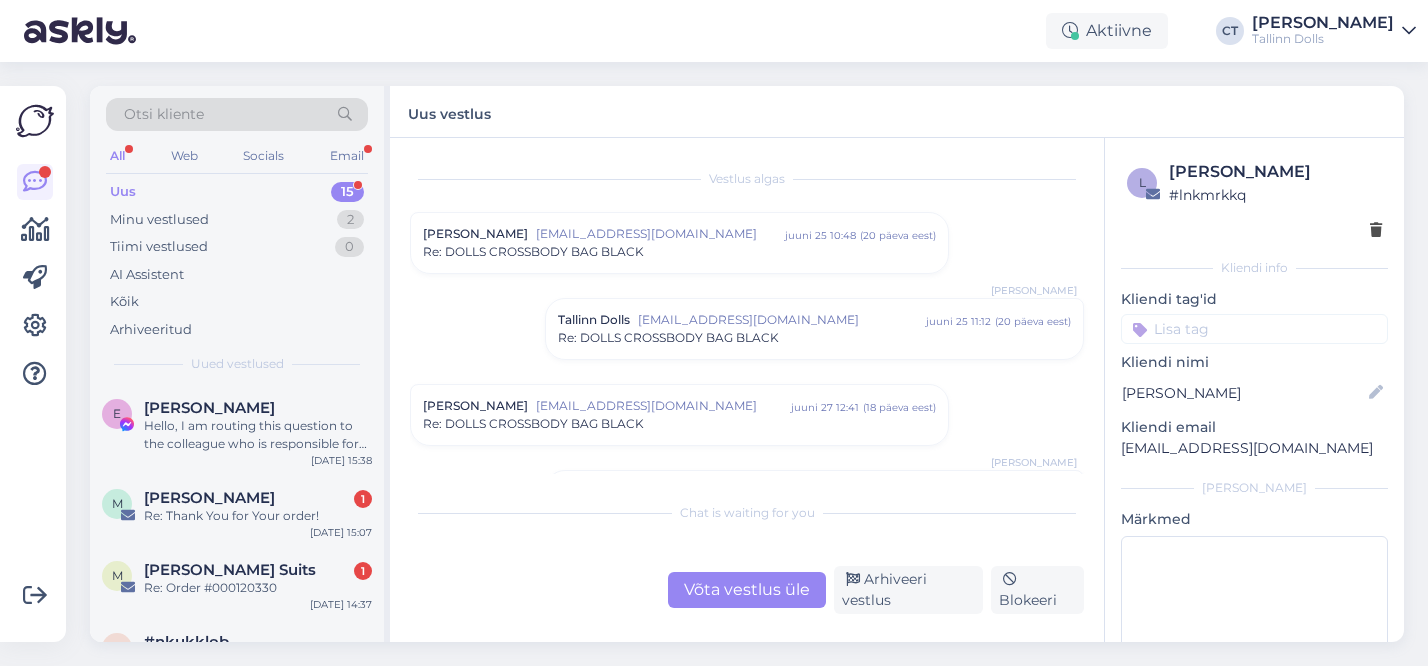 scroll, scrollTop: 0, scrollLeft: 0, axis: both 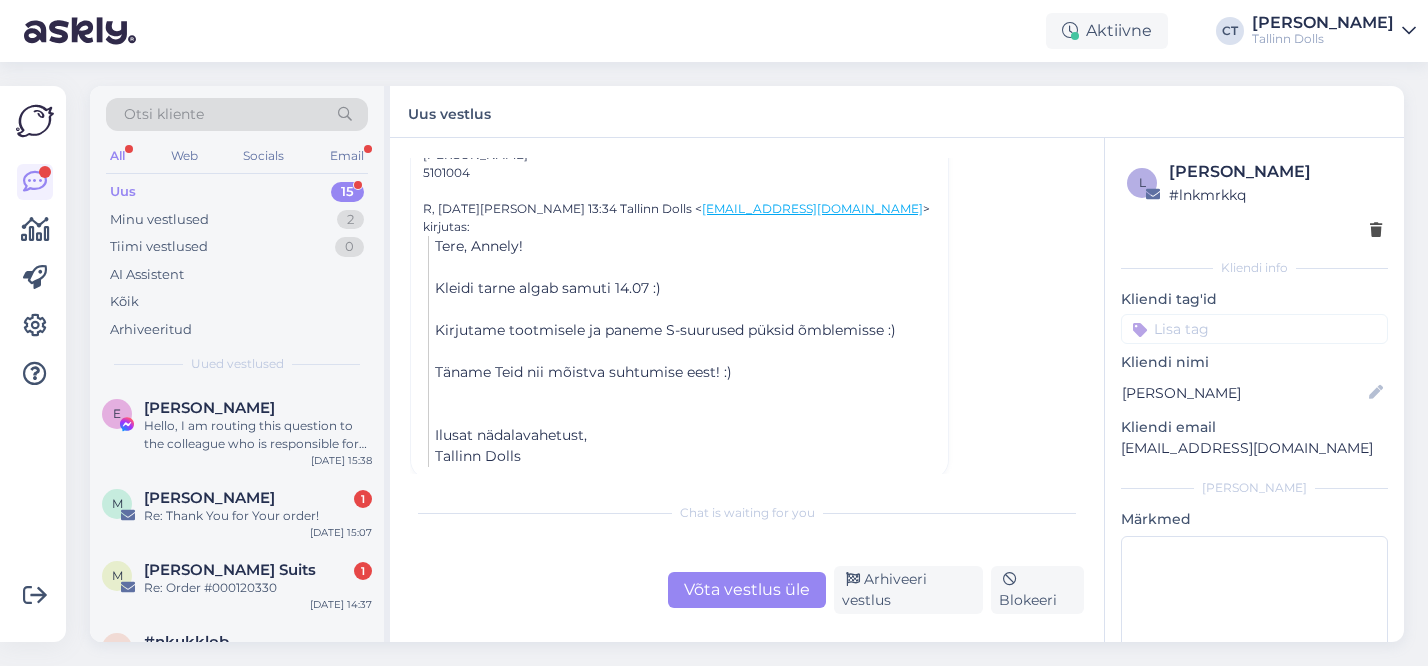 click on "Uus 15" at bounding box center (237, 192) 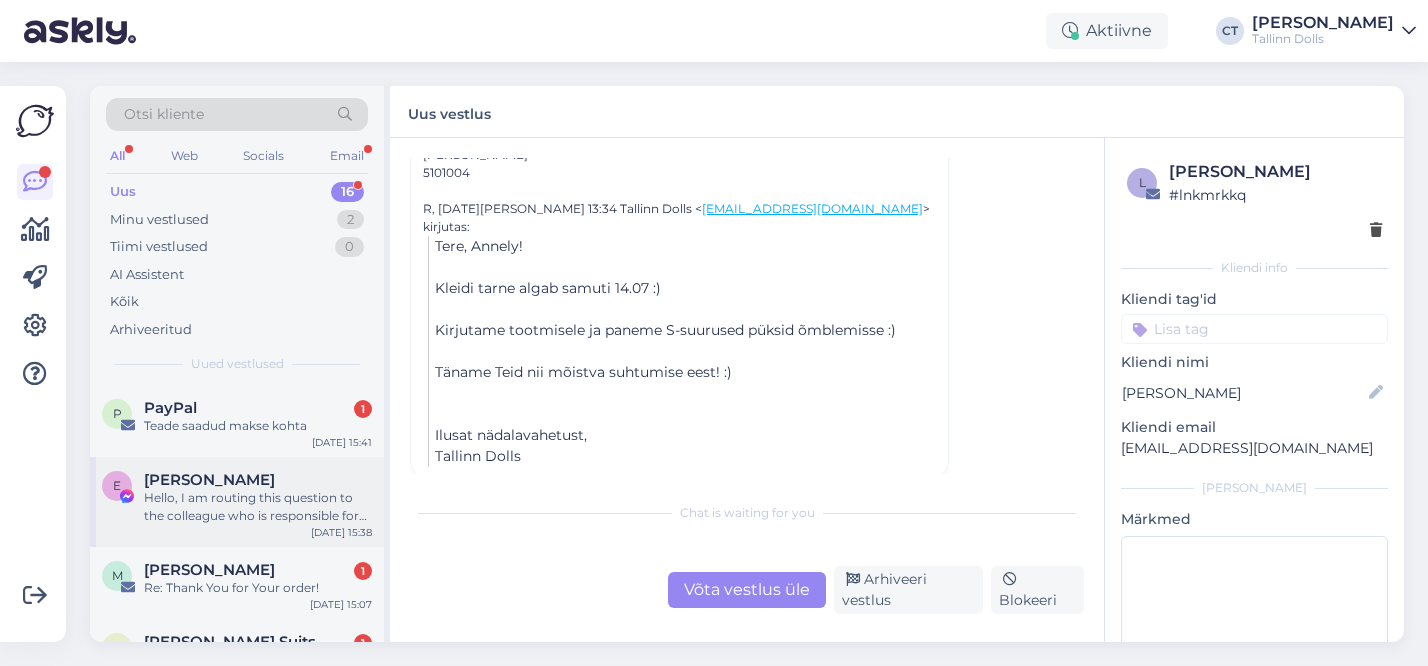 click on "E [PERSON_NAME] Hello, I am routing this question to the colleague who is responsible for this topic. The reply might take a bit. But it’ll be saved here for you to read later. [DATE] 15:38" at bounding box center (237, 502) 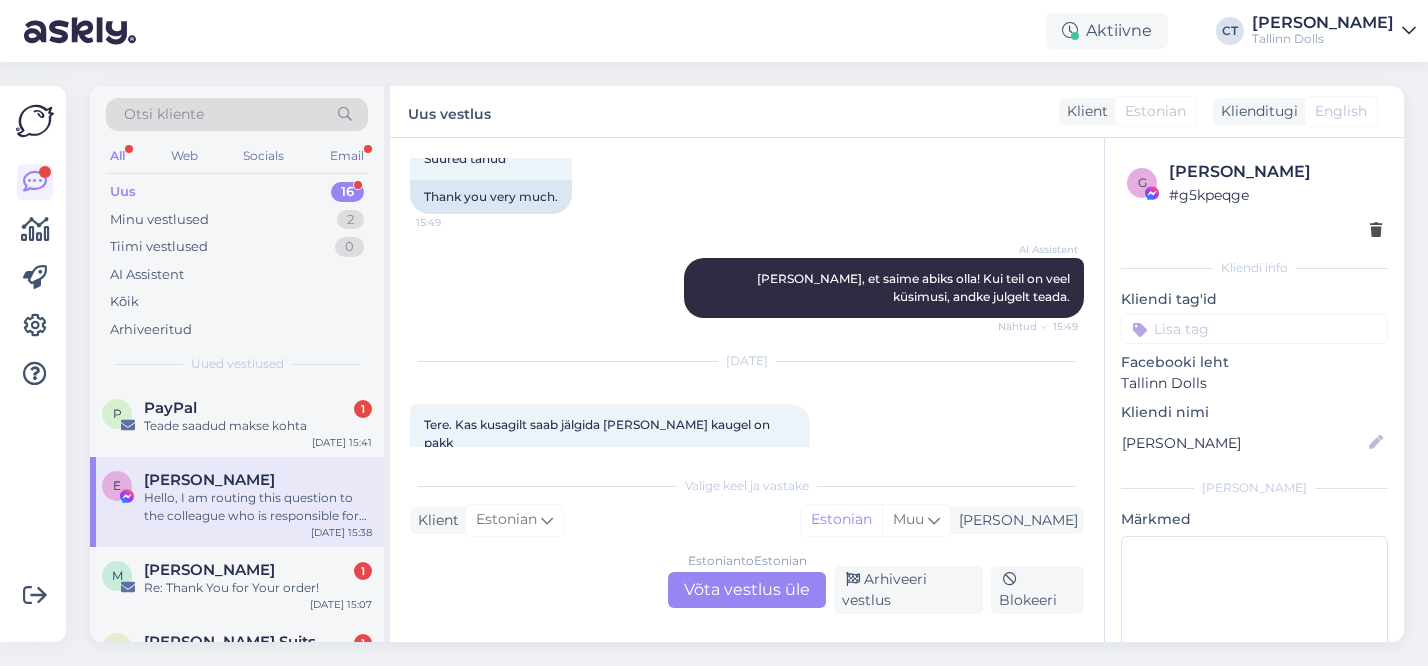 scroll, scrollTop: 881, scrollLeft: 0, axis: vertical 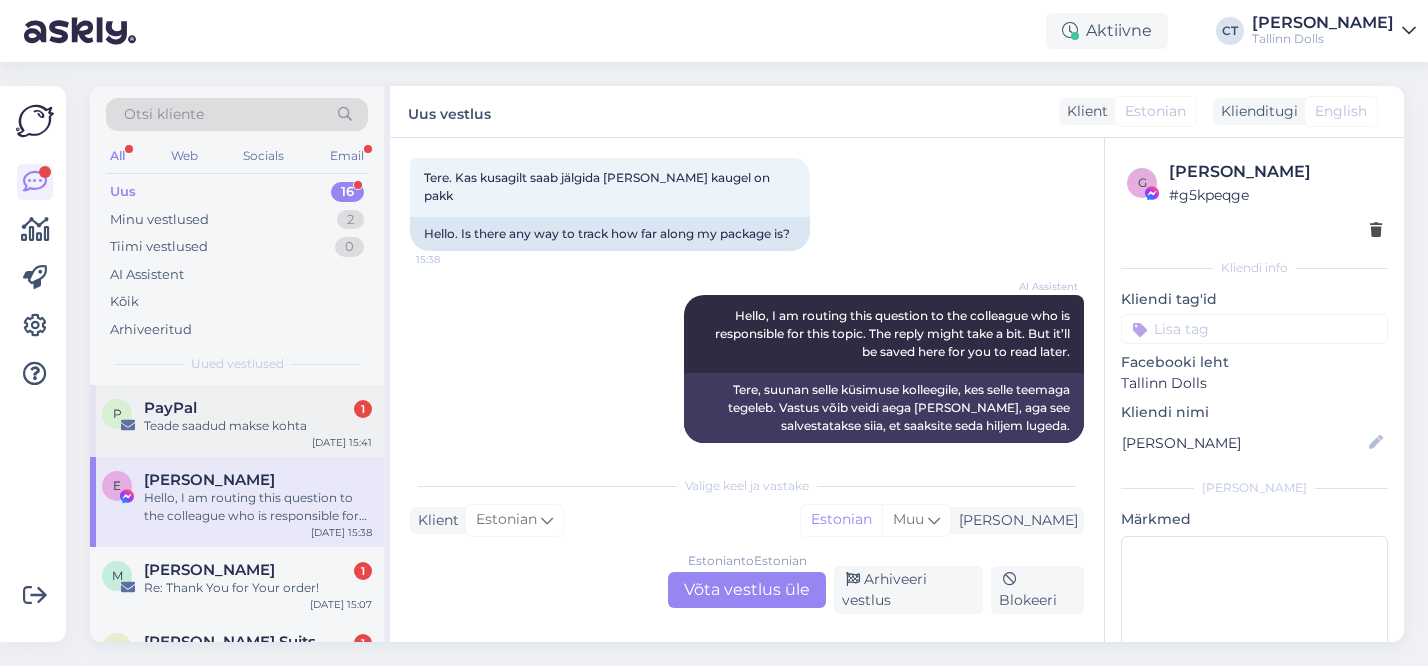 click on "PayPal 1" at bounding box center (258, 408) 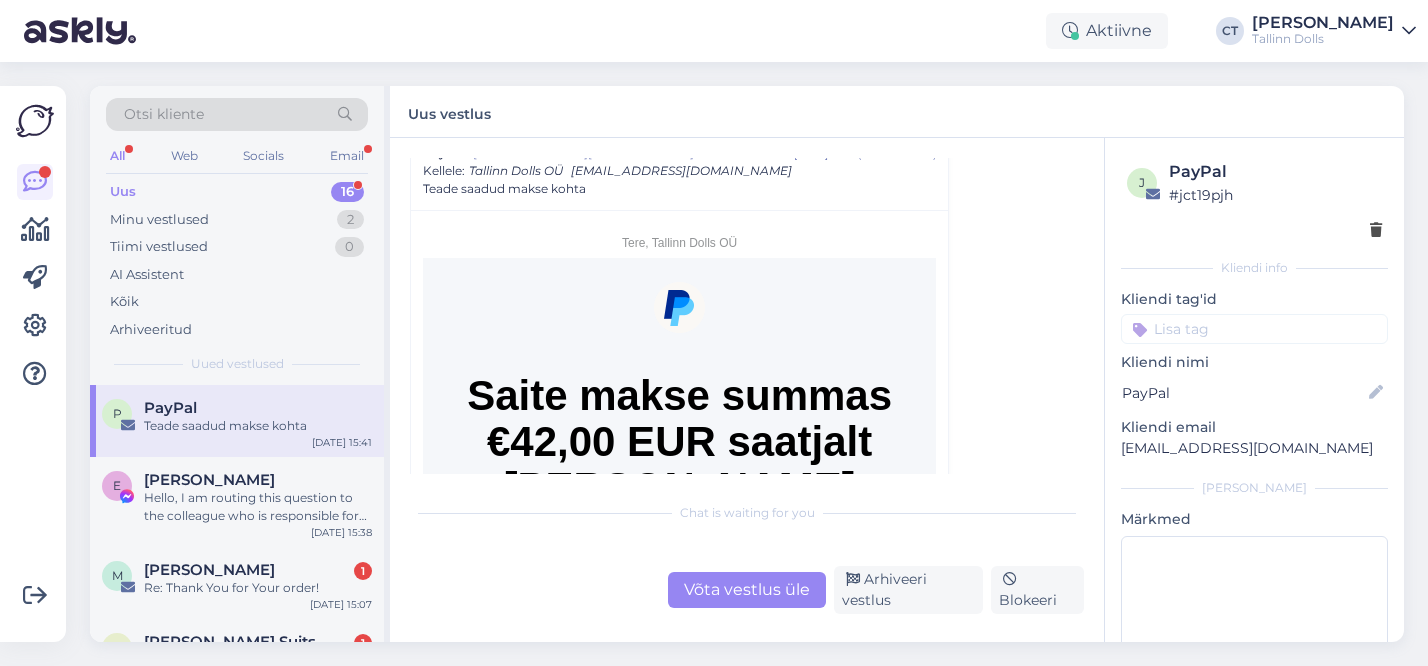 scroll, scrollTop: 8596, scrollLeft: 0, axis: vertical 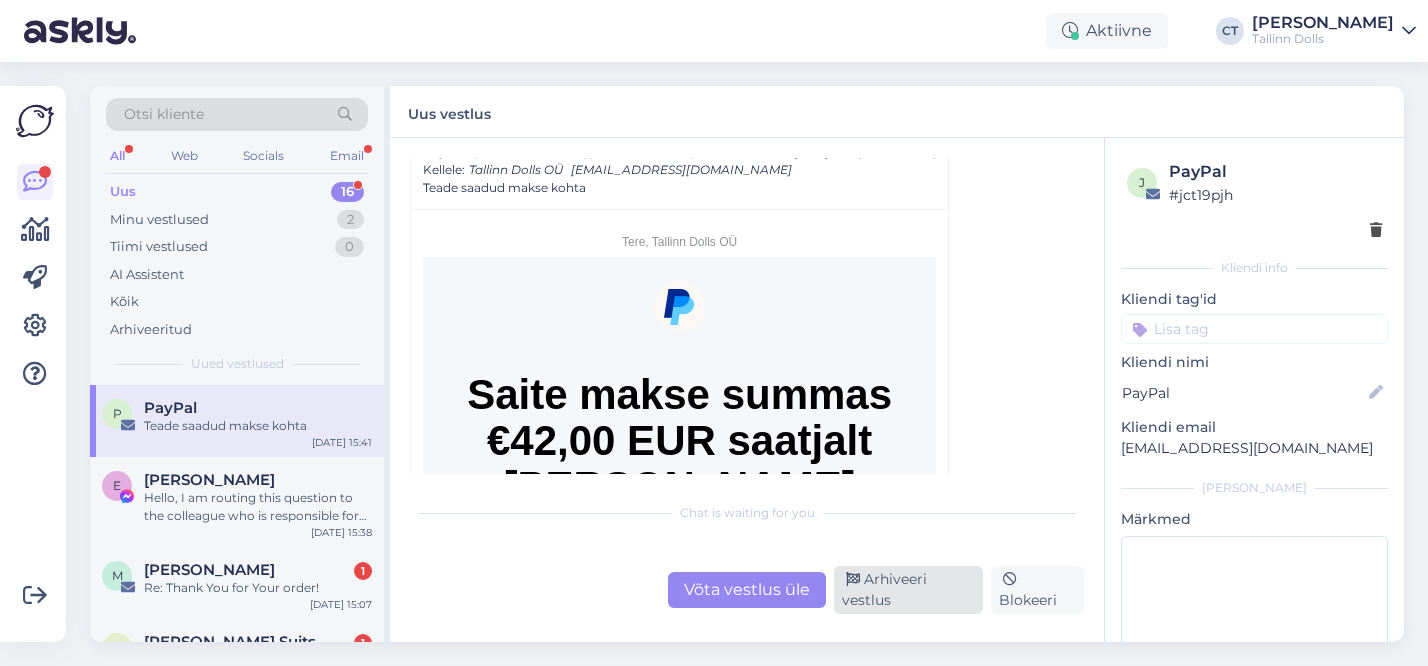 click on "Arhiveeri vestlus" at bounding box center [908, 590] 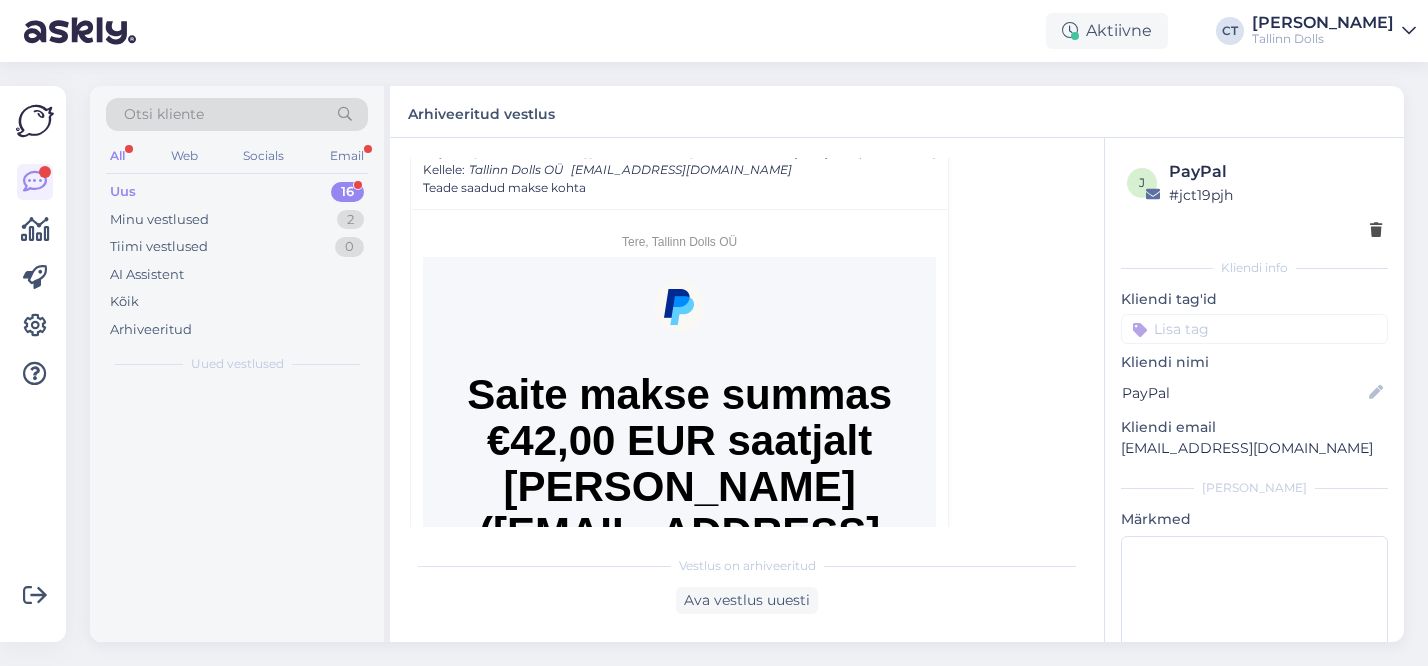 scroll, scrollTop: 8568, scrollLeft: 0, axis: vertical 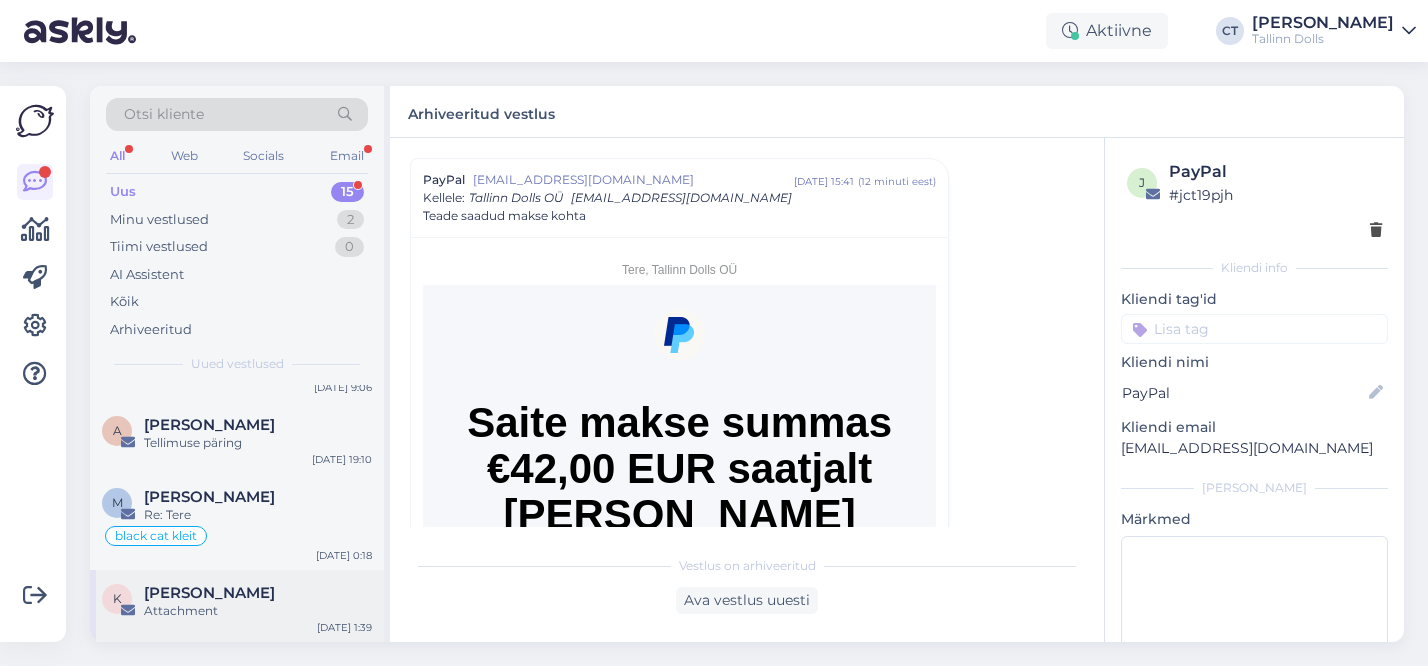 click on "[PERSON_NAME]" at bounding box center (209, 593) 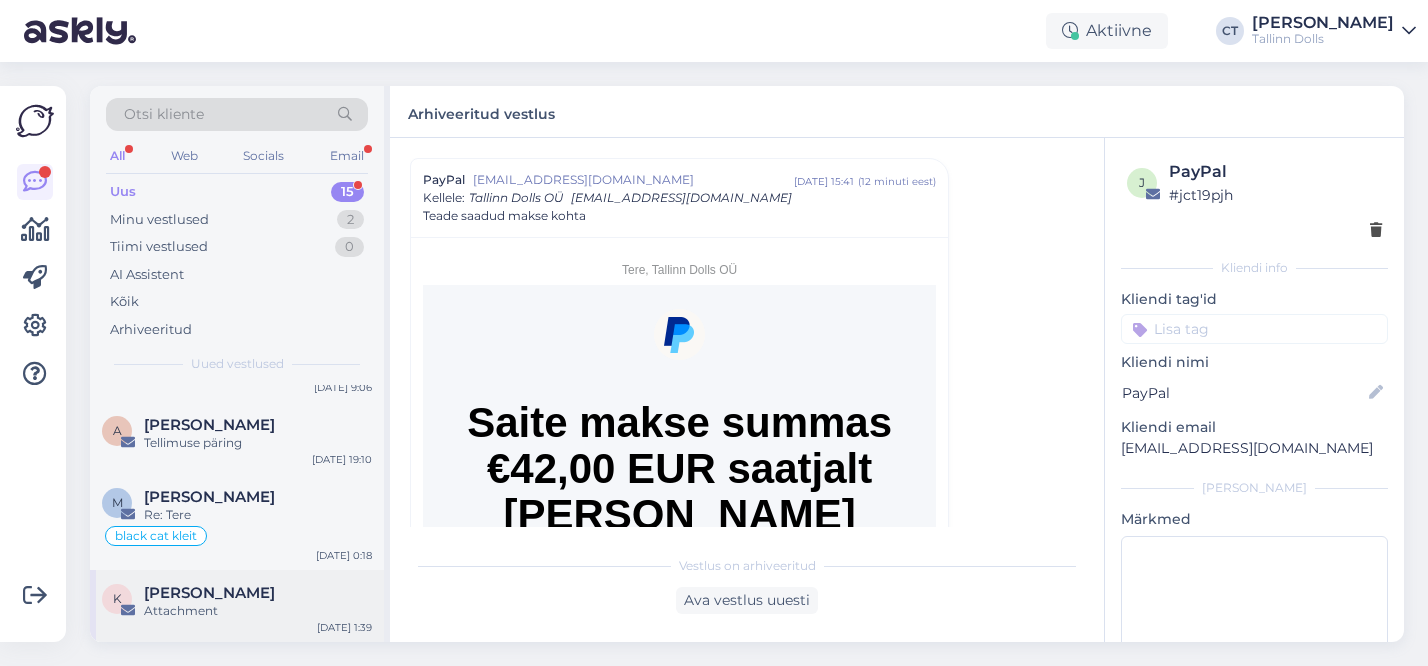 scroll, scrollTop: 0, scrollLeft: 0, axis: both 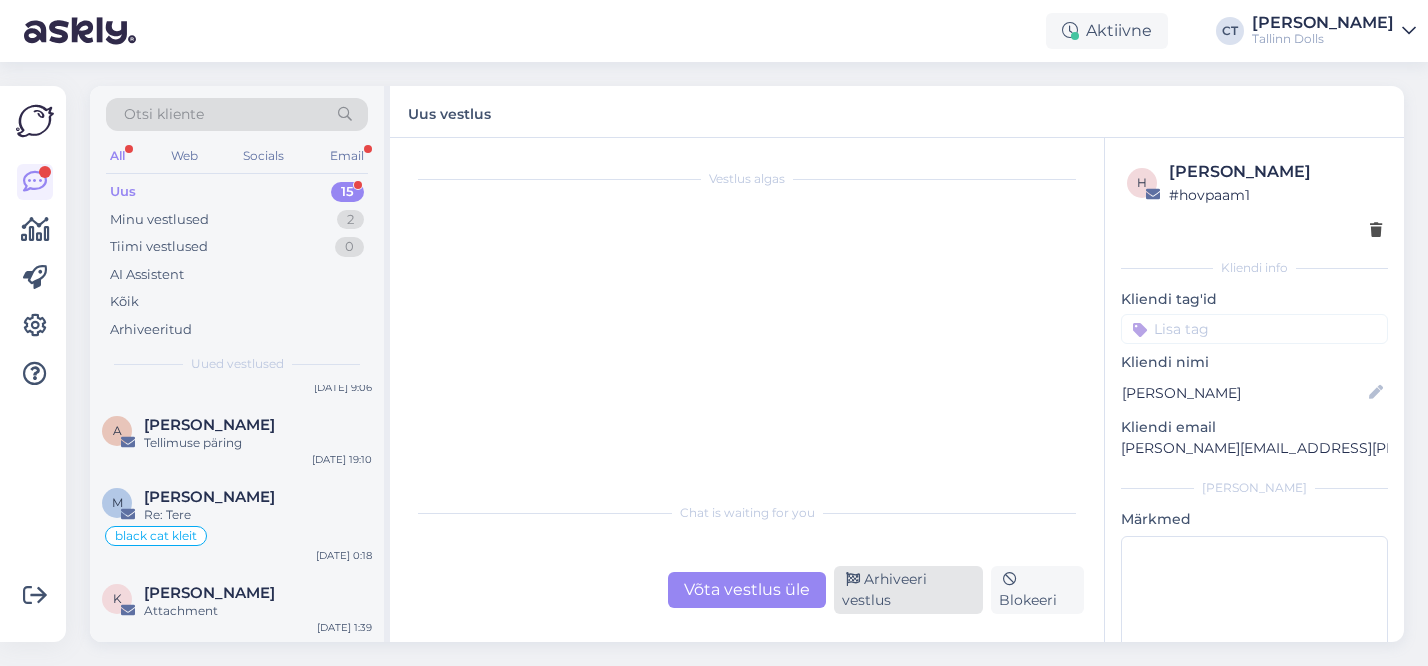 click on "Arhiveeri vestlus" at bounding box center (908, 590) 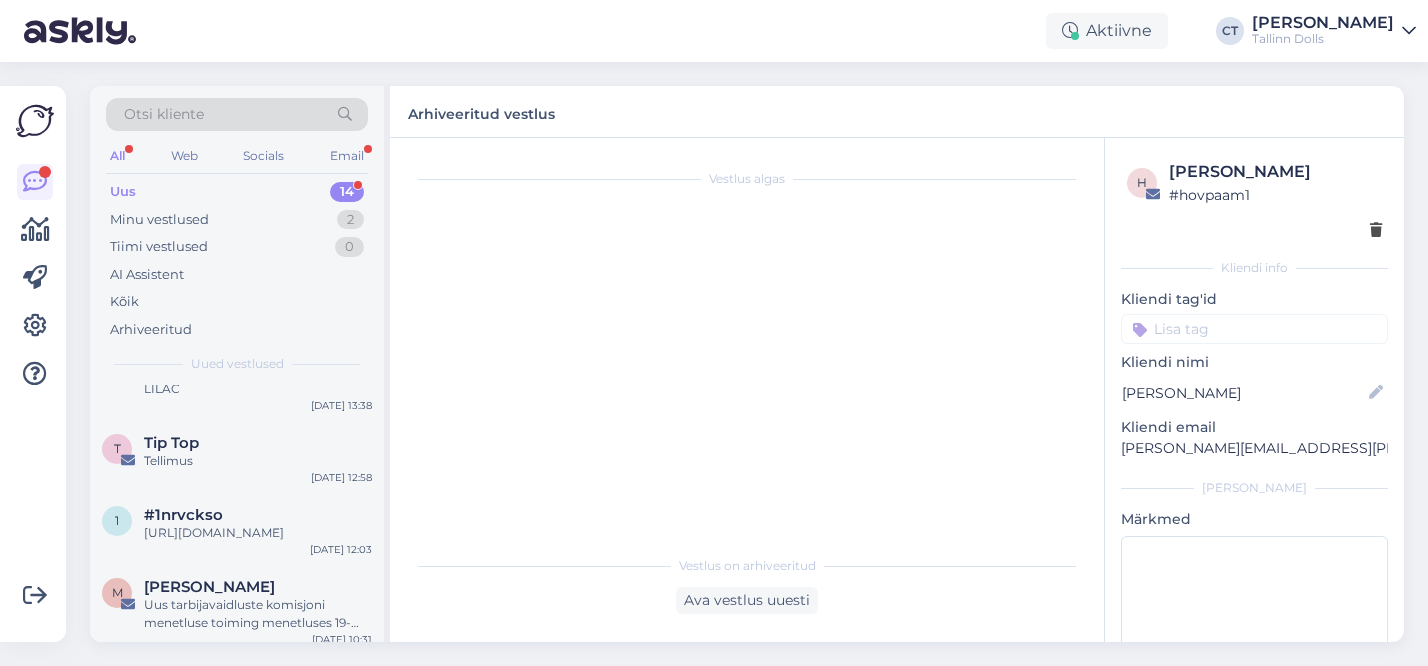 scroll, scrollTop: 901, scrollLeft: 0, axis: vertical 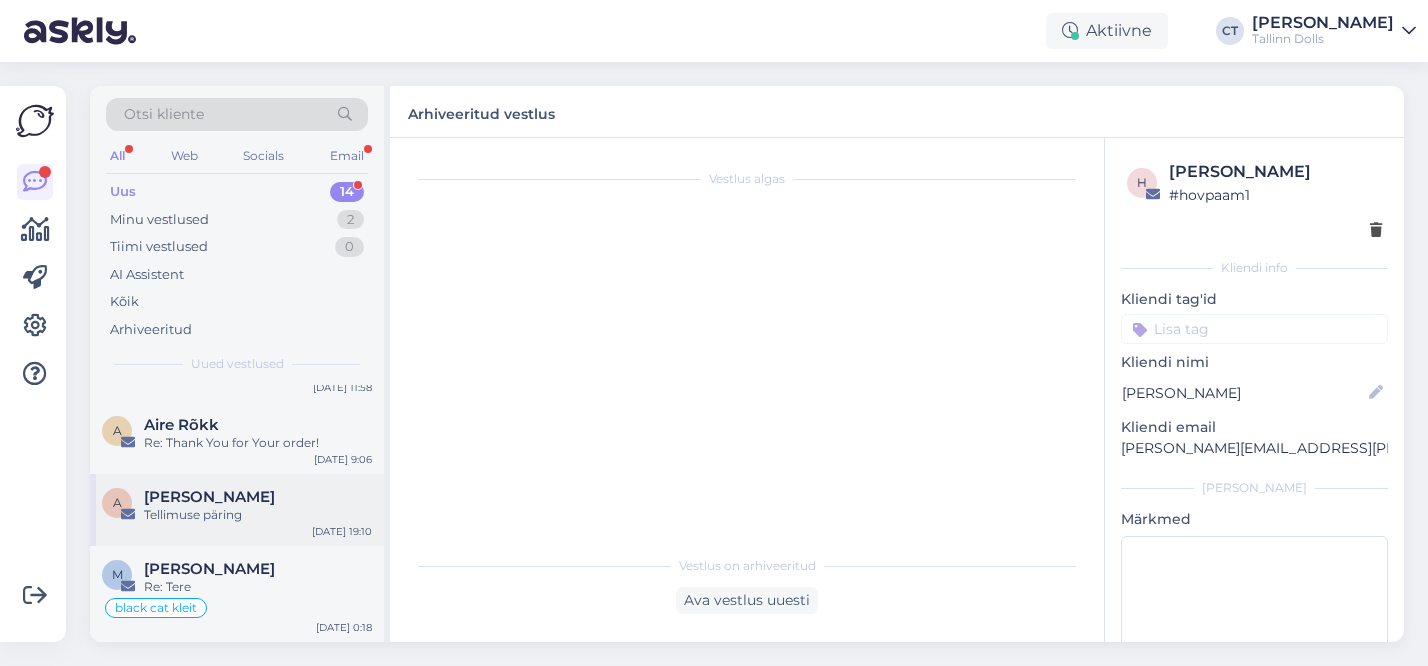 click on "[PERSON_NAME]" at bounding box center [209, 497] 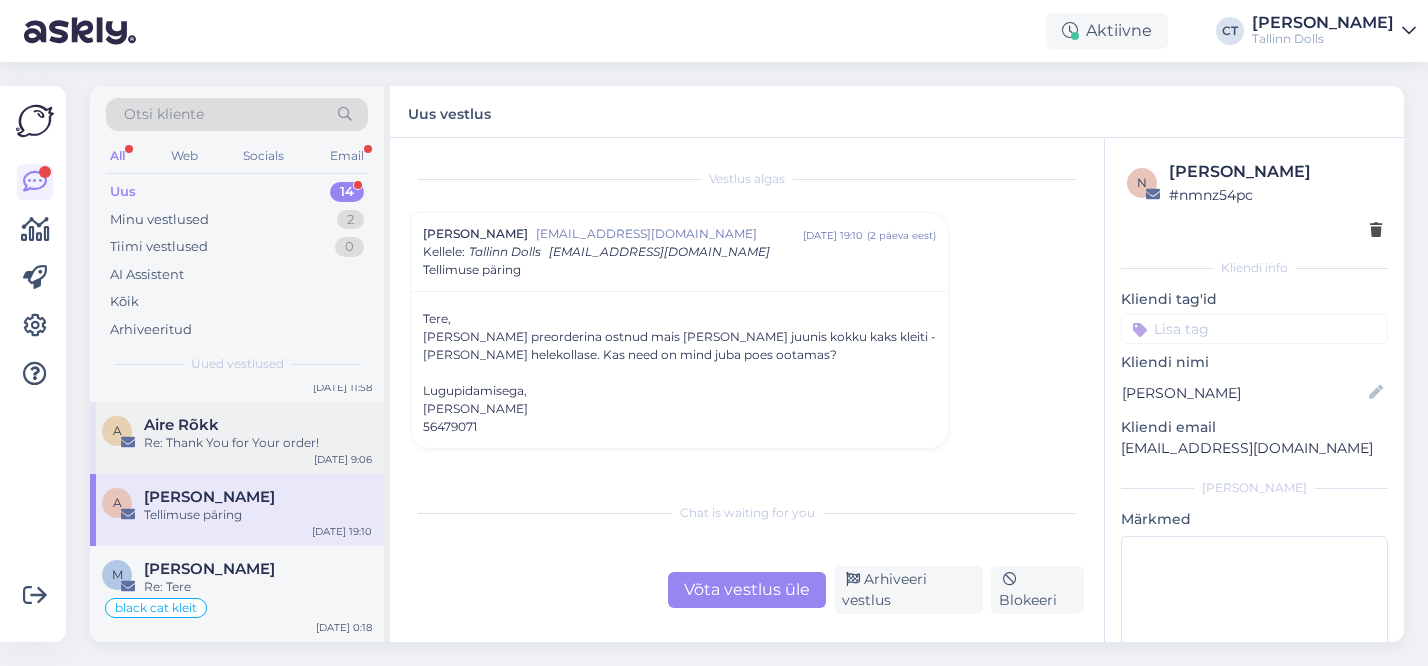 click on "A Aire Rõkk Re: Thank You for Your order! [DATE] 9:06" at bounding box center (237, 438) 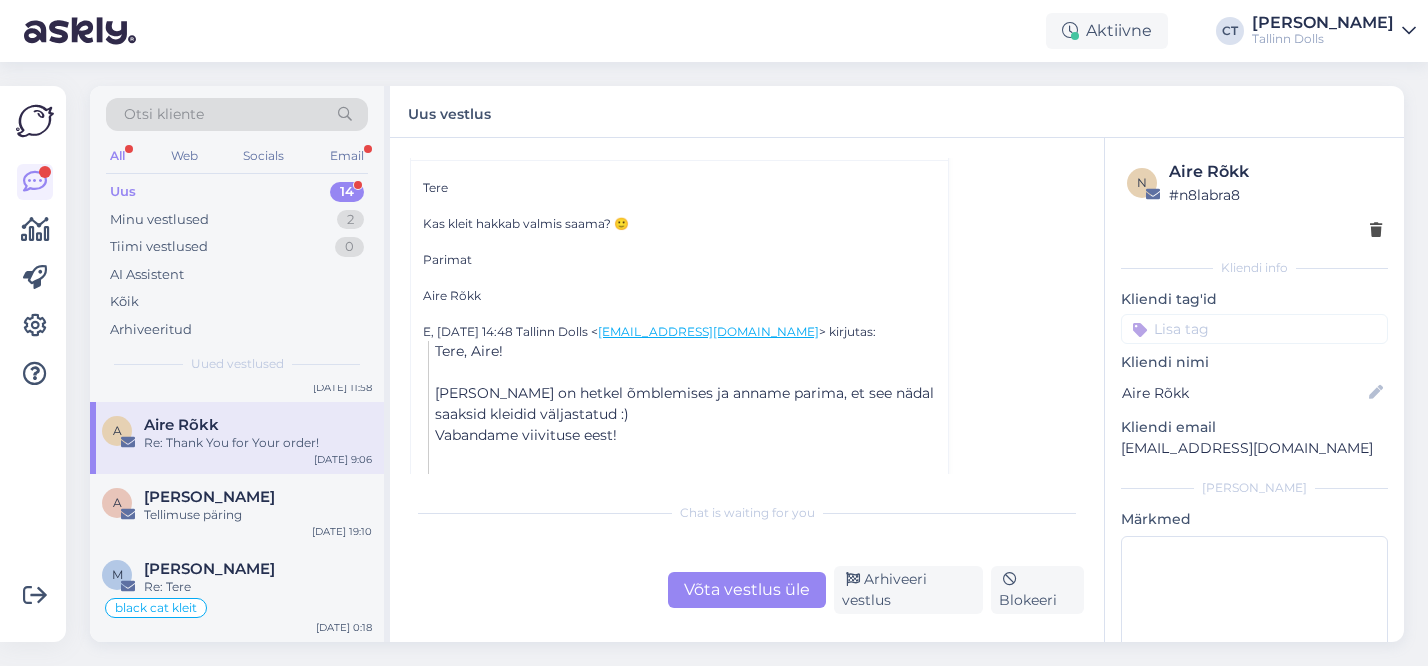 scroll, scrollTop: 287, scrollLeft: 0, axis: vertical 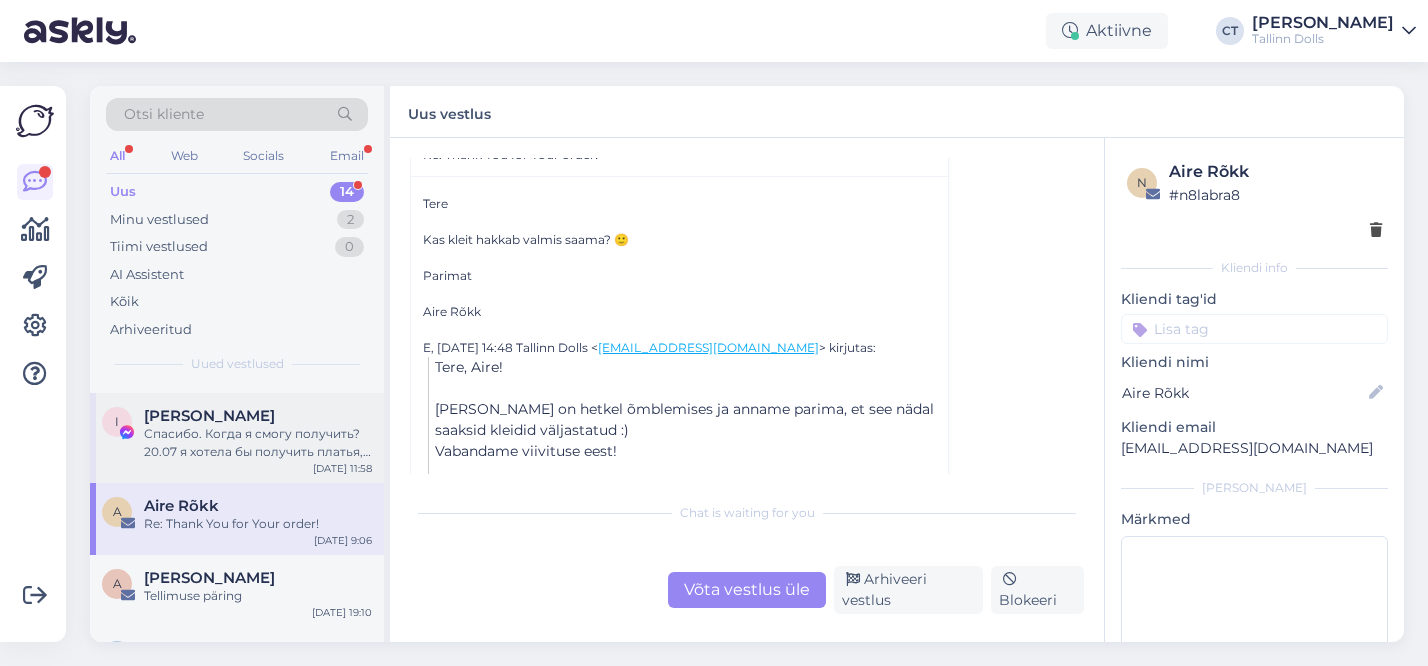 click on "Спасибо.  Когда я смогу получить? 20.07 я хотела бы получить  платья, улетаю в отпуск) заранее благодарна)" at bounding box center [258, 443] 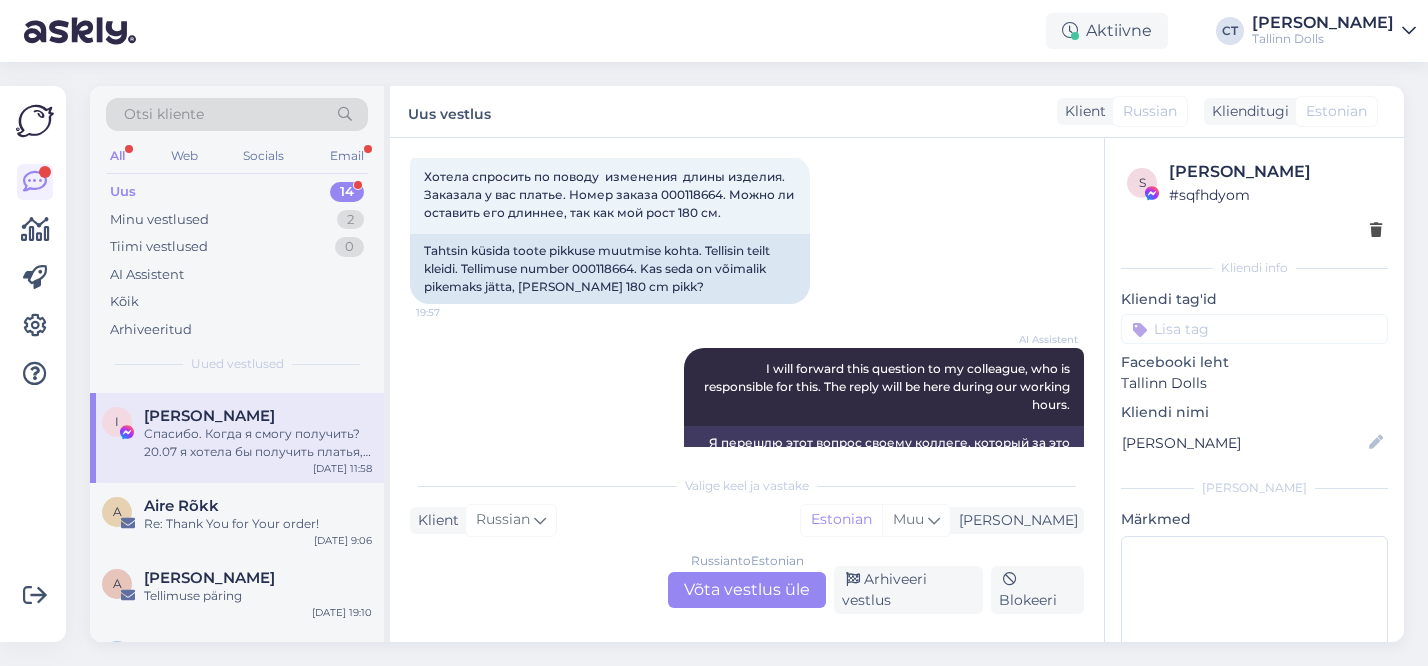 scroll, scrollTop: 366, scrollLeft: 0, axis: vertical 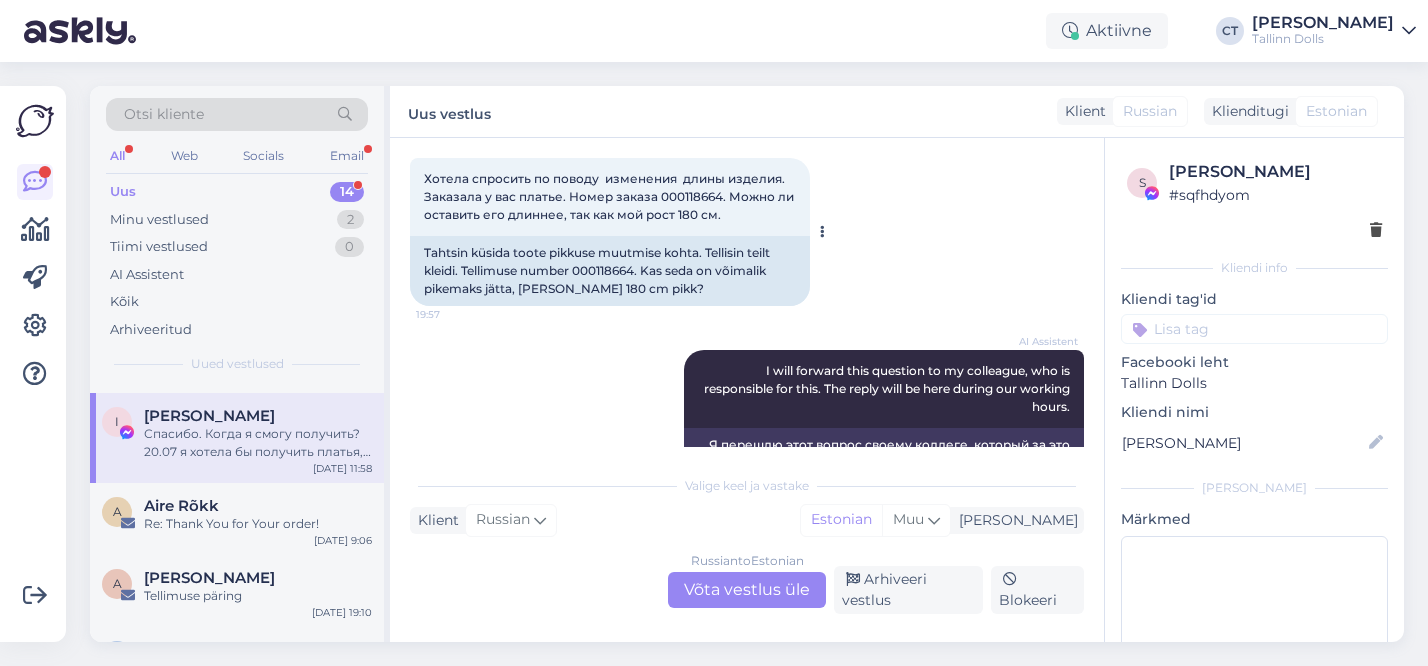 click on "Хотела спросить по поводу  изменения  длины изделия.  Заказала у вас платье. Номер заказа 000118664. Можно ли оставить его длиннее, так как мой рост 180 см." at bounding box center [610, 196] 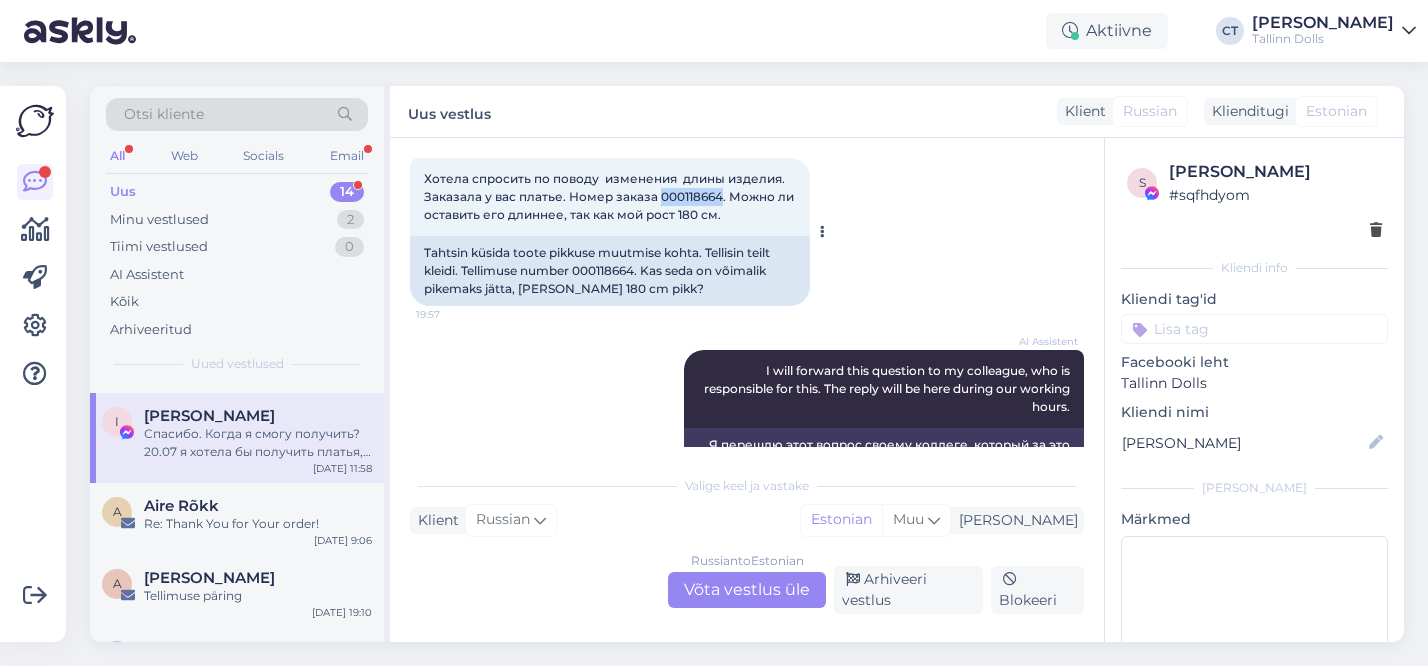 click on "Хотела спросить по поводу  изменения  длины изделия.  Заказала у вас платье. Номер заказа 000118664. Можно ли оставить его длиннее, так как мой рост 180 см." at bounding box center [610, 196] 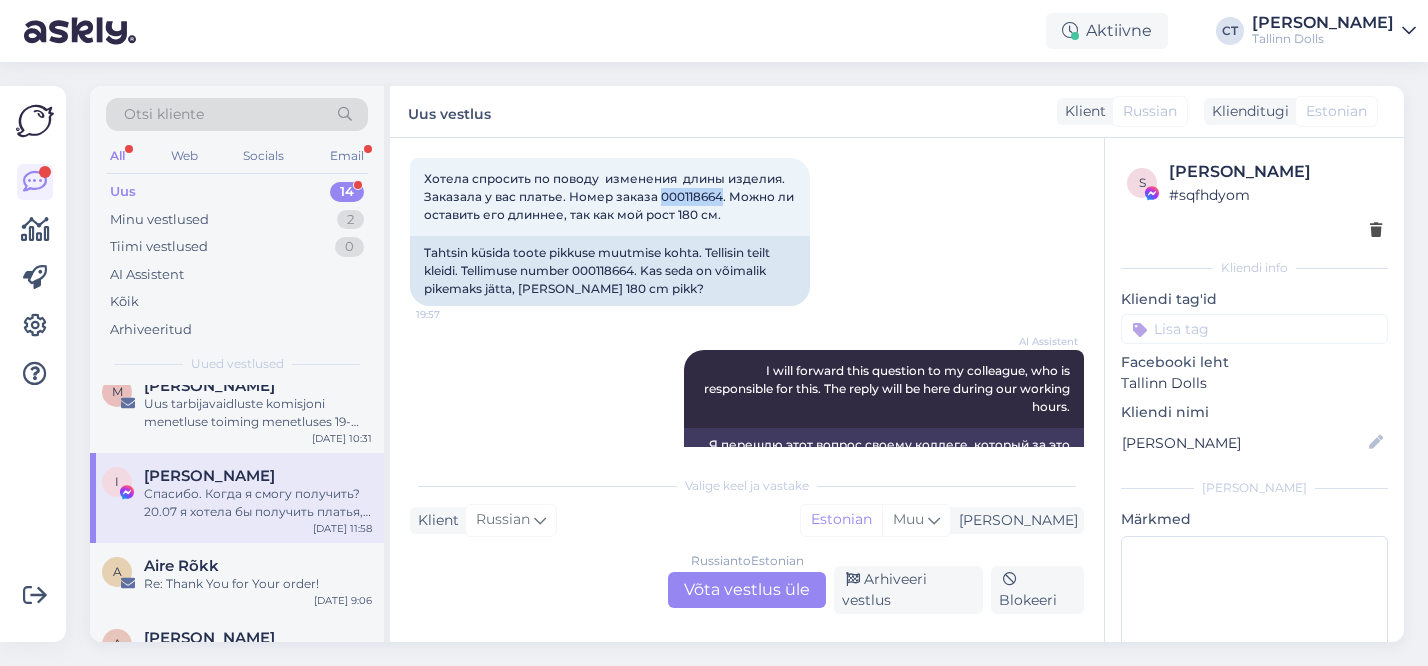 scroll, scrollTop: 720, scrollLeft: 0, axis: vertical 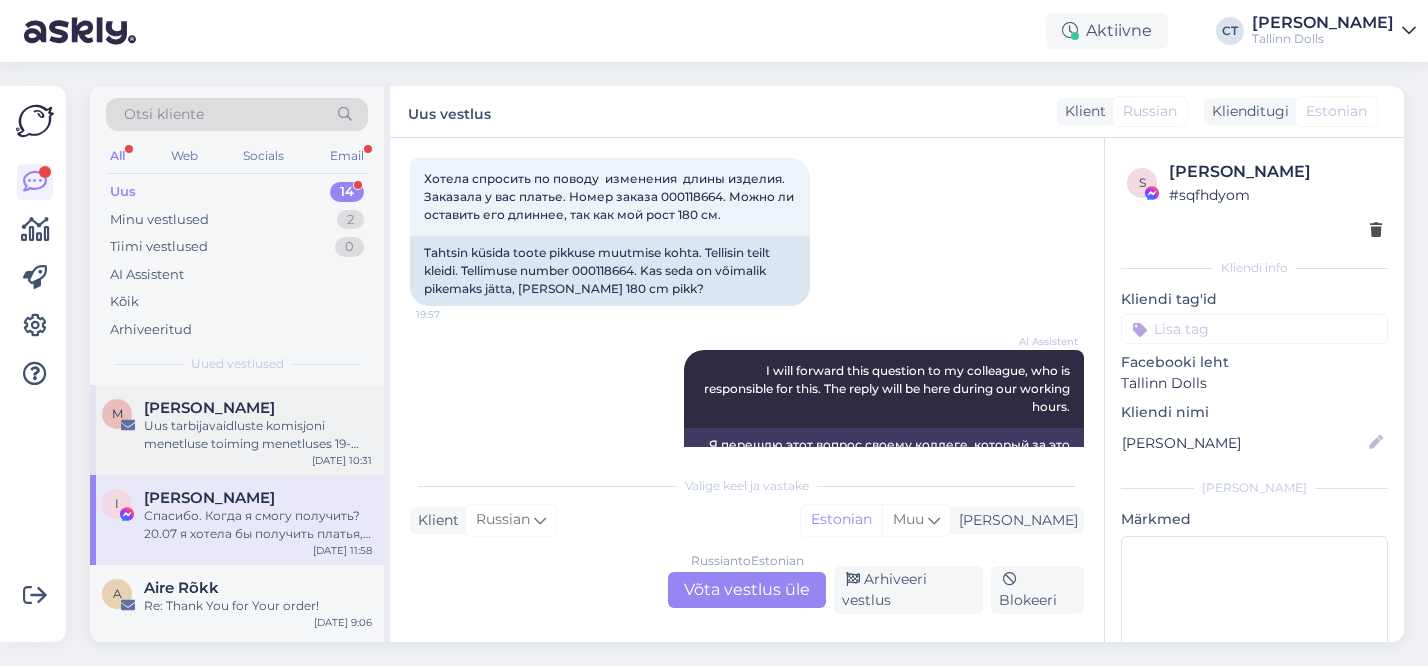 click on "Uus tarbijavaidluste komisjoni menetluse toiming menetluses 19-1/25-08571" at bounding box center (258, 435) 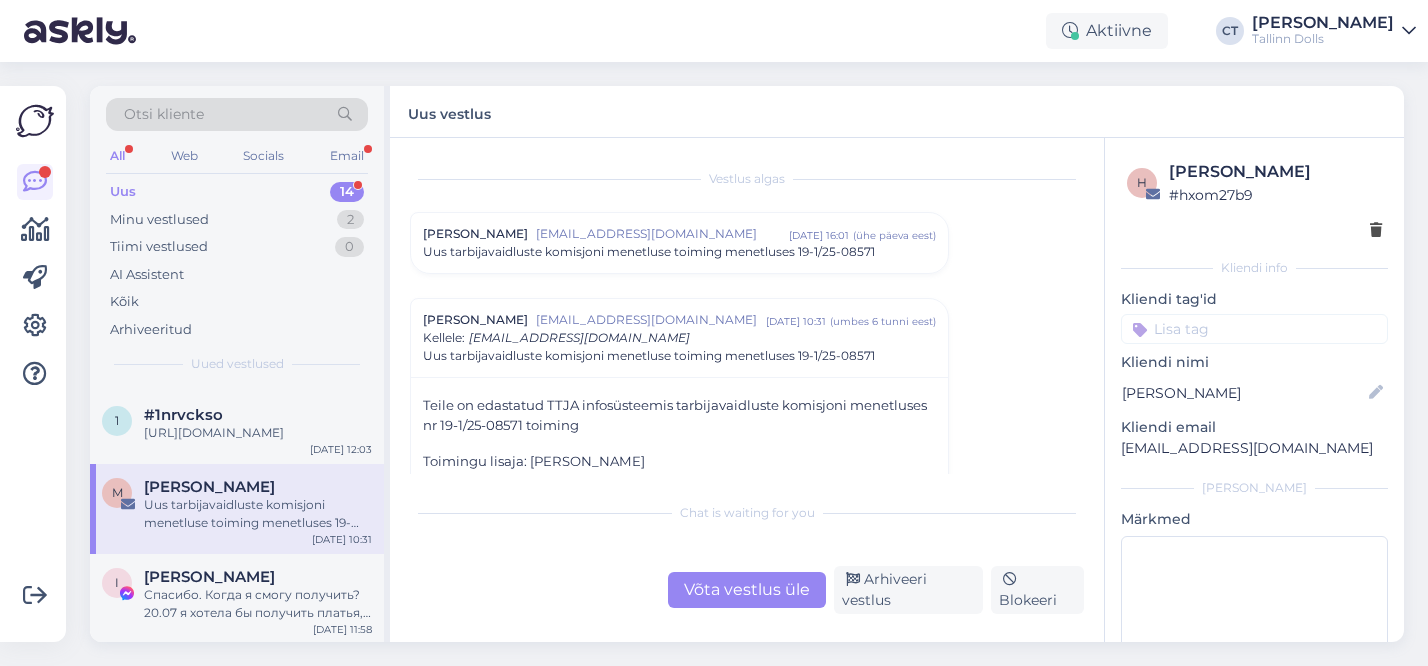 scroll, scrollTop: 634, scrollLeft: 0, axis: vertical 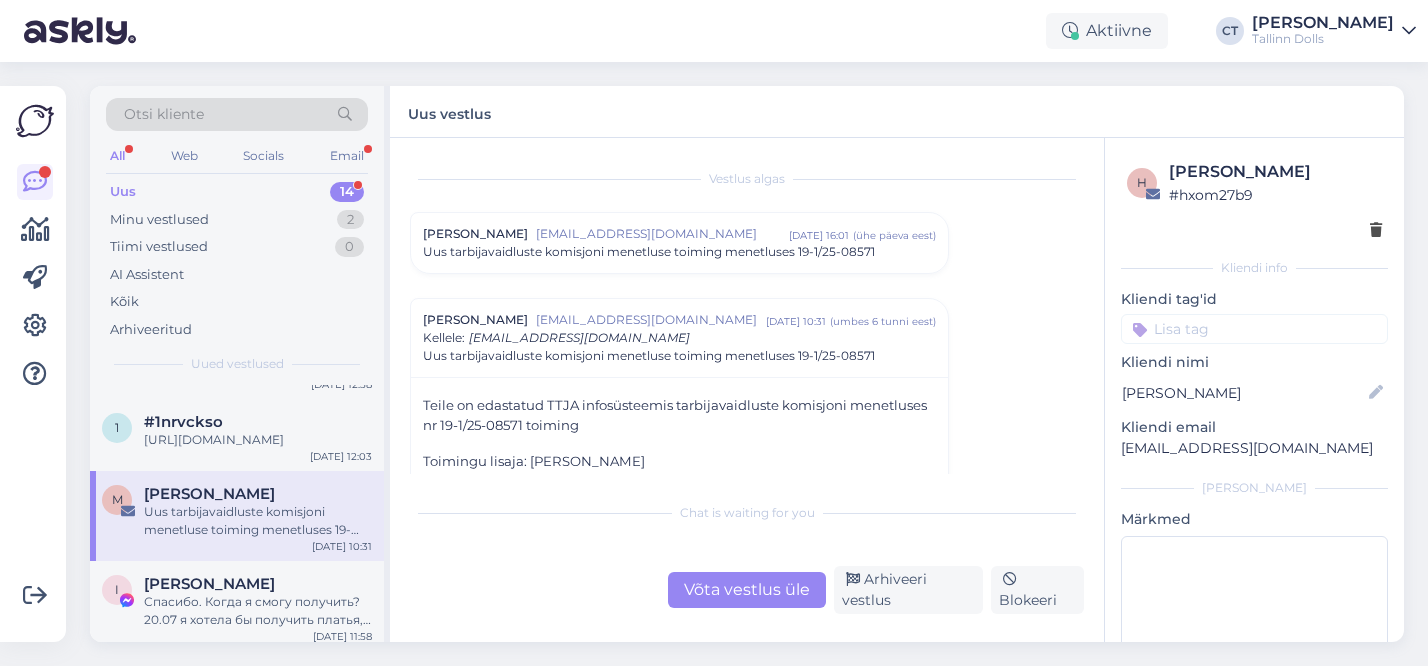 click on "[URL][DOMAIN_NAME]" at bounding box center [258, 440] 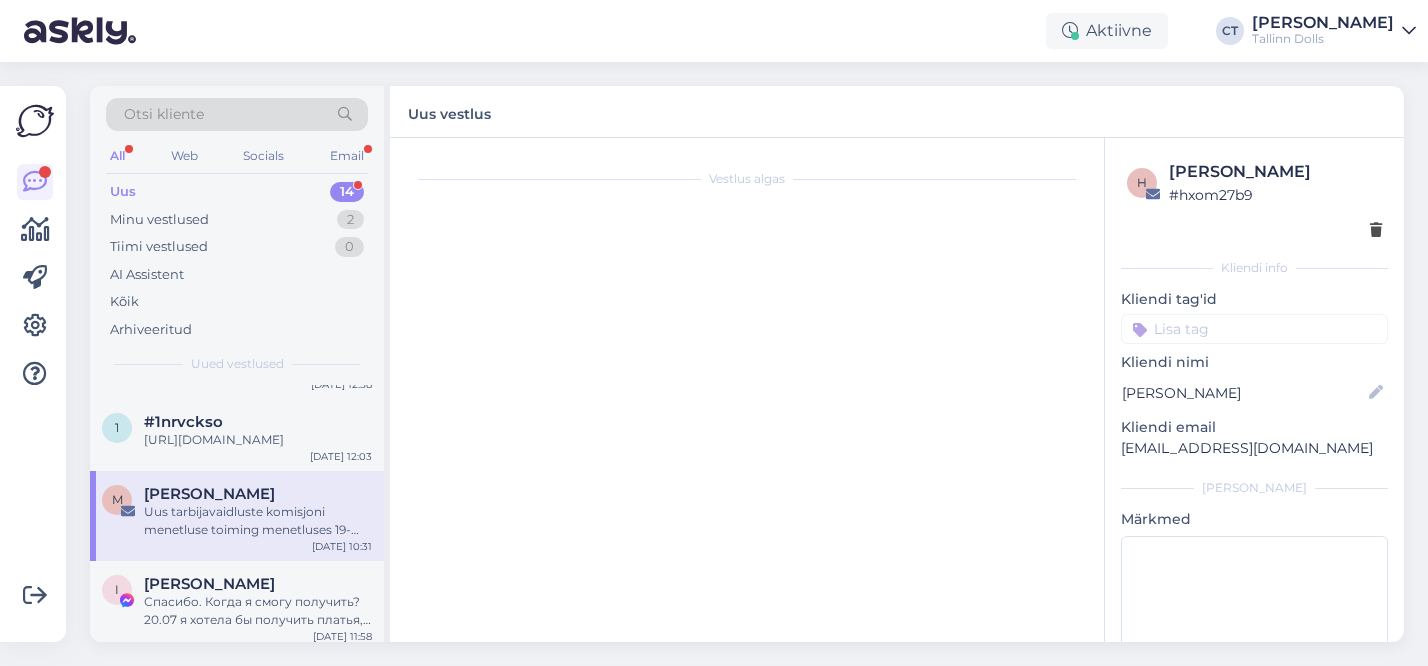 scroll, scrollTop: 727, scrollLeft: 0, axis: vertical 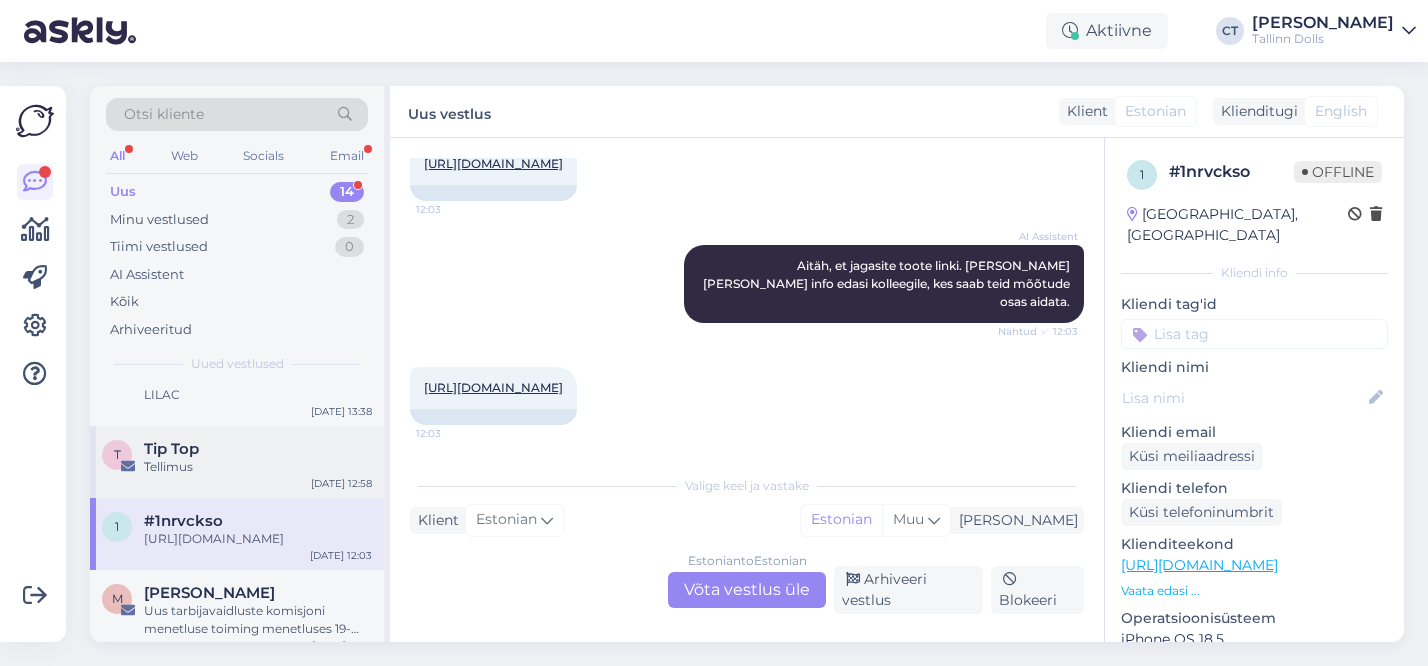 click on "Tellimus" at bounding box center (258, 467) 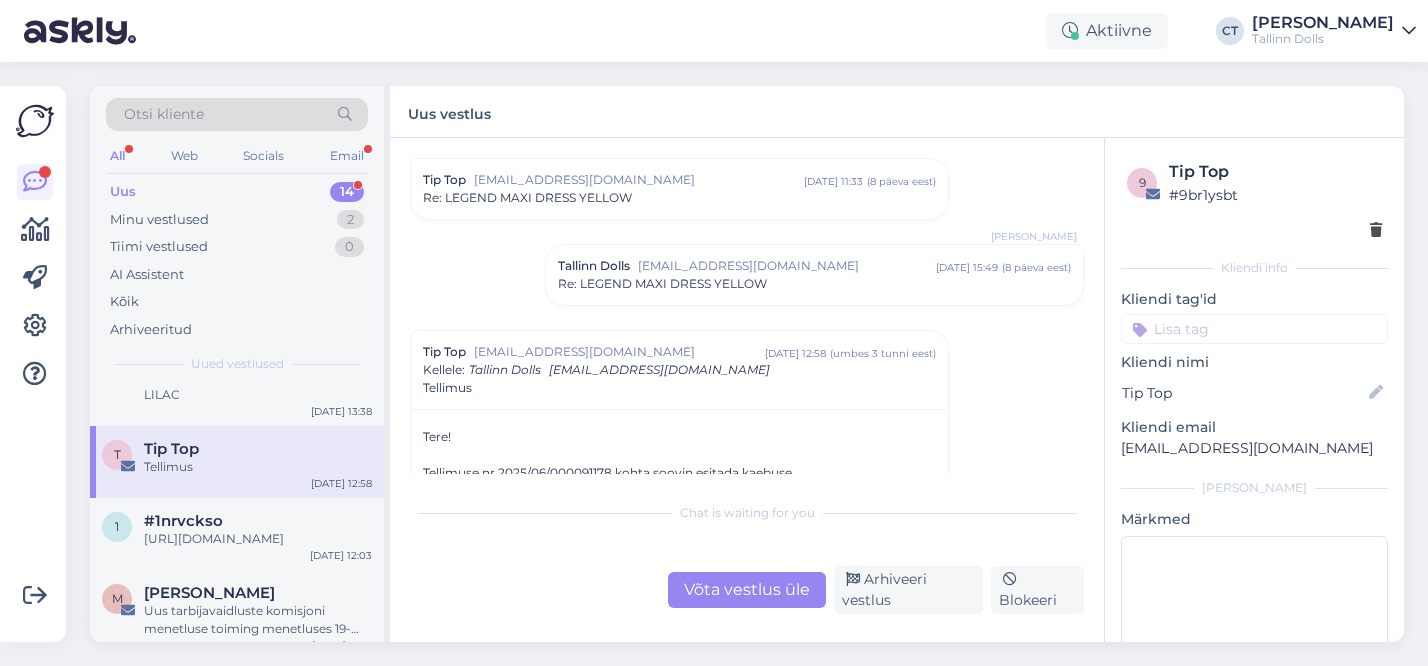 scroll, scrollTop: 489, scrollLeft: 0, axis: vertical 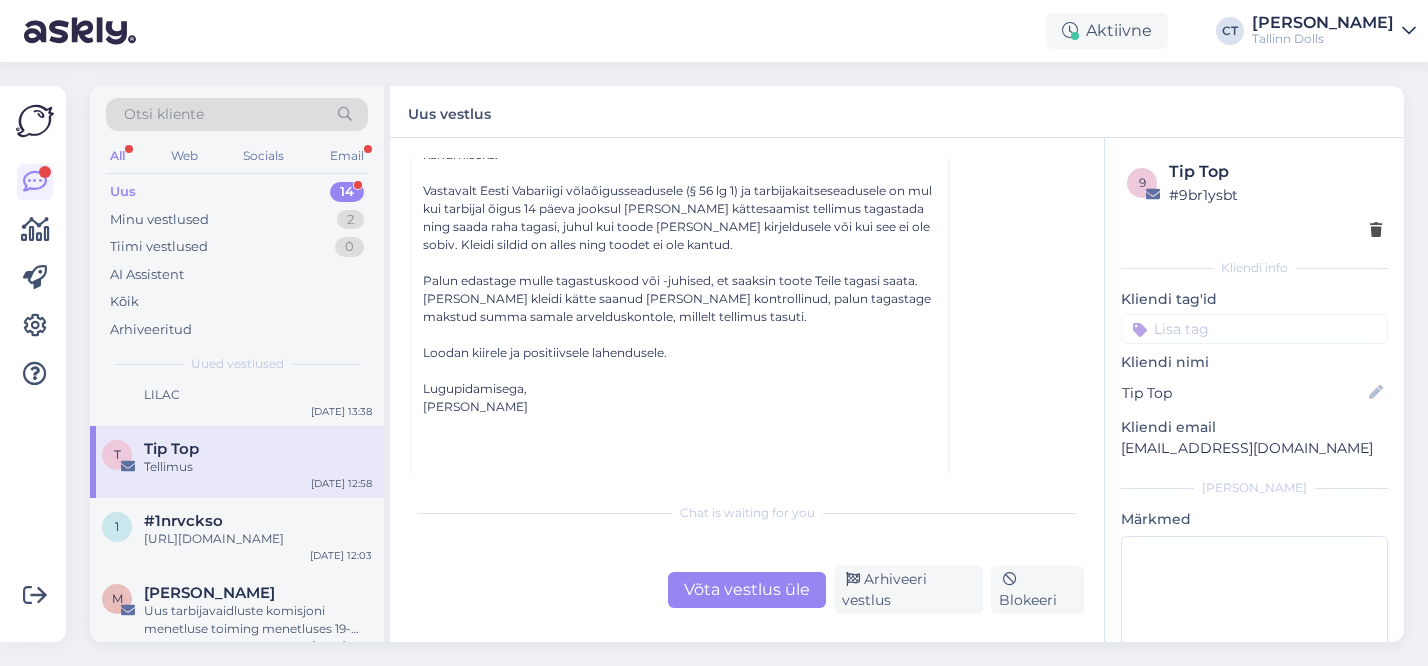 click on "Võta vestlus üle" at bounding box center (747, 590) 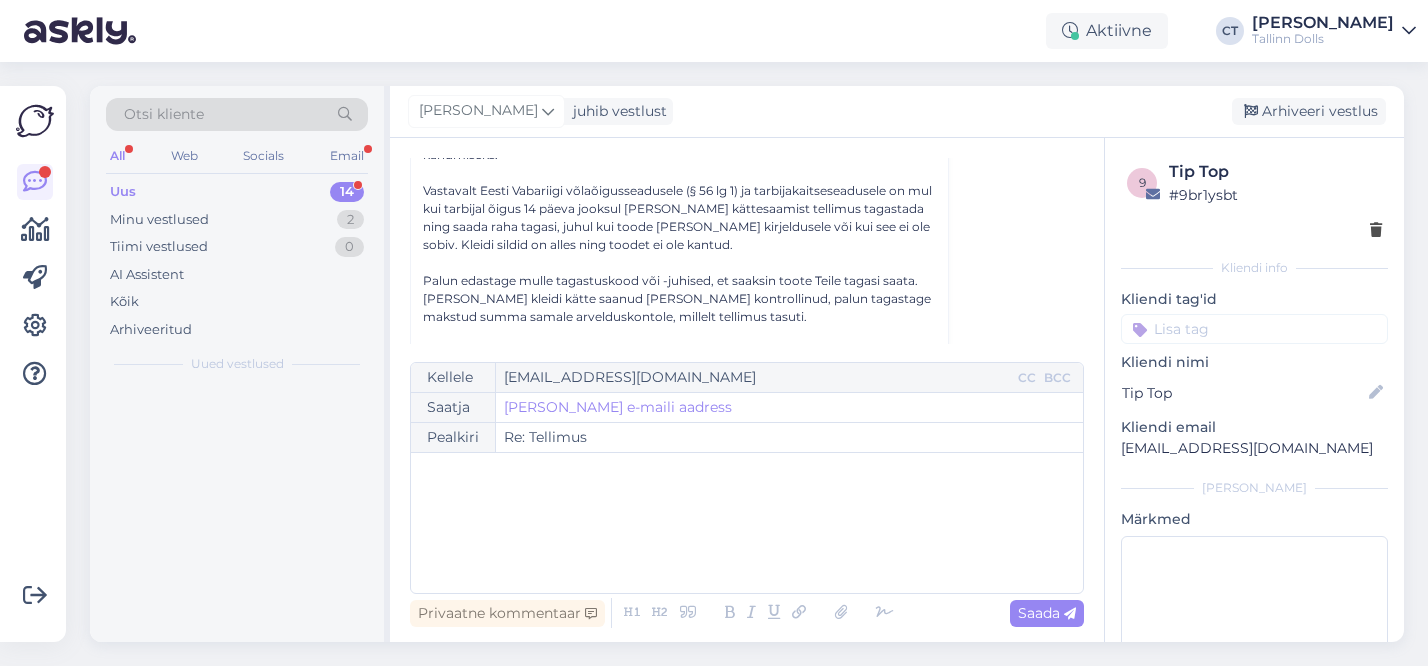 scroll, scrollTop: 570, scrollLeft: 0, axis: vertical 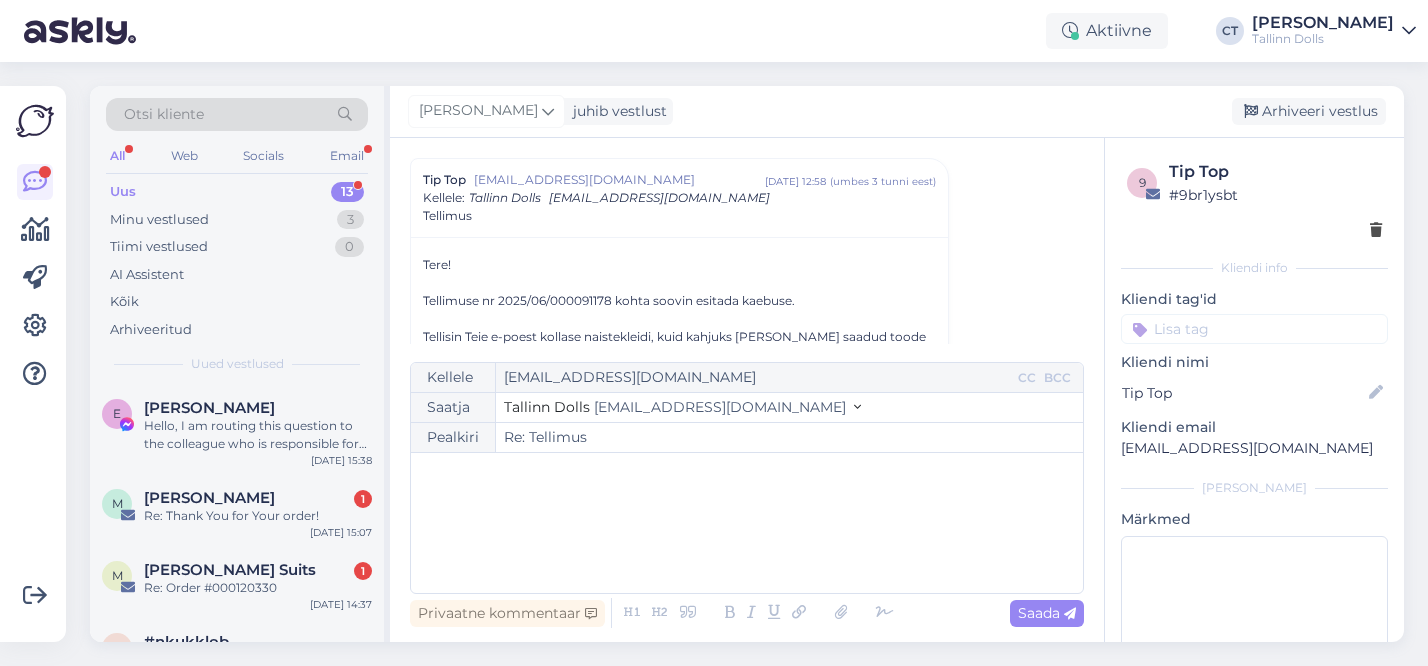 click on "﻿" at bounding box center (747, 523) 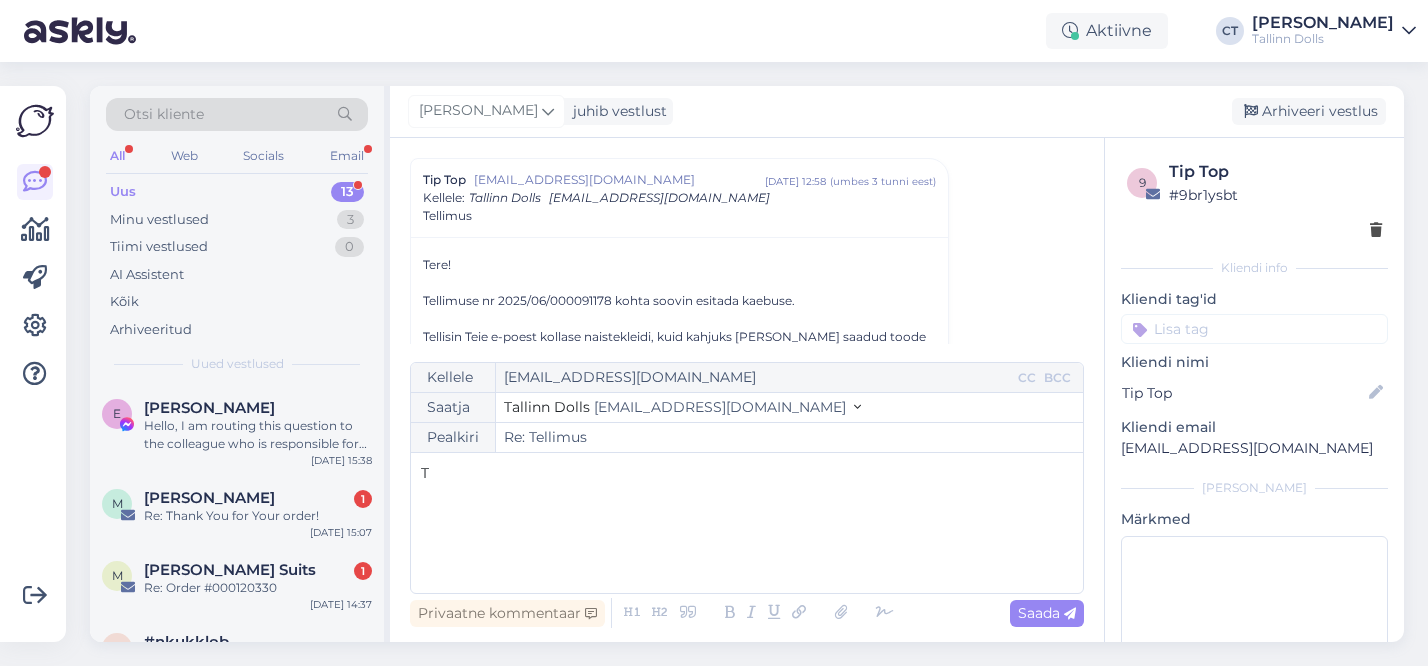 type 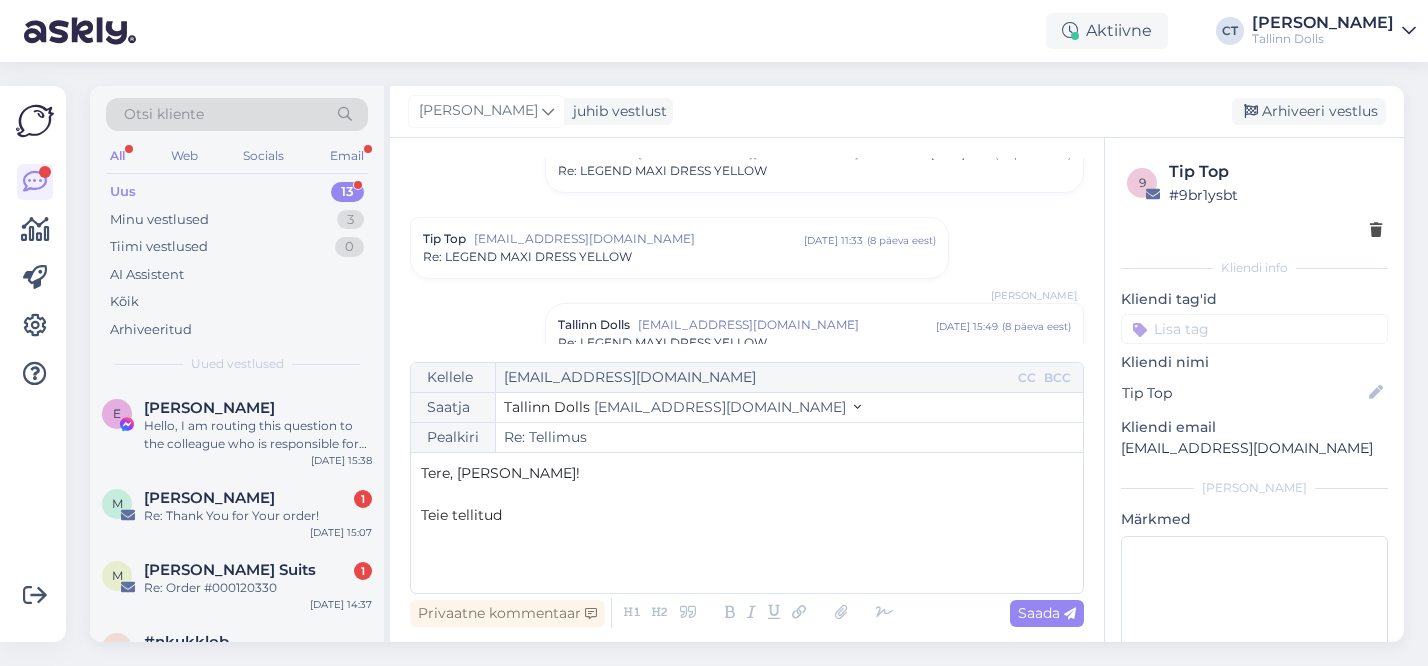scroll, scrollTop: 346, scrollLeft: 0, axis: vertical 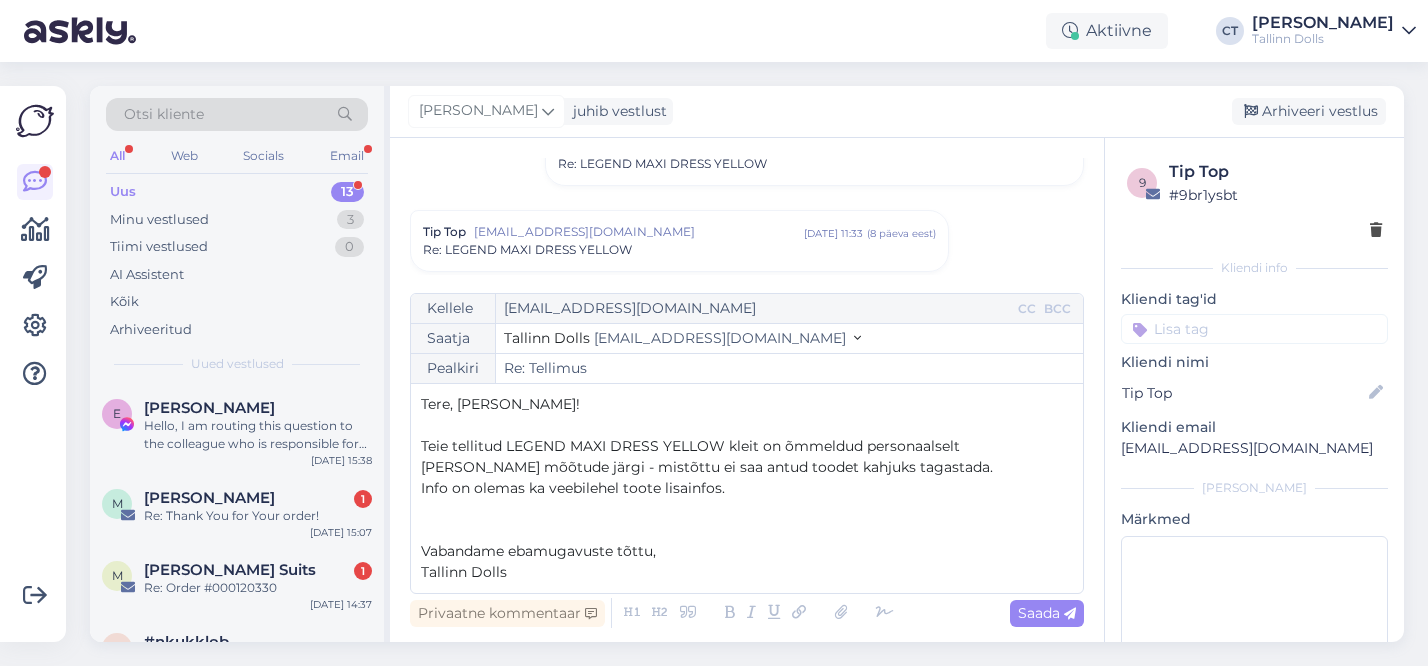 click on "Info on olemas ka veebilehel toote lisainfos." at bounding box center [747, 488] 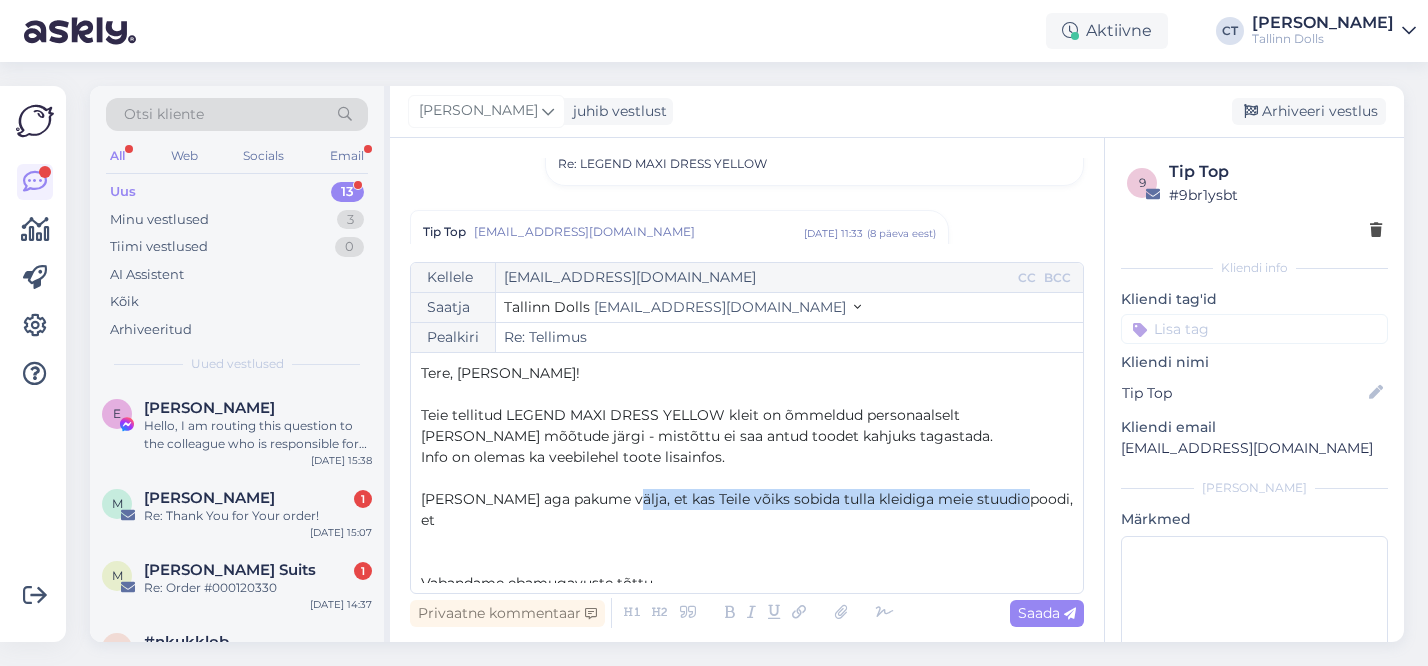 drag, startPoint x: 1029, startPoint y: 502, endPoint x: 601, endPoint y: 499, distance: 428.01053 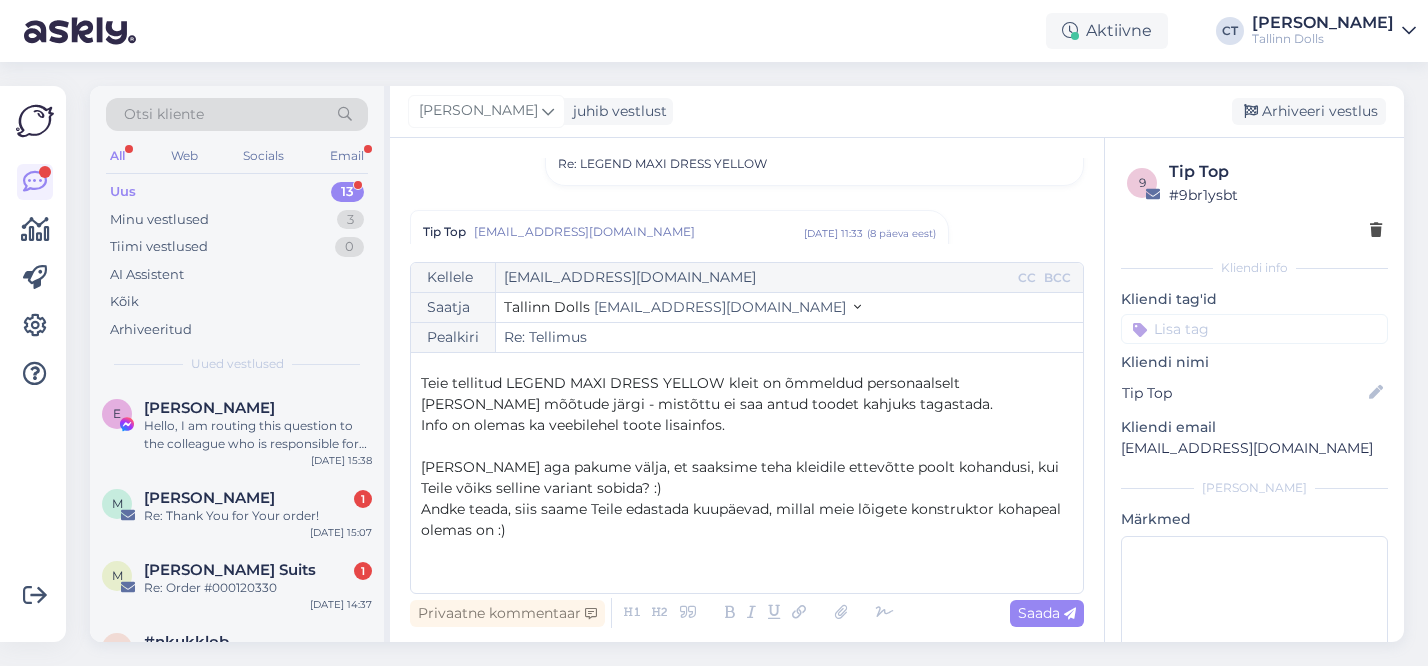 scroll, scrollTop: 74, scrollLeft: 0, axis: vertical 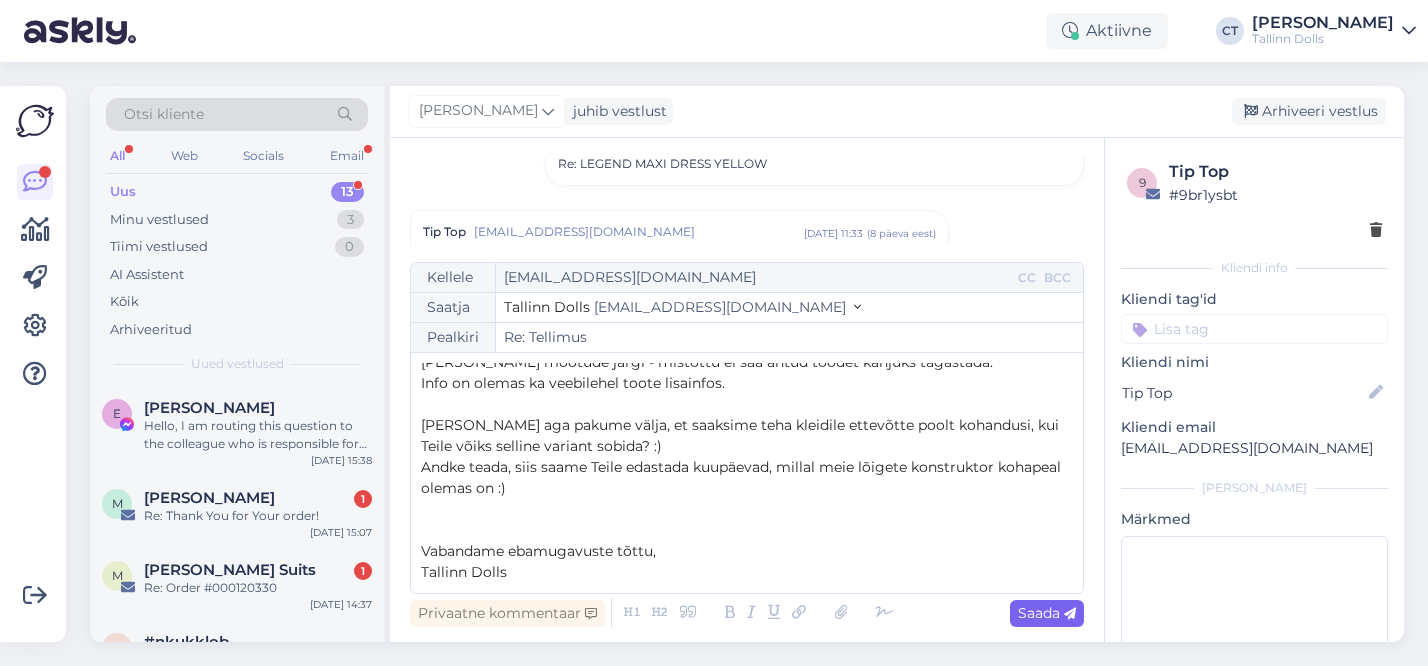 click on "Saada" at bounding box center [1047, 613] 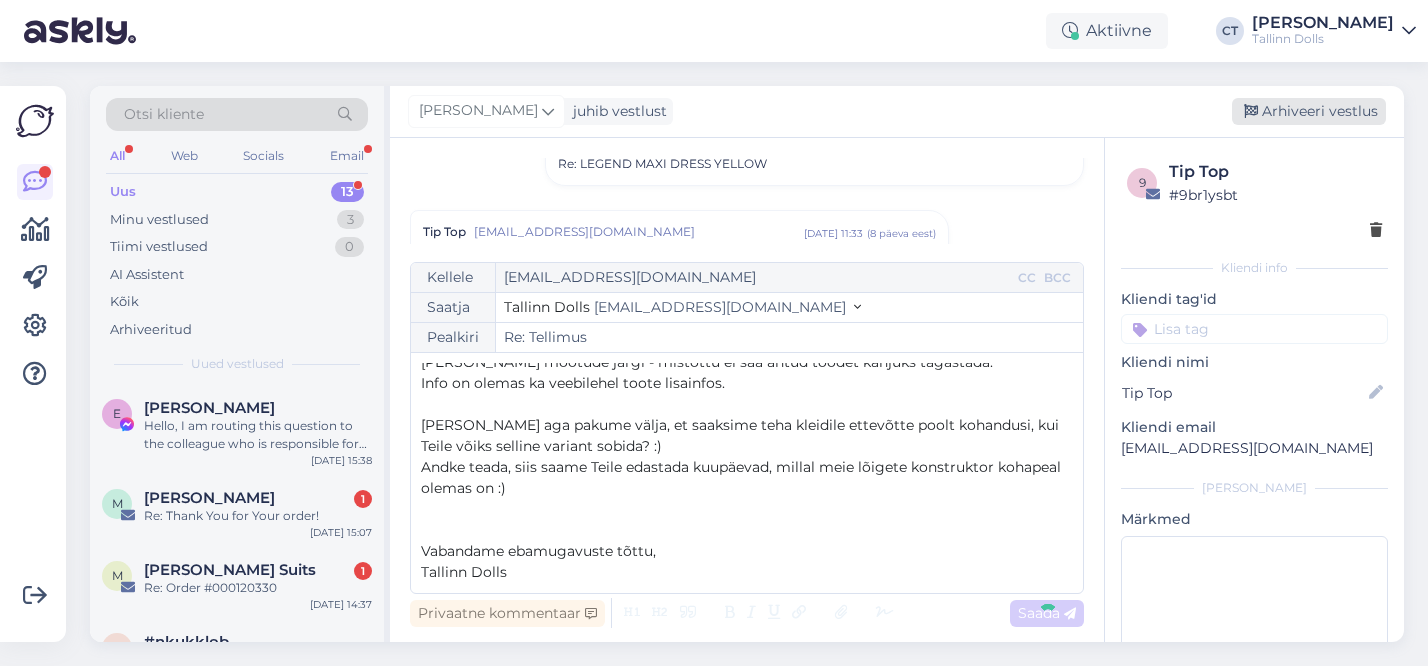 type on "Re: Re: Tellimus" 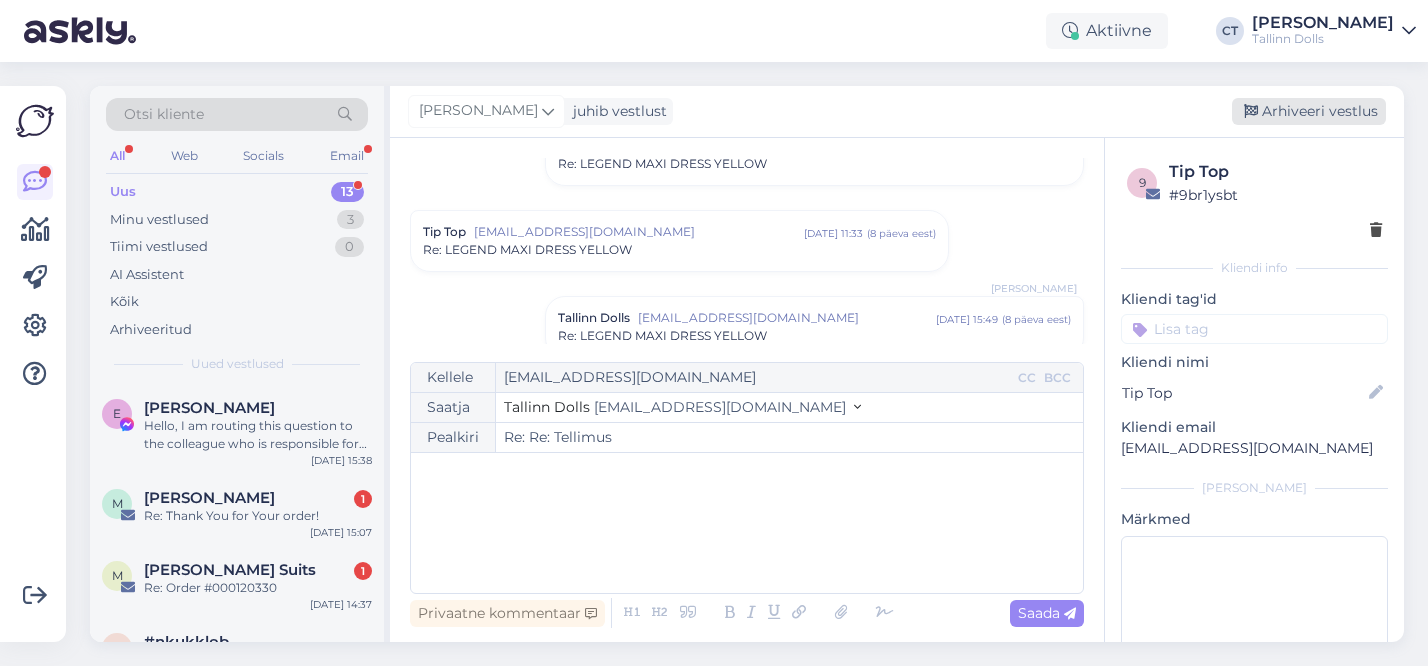 scroll, scrollTop: 2191, scrollLeft: 0, axis: vertical 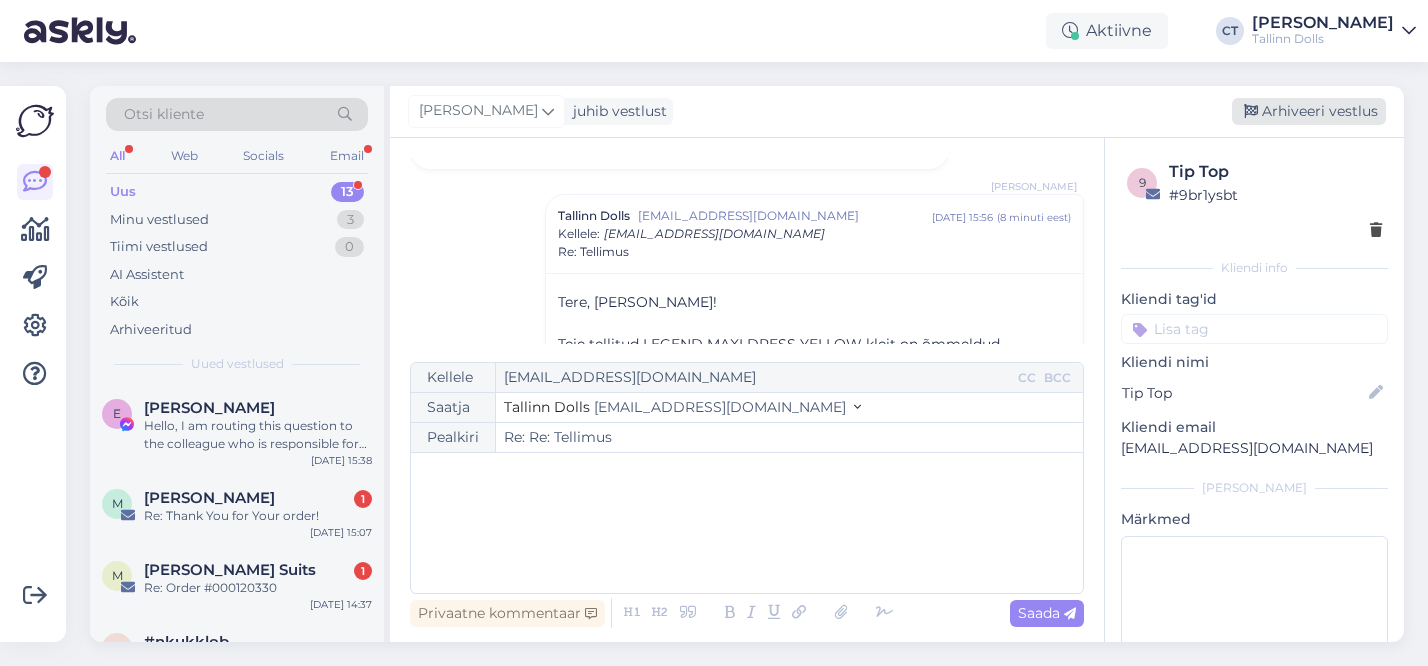 click on "Arhiveeri vestlus" at bounding box center [1309, 111] 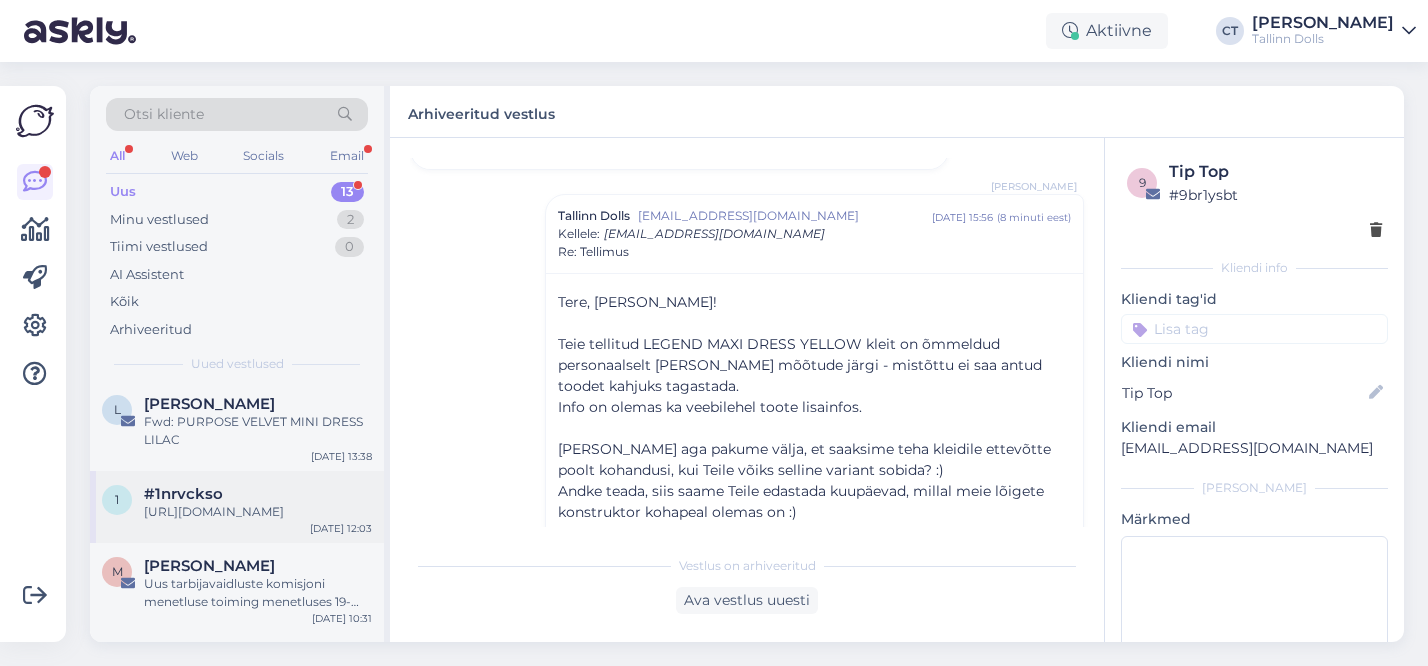 scroll, scrollTop: 477, scrollLeft: 0, axis: vertical 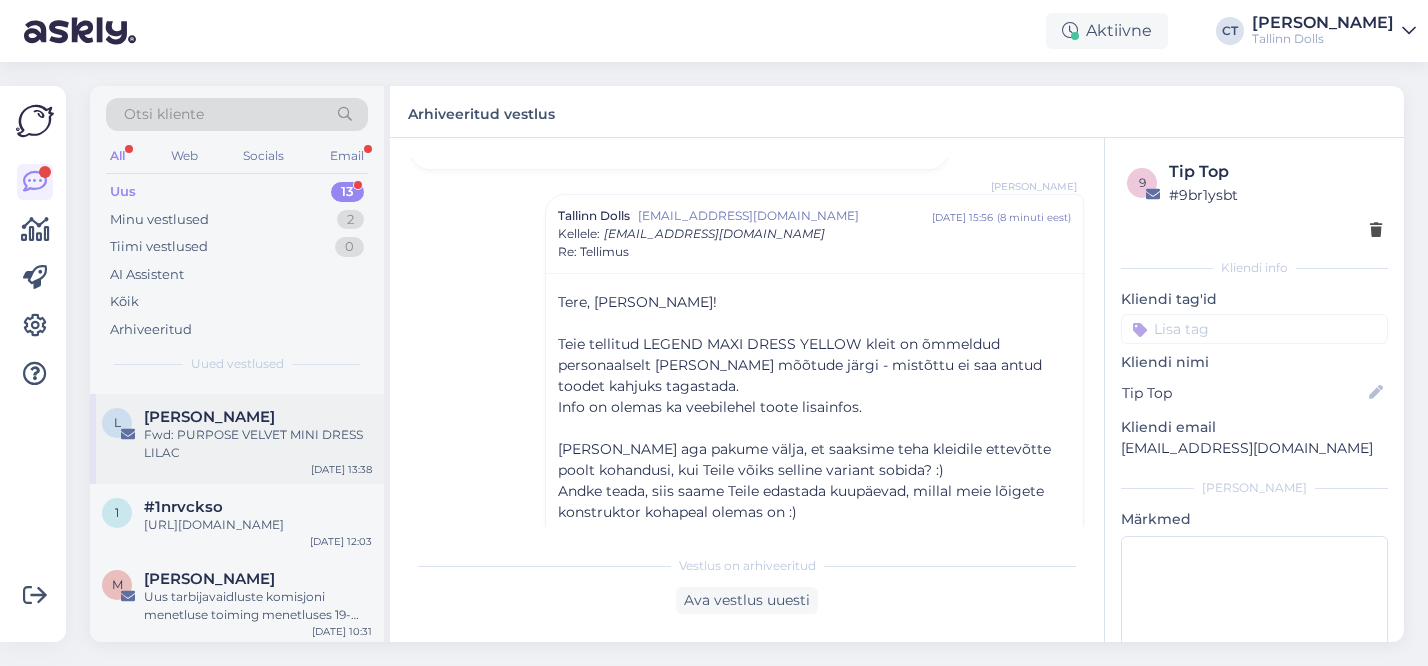 click on "Fwd: PURPOSE VELVET MINI DRESS LILAC" at bounding box center [258, 444] 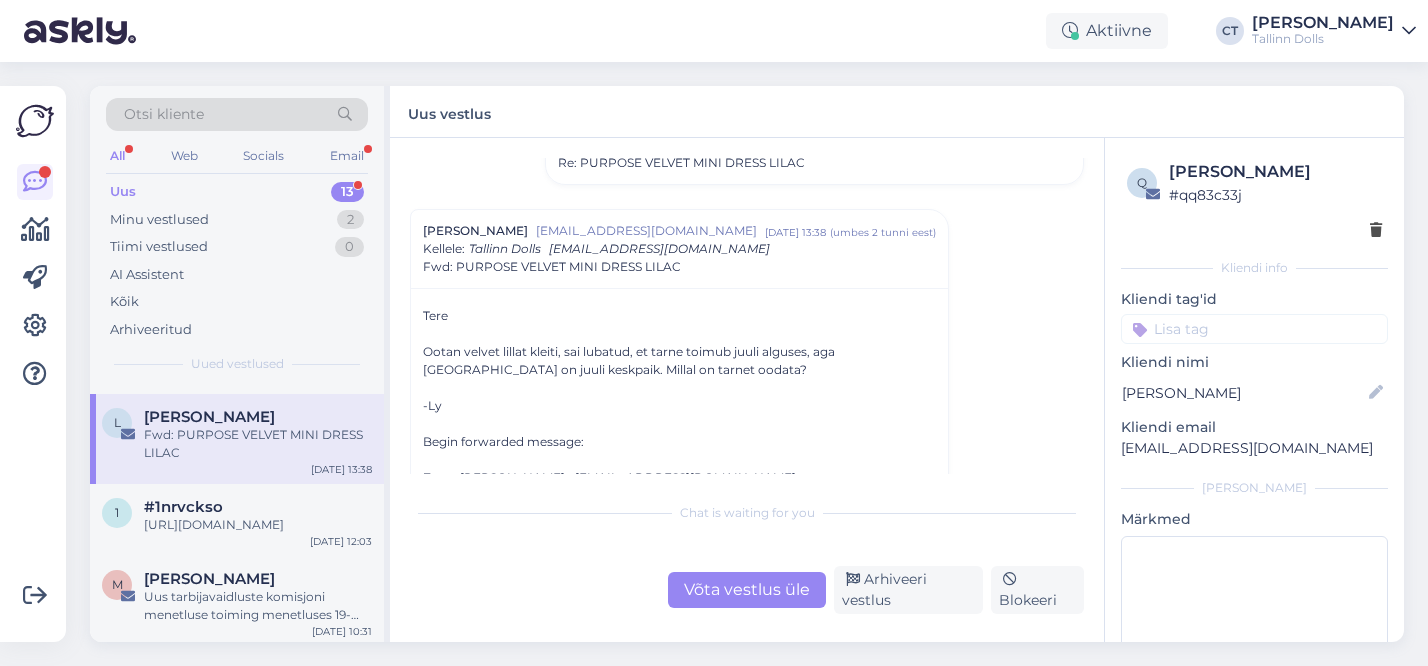 scroll, scrollTop: 349, scrollLeft: 0, axis: vertical 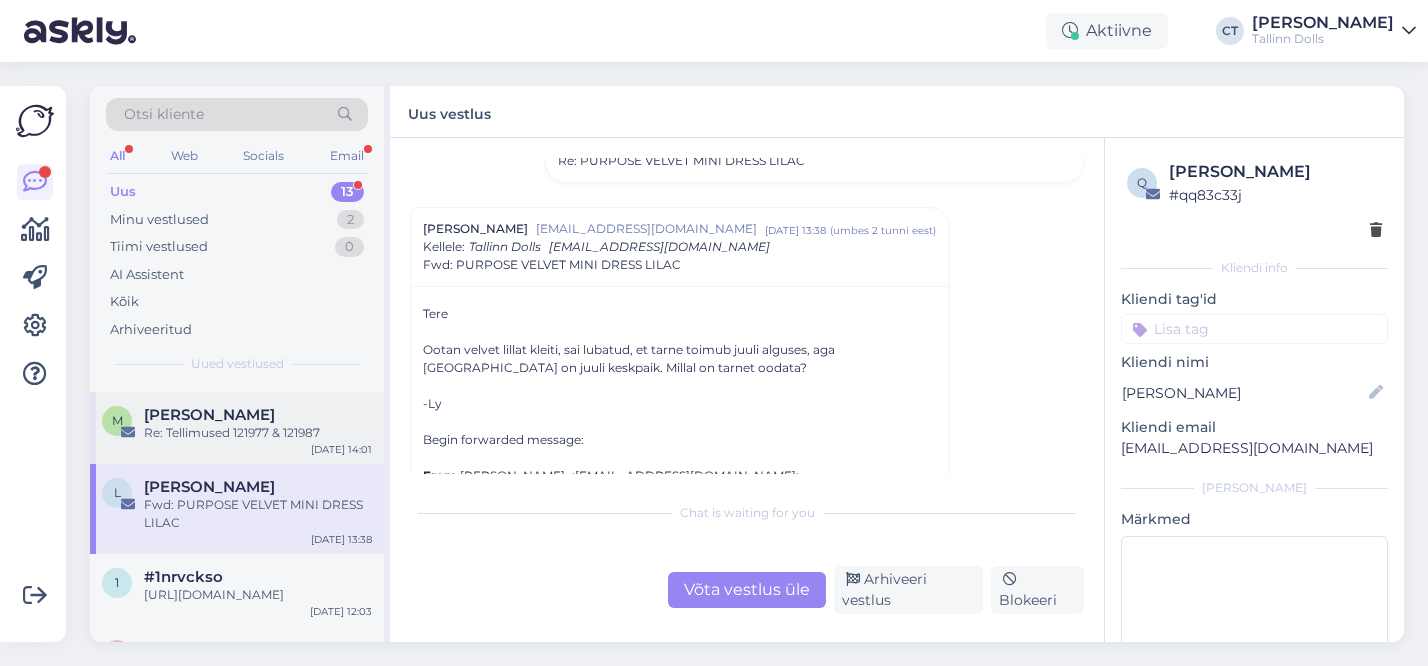 click on "M [PERSON_NAME] Re: Tellimused 121977 & 121987 [DATE] 14:01" at bounding box center [237, 428] 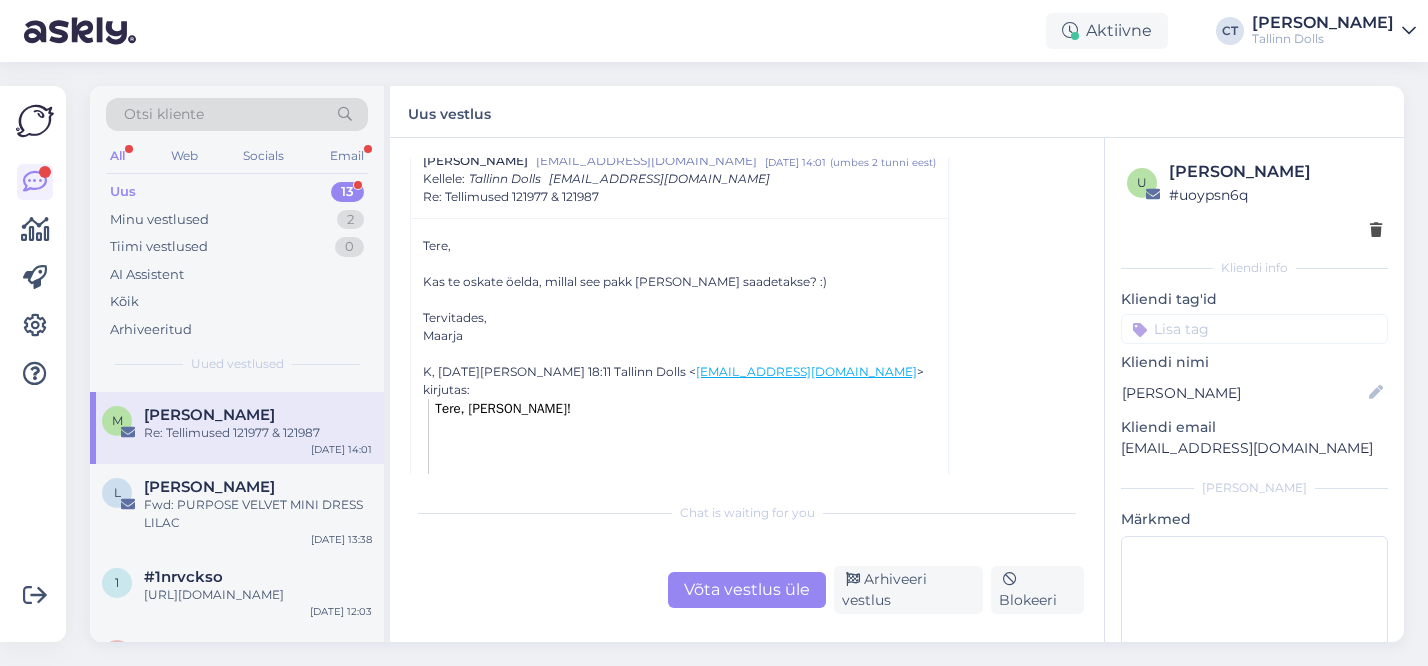 scroll, scrollTop: 329, scrollLeft: 0, axis: vertical 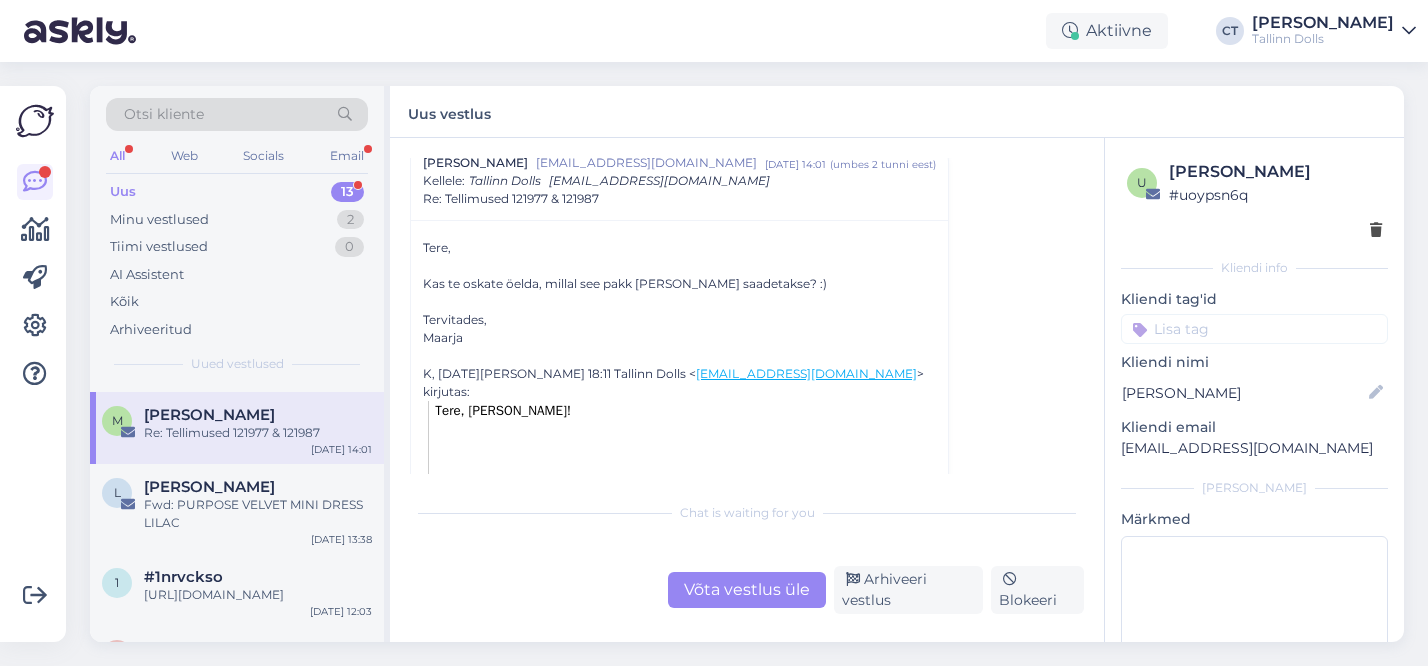 copy on "Metsmaaker" 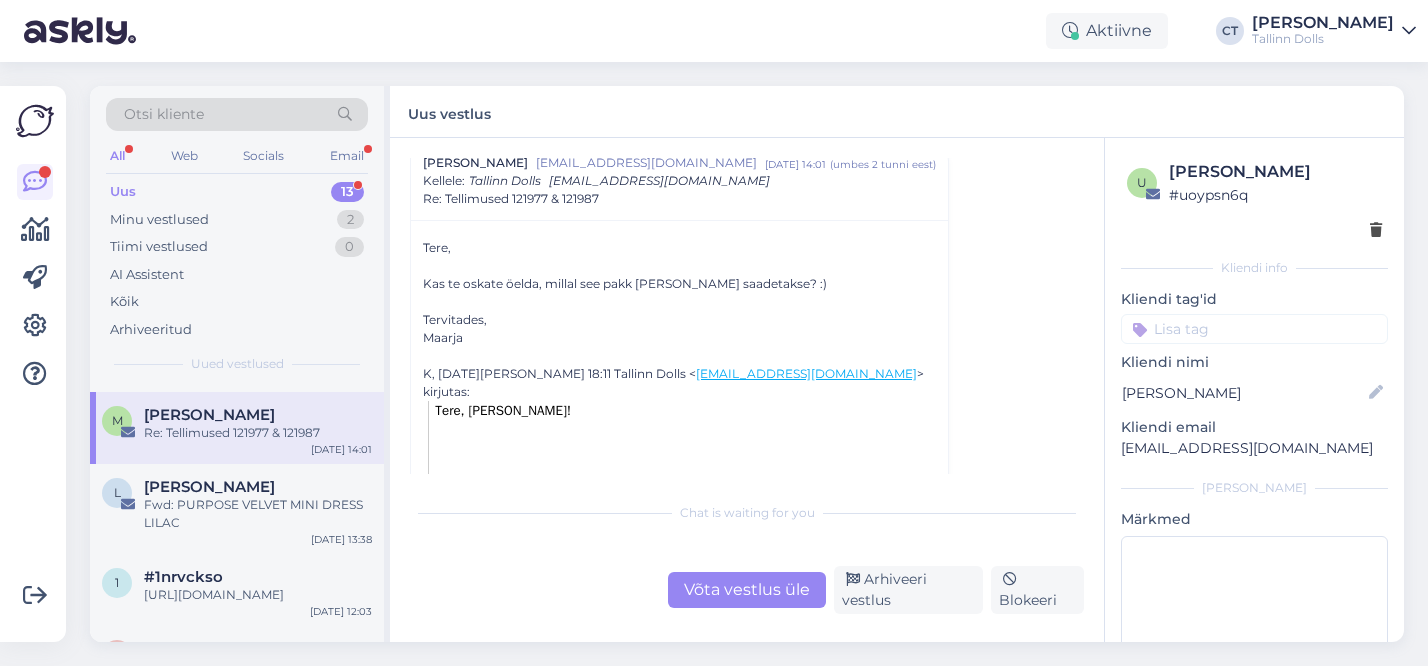 click on "[PERSON_NAME]" at bounding box center (1275, 172) 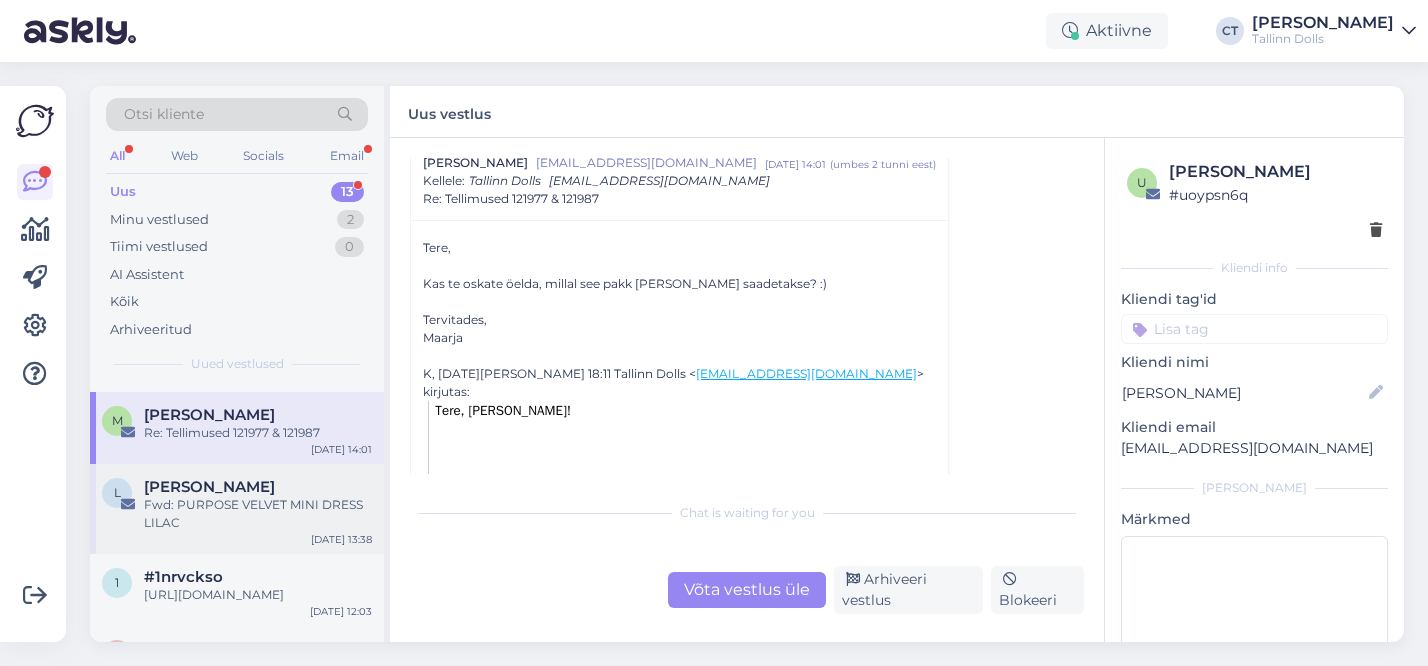 scroll, scrollTop: 318, scrollLeft: 0, axis: vertical 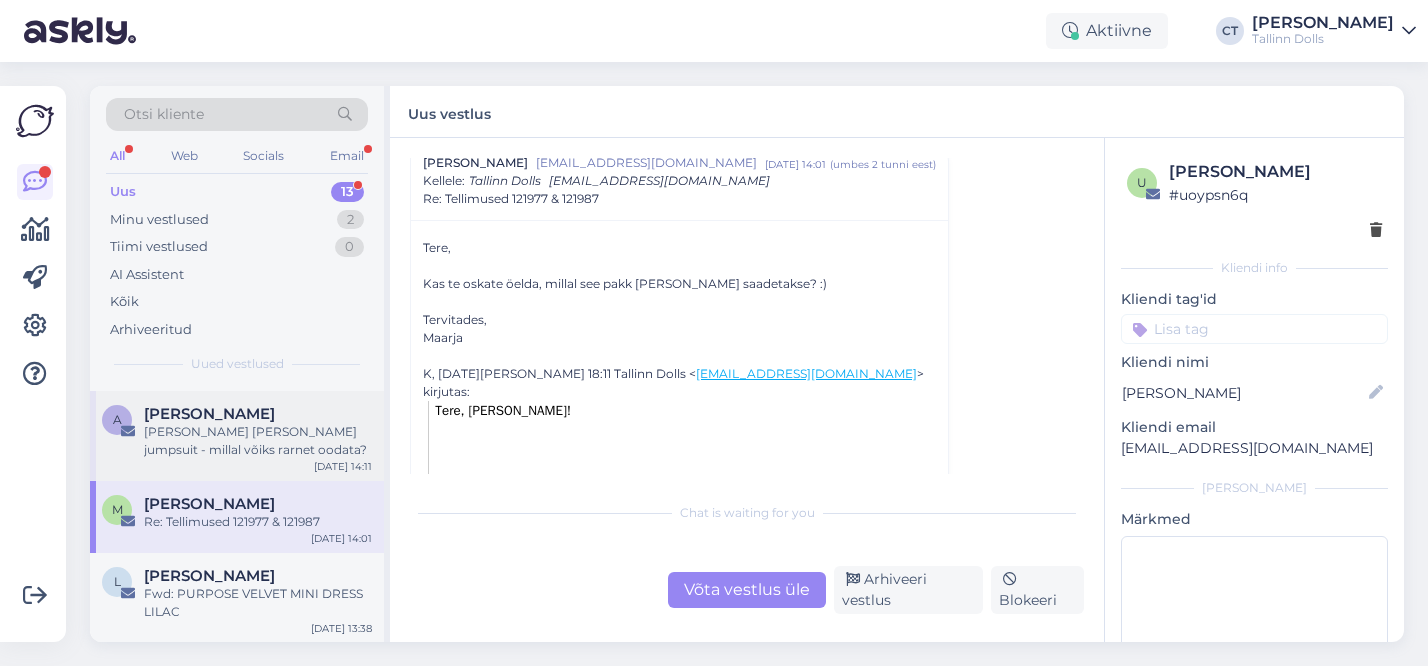 click on "A [PERSON_NAME] [PERSON_NAME] jumpsuit - millal võiks rarnet oodata? [DATE] 14:11" at bounding box center (237, 436) 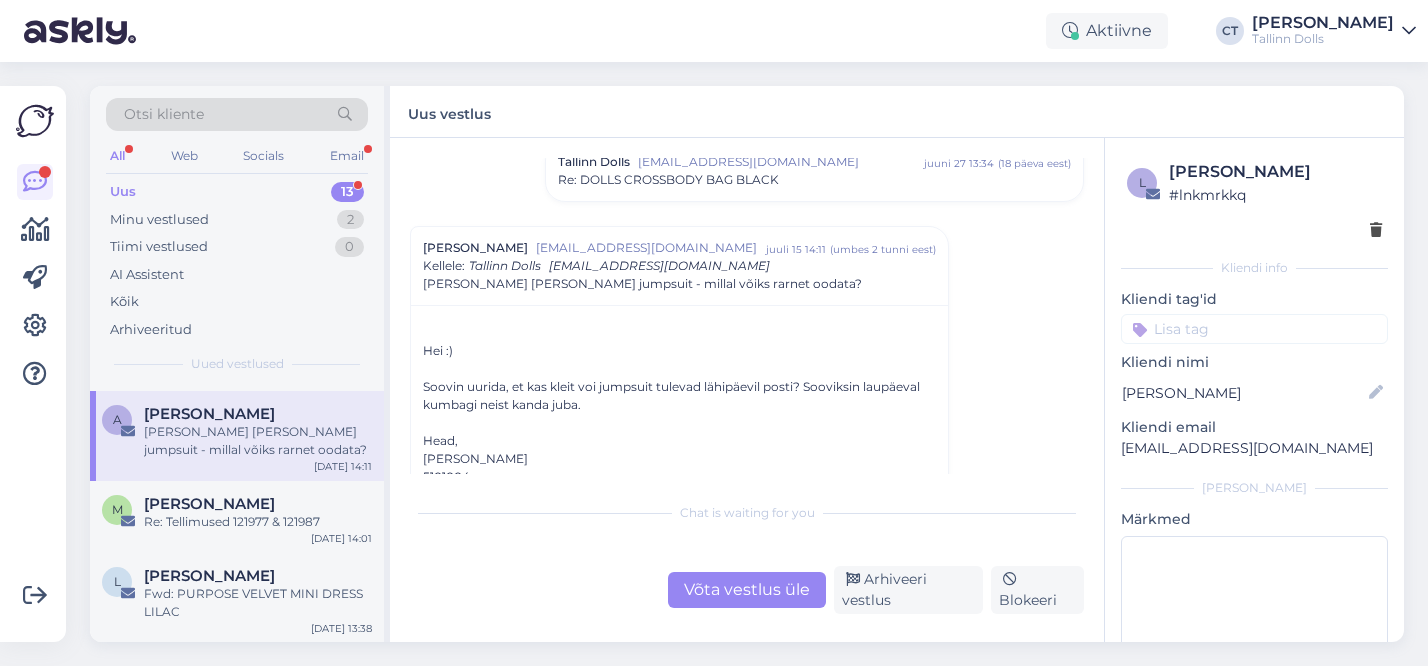 scroll, scrollTop: 331, scrollLeft: 0, axis: vertical 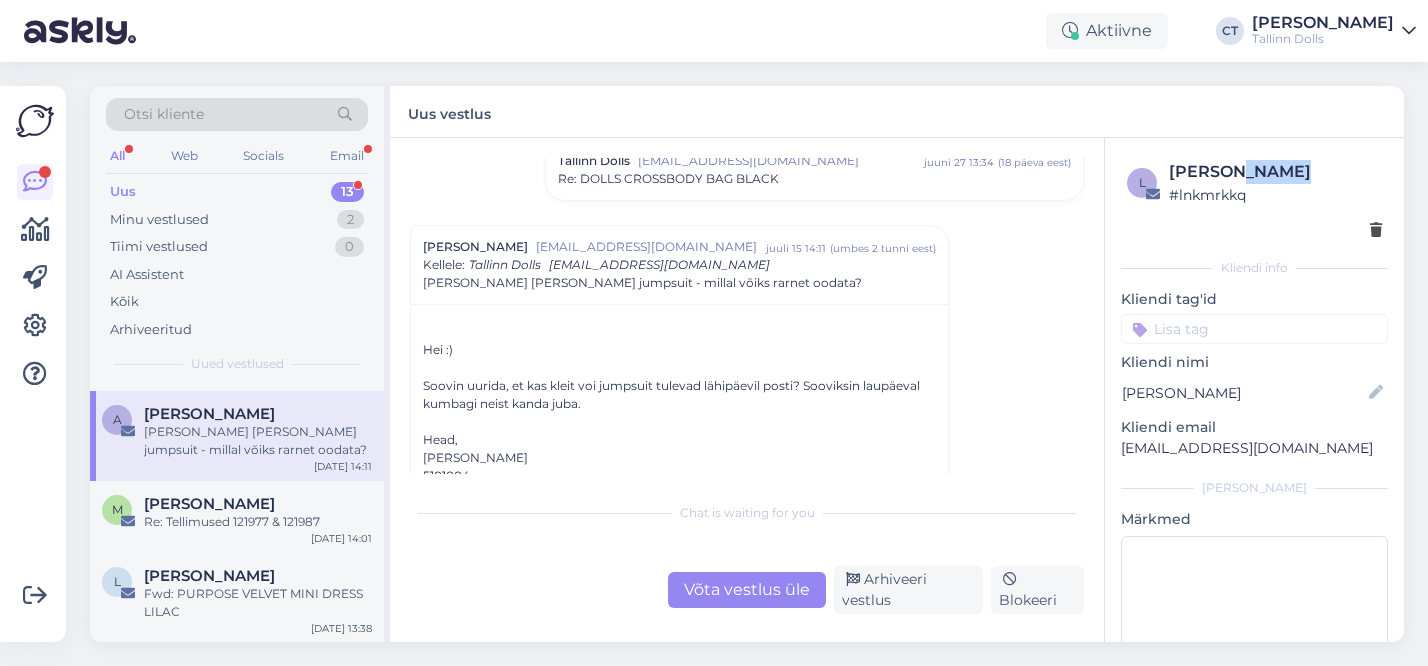 copy on "Zimmer" 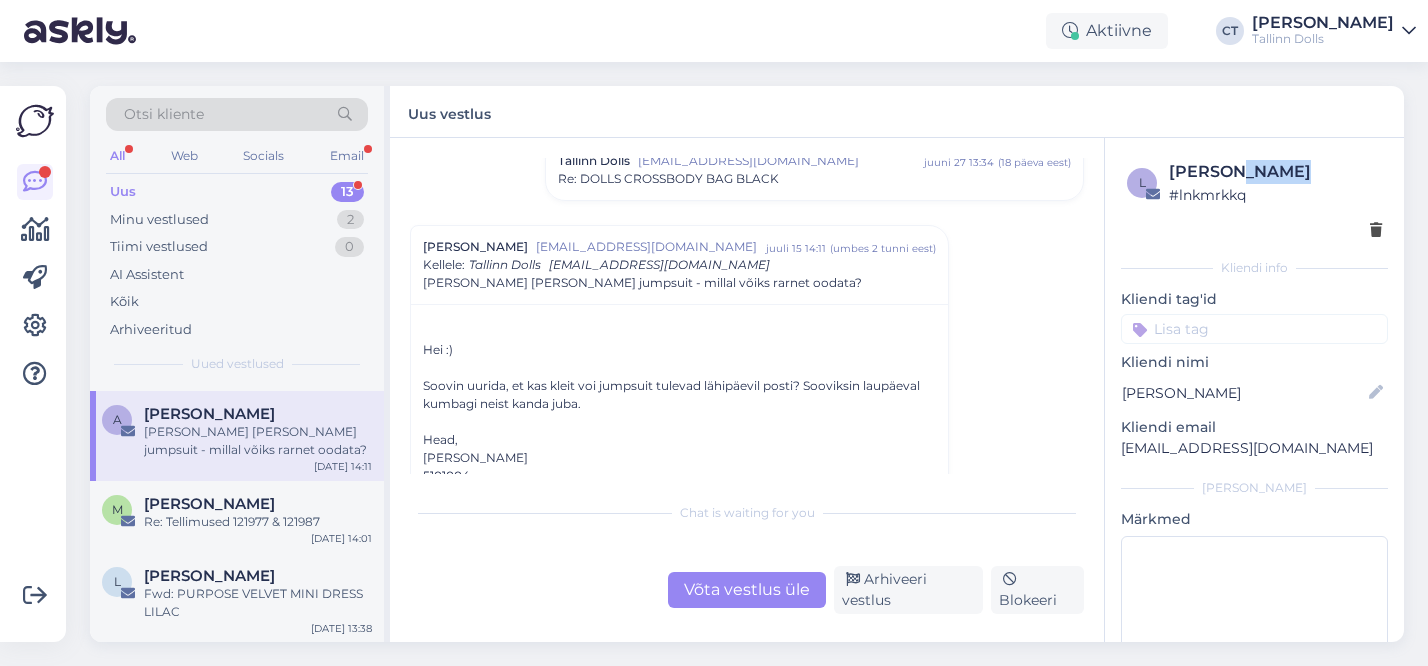 drag, startPoint x: 1300, startPoint y: 172, endPoint x: 1231, endPoint y: 170, distance: 69.02898 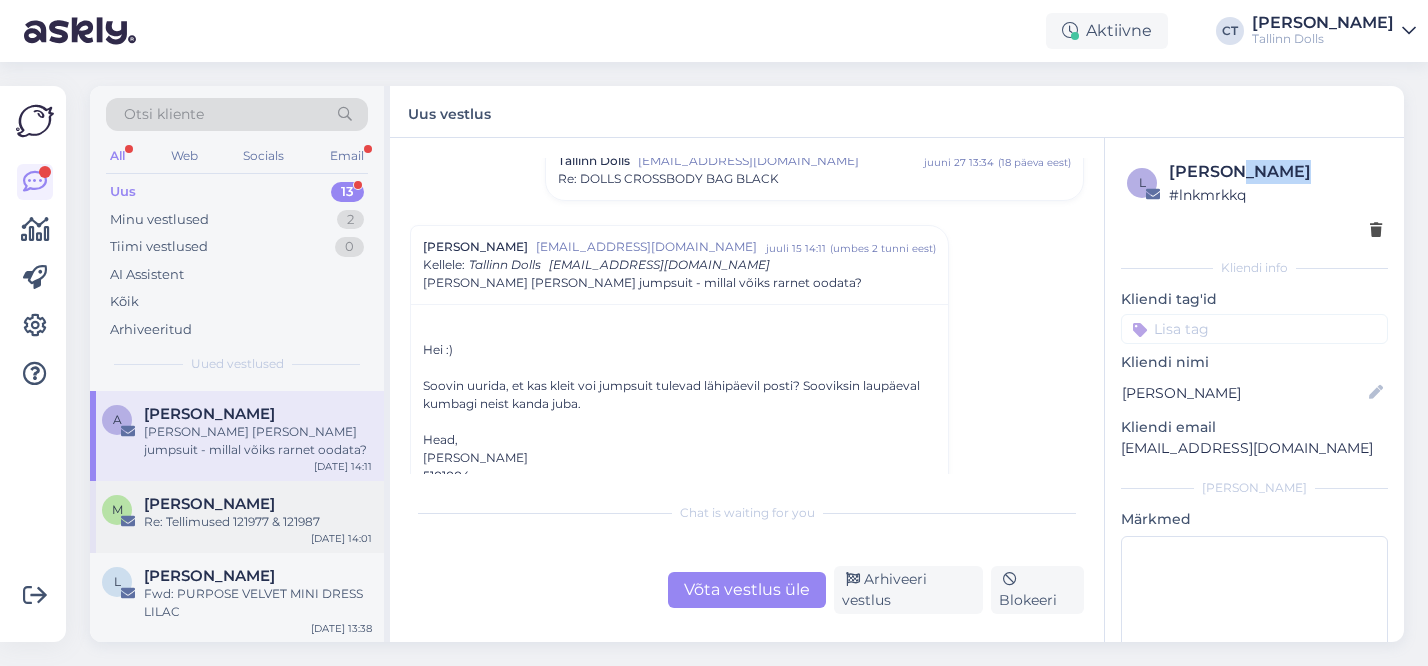 scroll, scrollTop: 223, scrollLeft: 0, axis: vertical 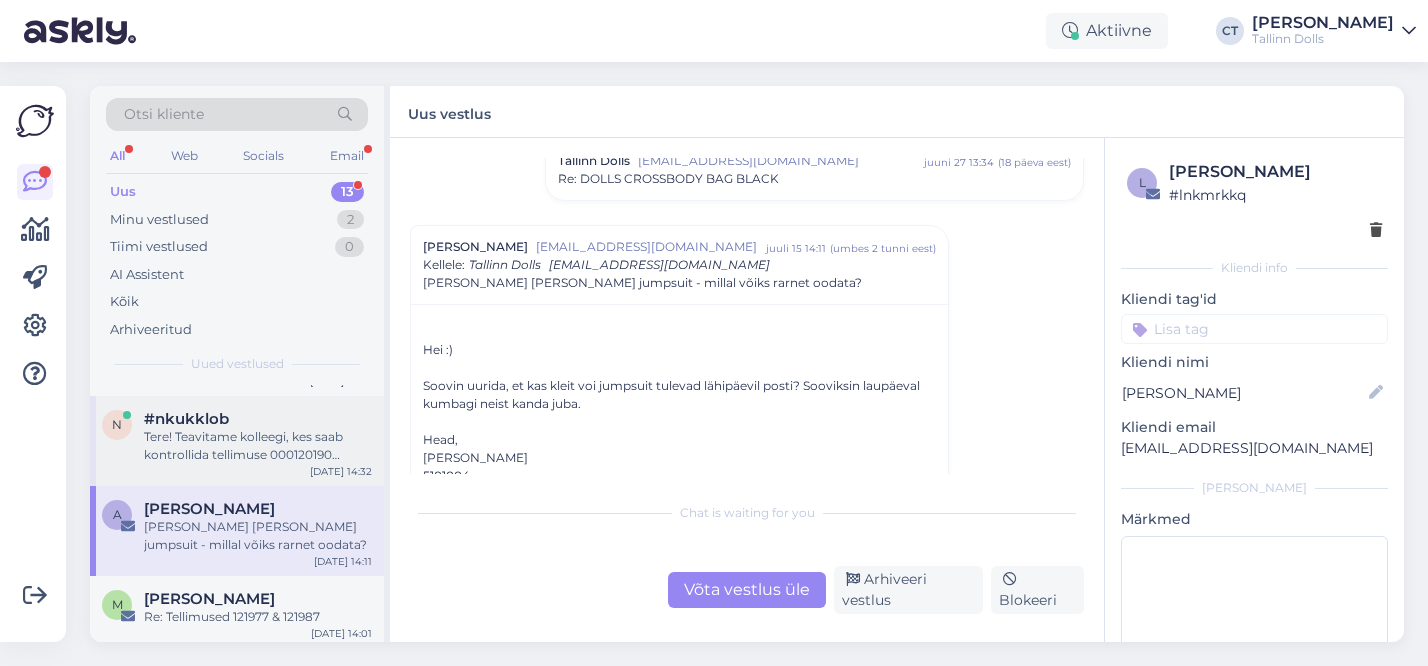 click on "n #nkukklob Tere!
Teavitame kolleegi, kes saab kontrollida tellimuse 000120190 staatust ja meiliteavituste probleemi. [DATE] 14:32" at bounding box center (237, 441) 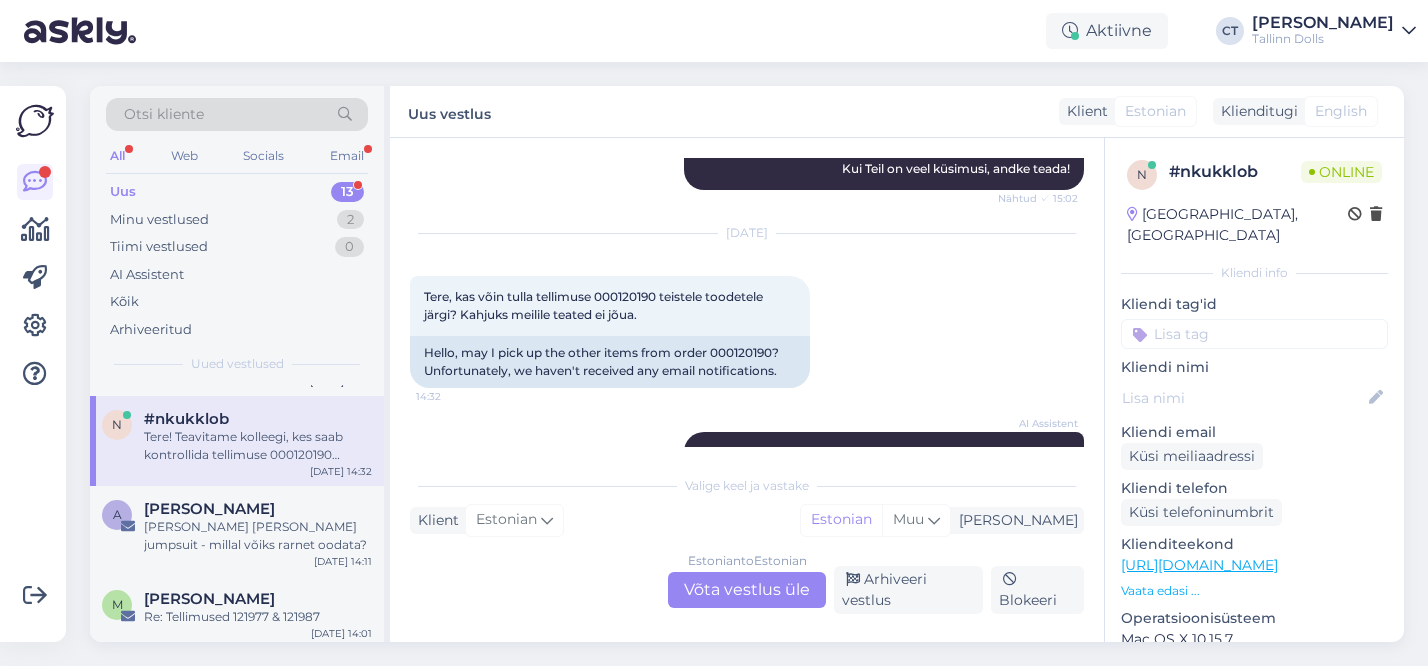 scroll, scrollTop: 1779, scrollLeft: 0, axis: vertical 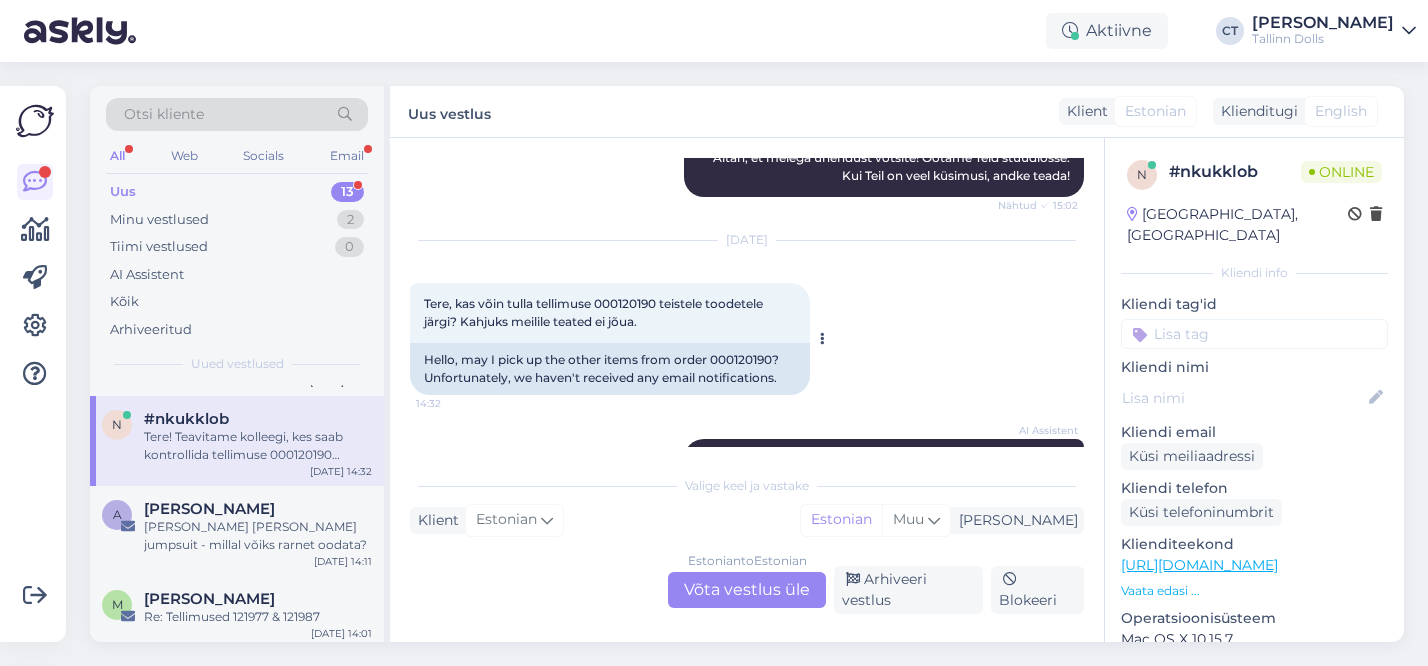 click on "Tere, kas võin tulla tellimuse 000120190 teistele toodetele järgi? Kahjuks meilile teated ei jõua." at bounding box center [595, 312] 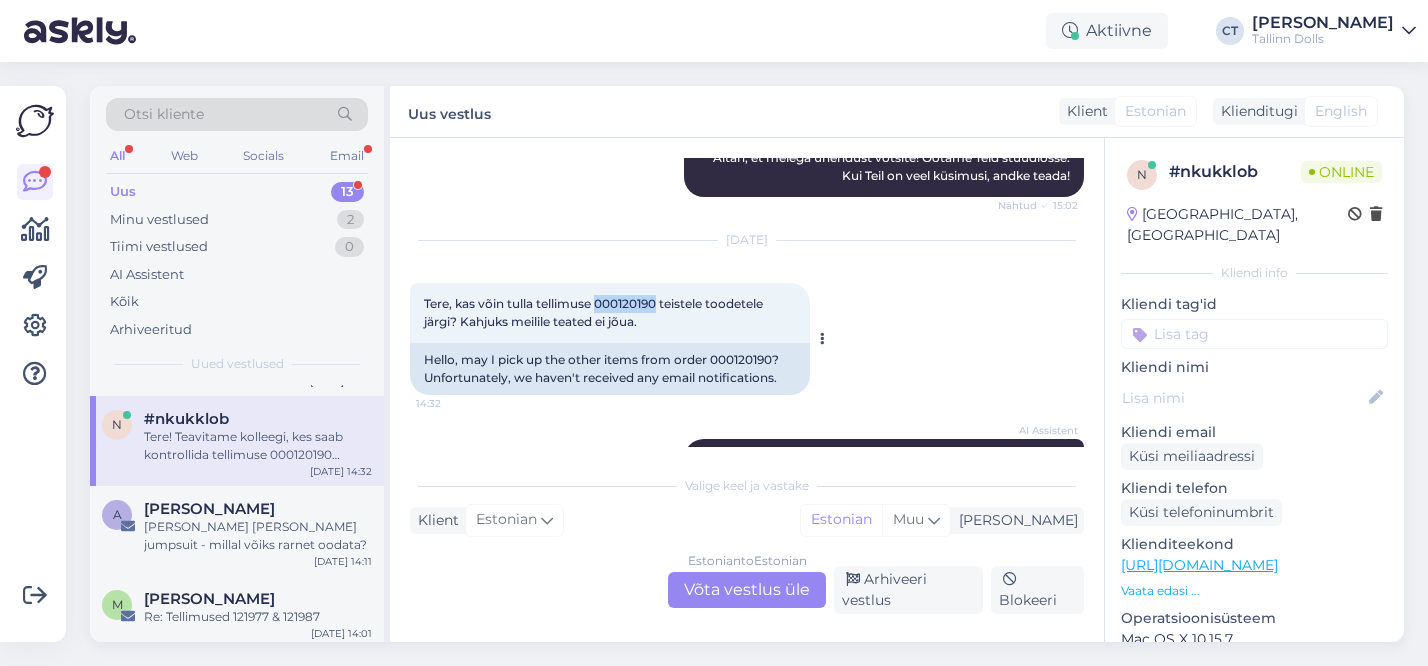 click on "Tere, kas võin tulla tellimuse 000120190 teistele toodetele järgi? Kahjuks meilile teated ei jõua." at bounding box center (595, 312) 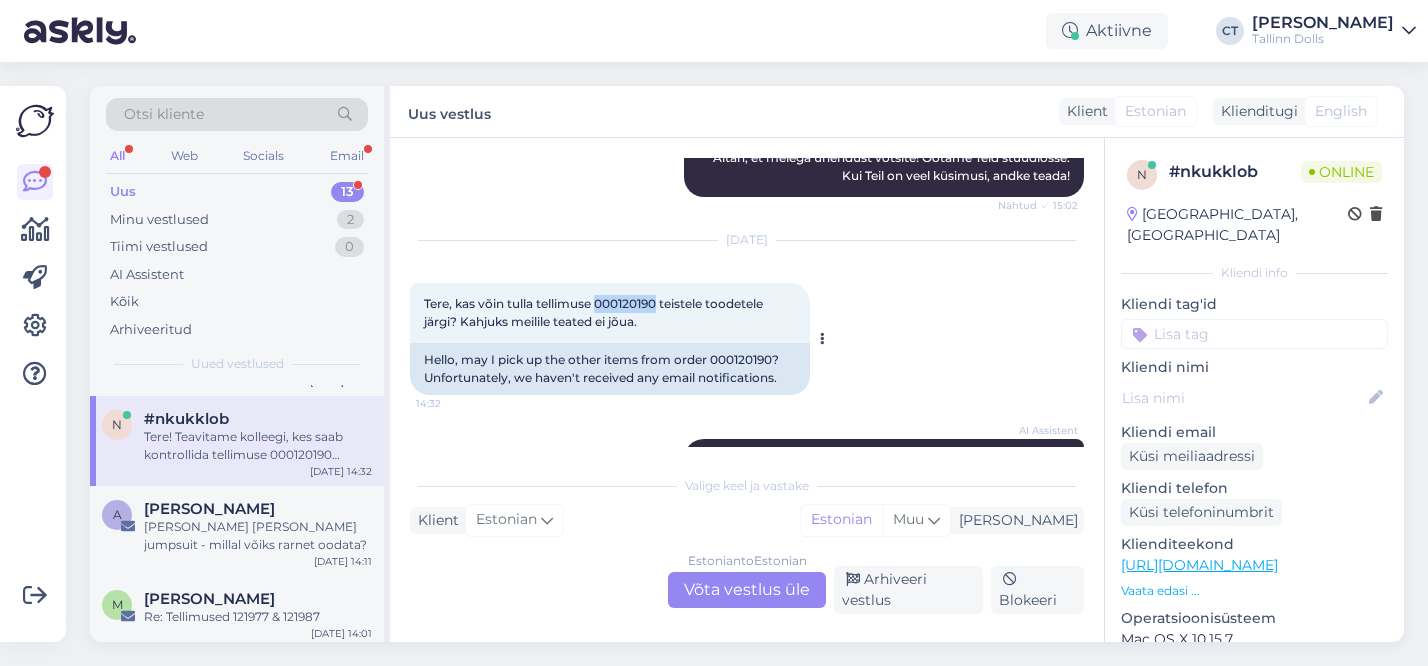 copy on "000120190" 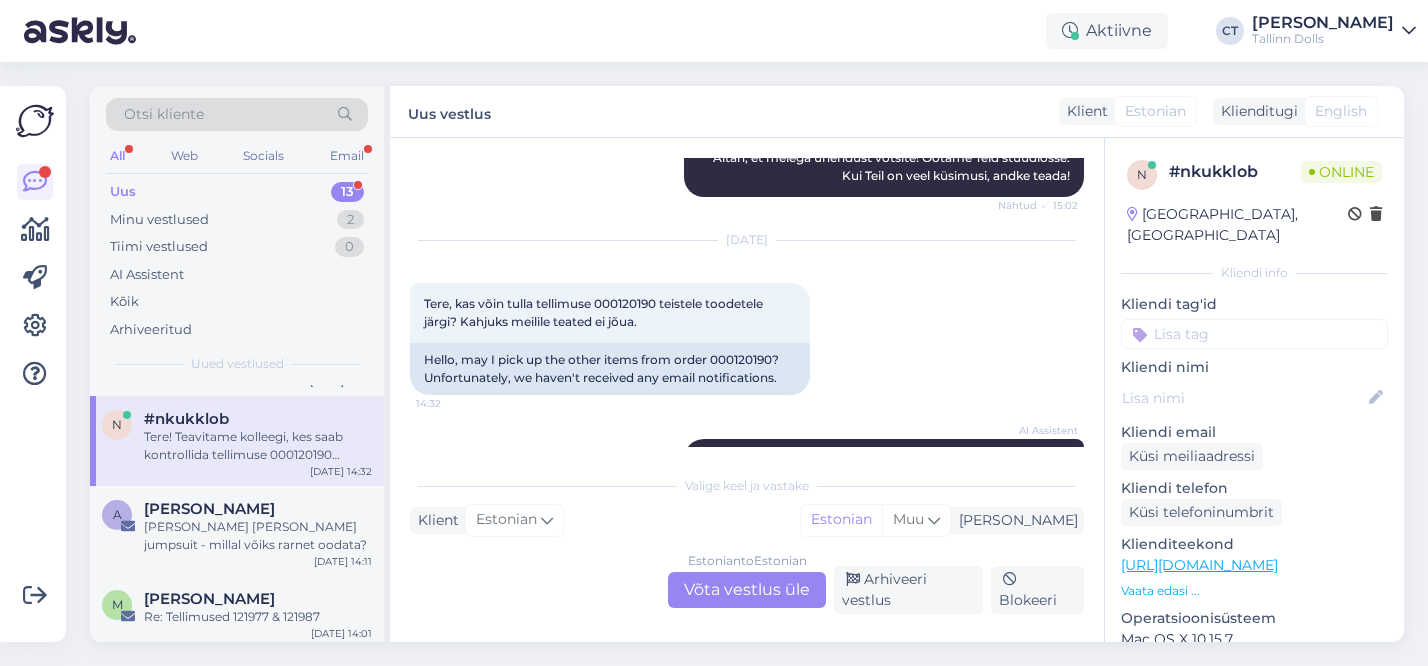 click on "Estonian  to  Estonian Võta vestlus üle" at bounding box center (747, 590) 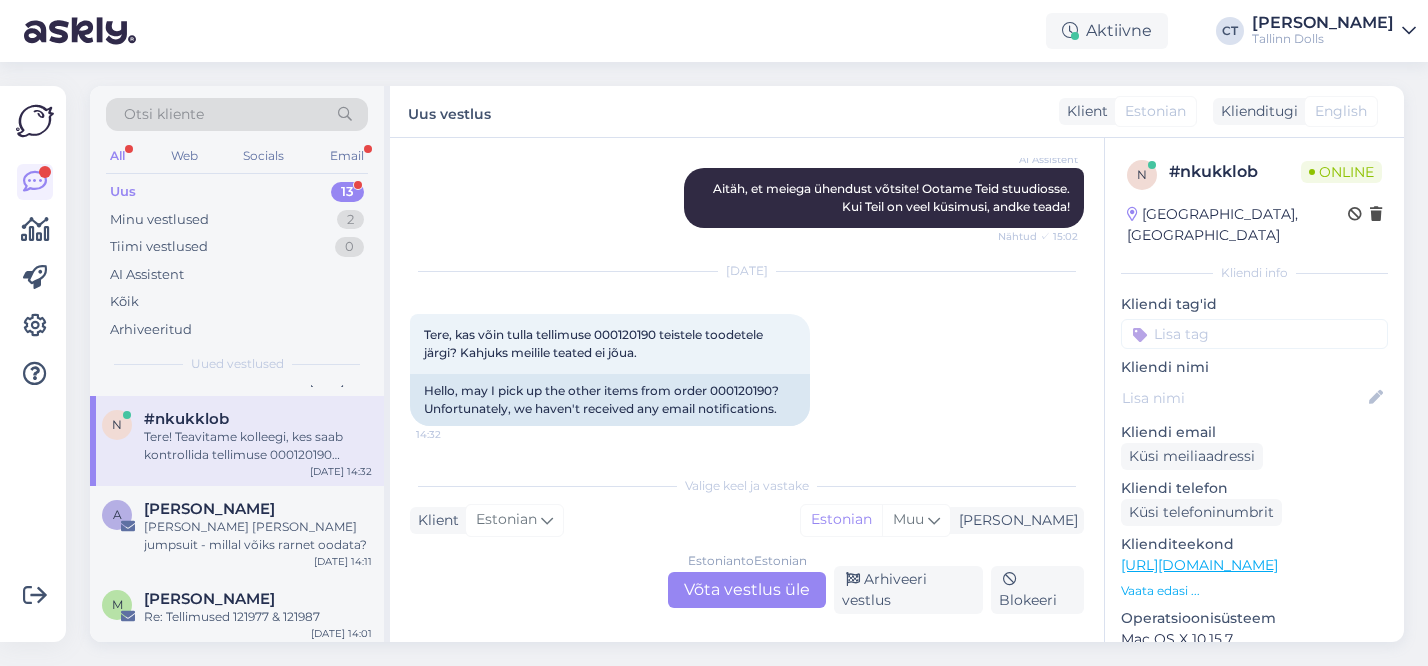 scroll, scrollTop: 0, scrollLeft: 0, axis: both 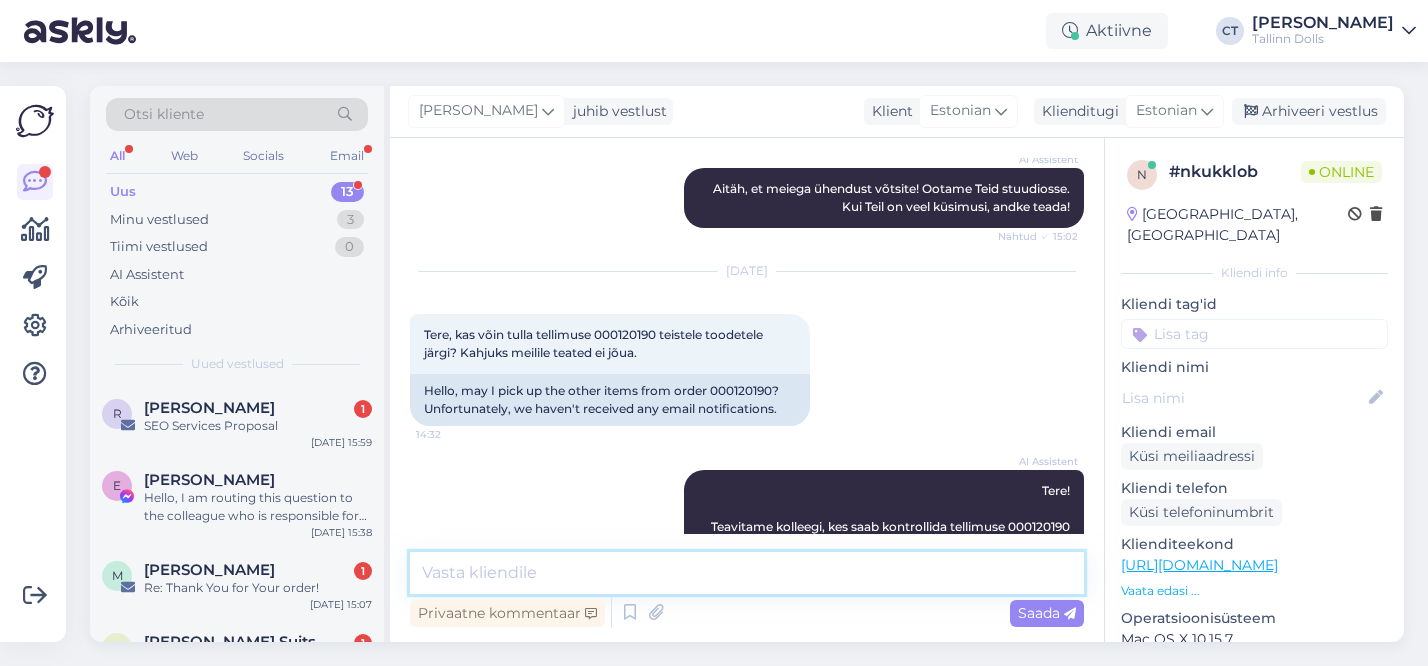 click at bounding box center (747, 573) 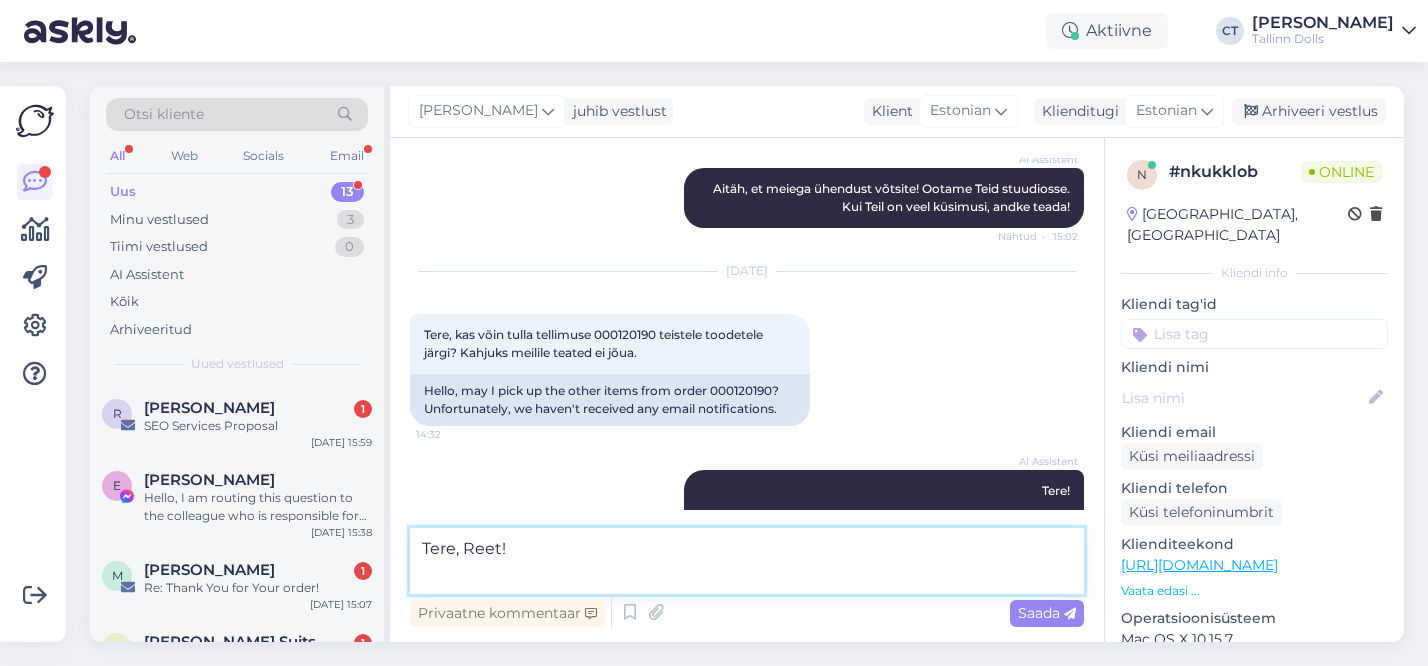 scroll, scrollTop: 1772, scrollLeft: 0, axis: vertical 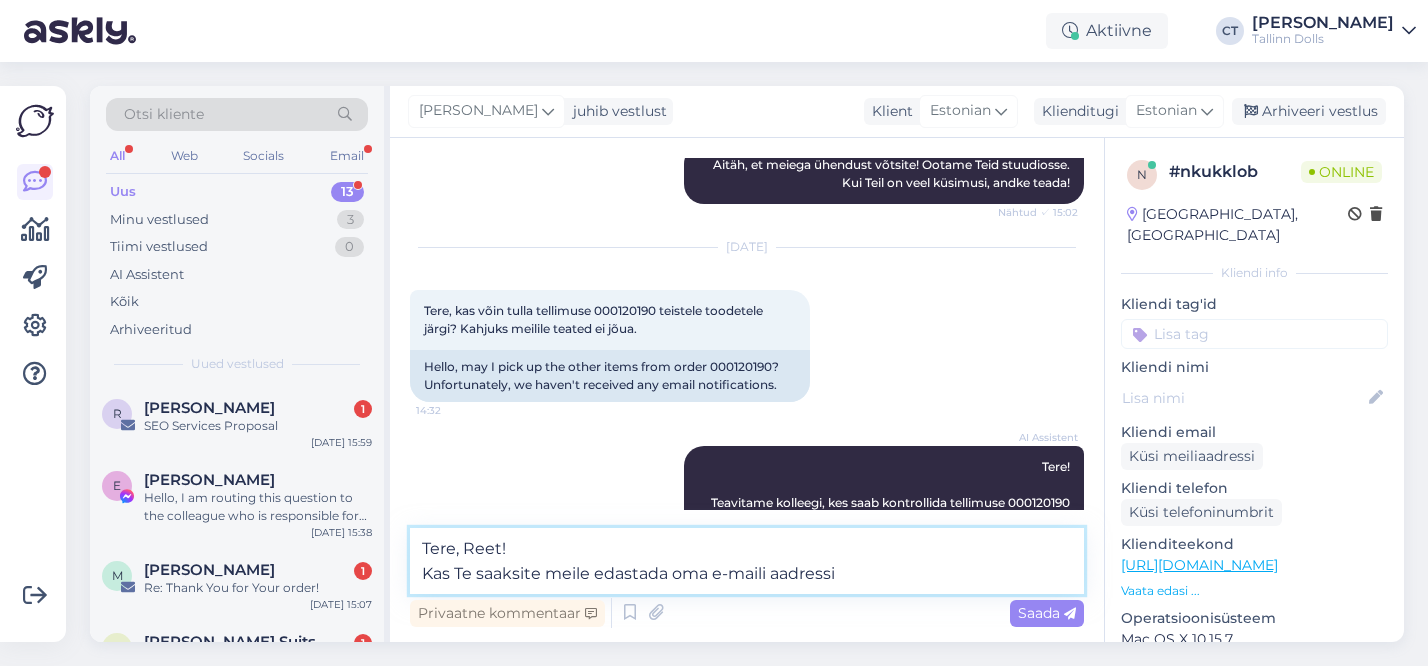 click on "Tere, Reet!
Kas Te saaksite meile edastada oma e-maili aadressi" at bounding box center (747, 561) 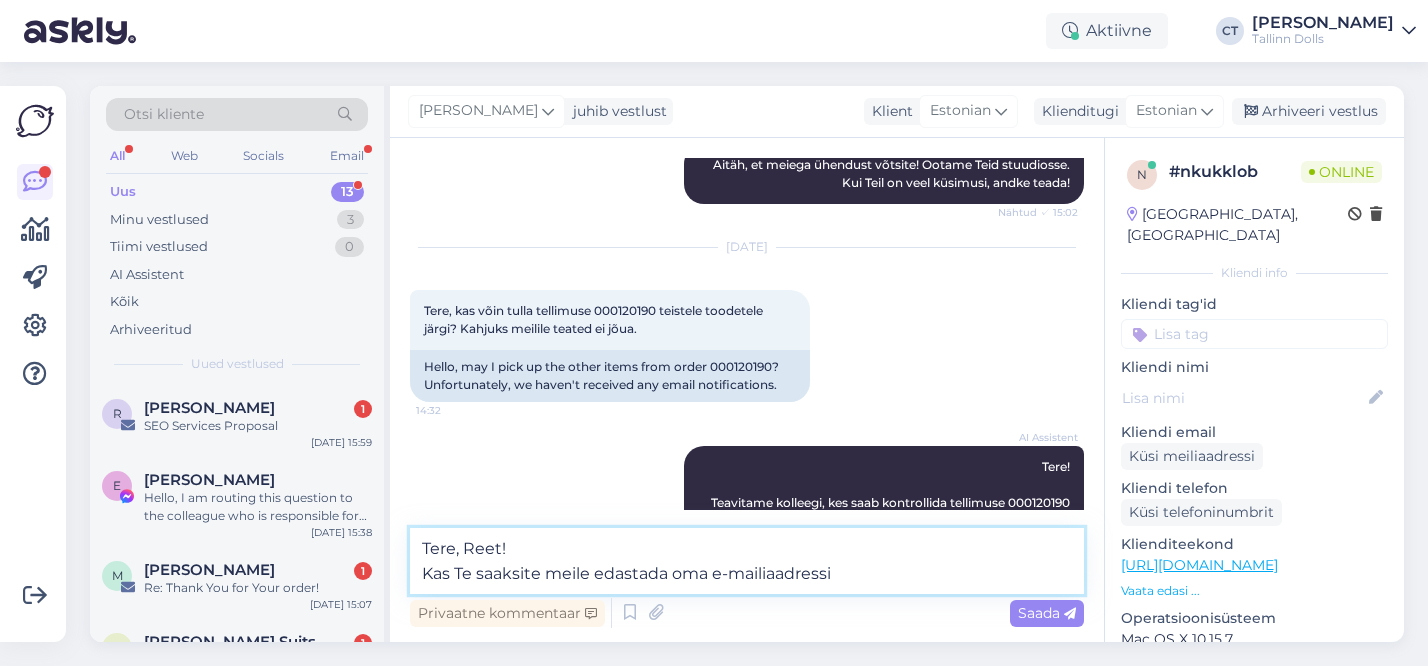 click on "Tere, Reet!
Kas Te saaksite meile edastada oma e-mailiaadressi" at bounding box center [747, 561] 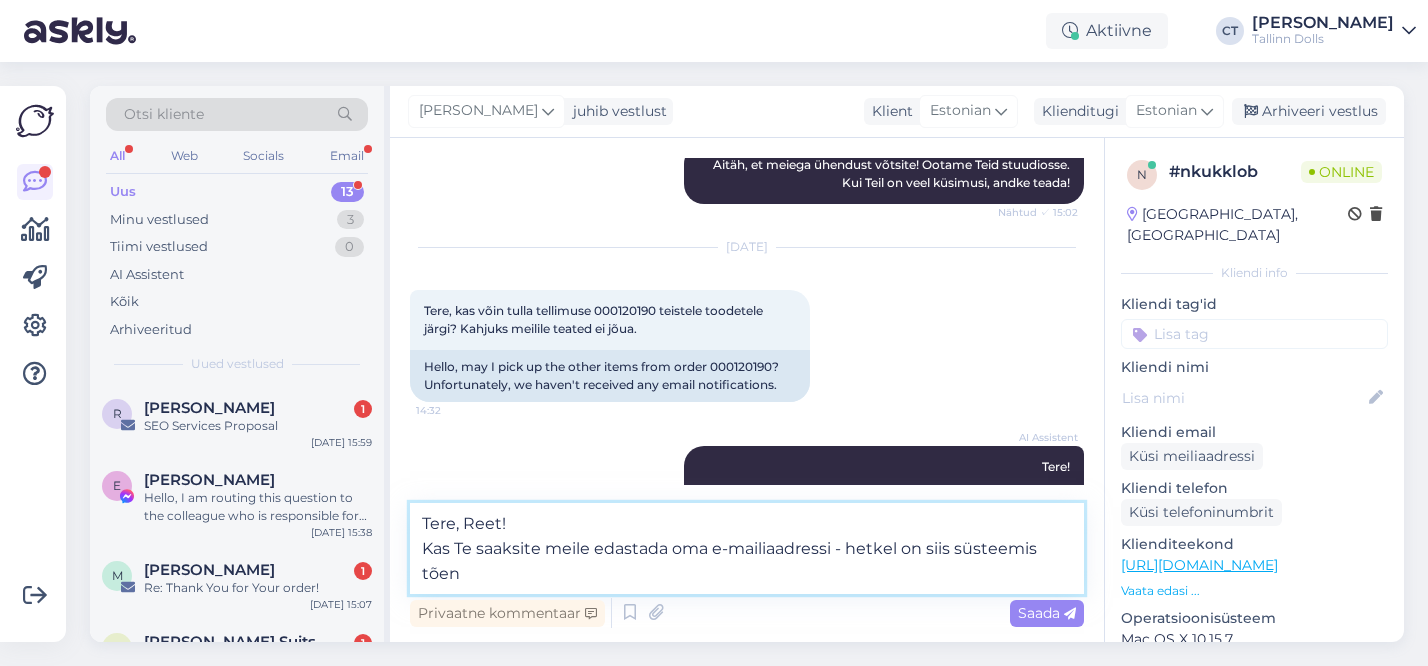 scroll, scrollTop: 1779, scrollLeft: 0, axis: vertical 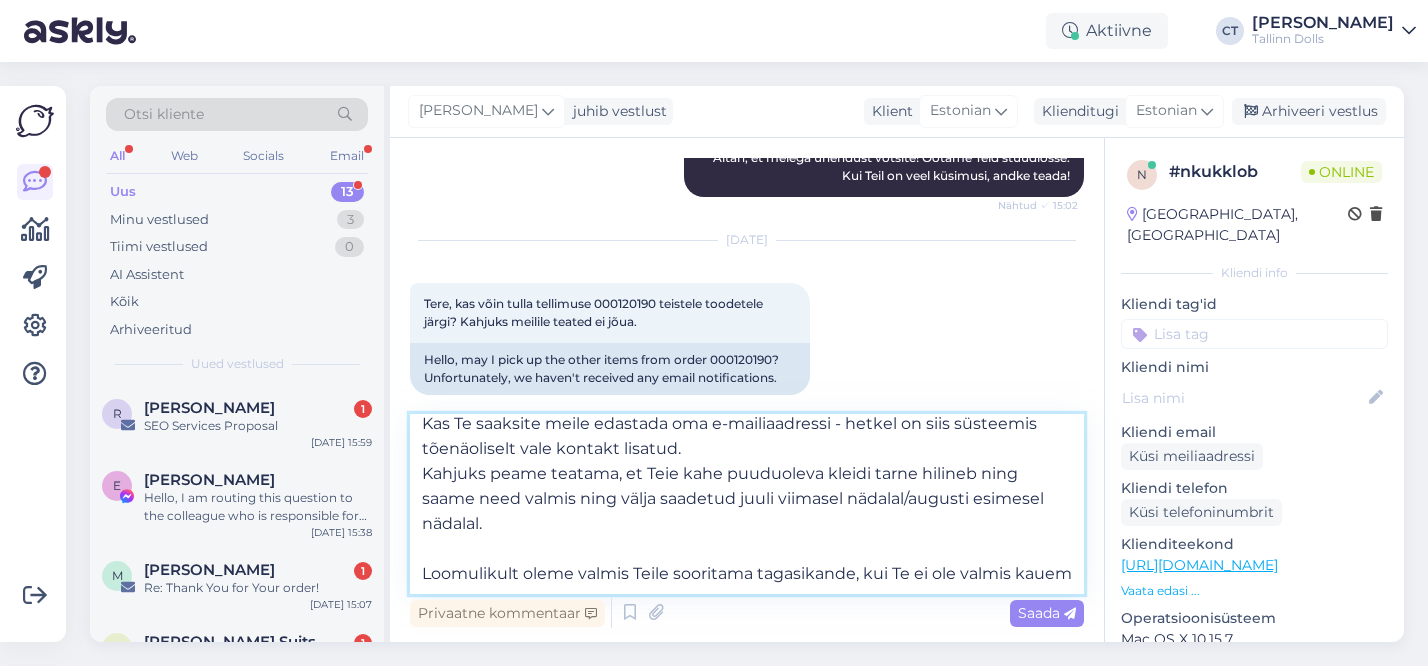 drag, startPoint x: 779, startPoint y: 578, endPoint x: 862, endPoint y: 559, distance: 85.146935 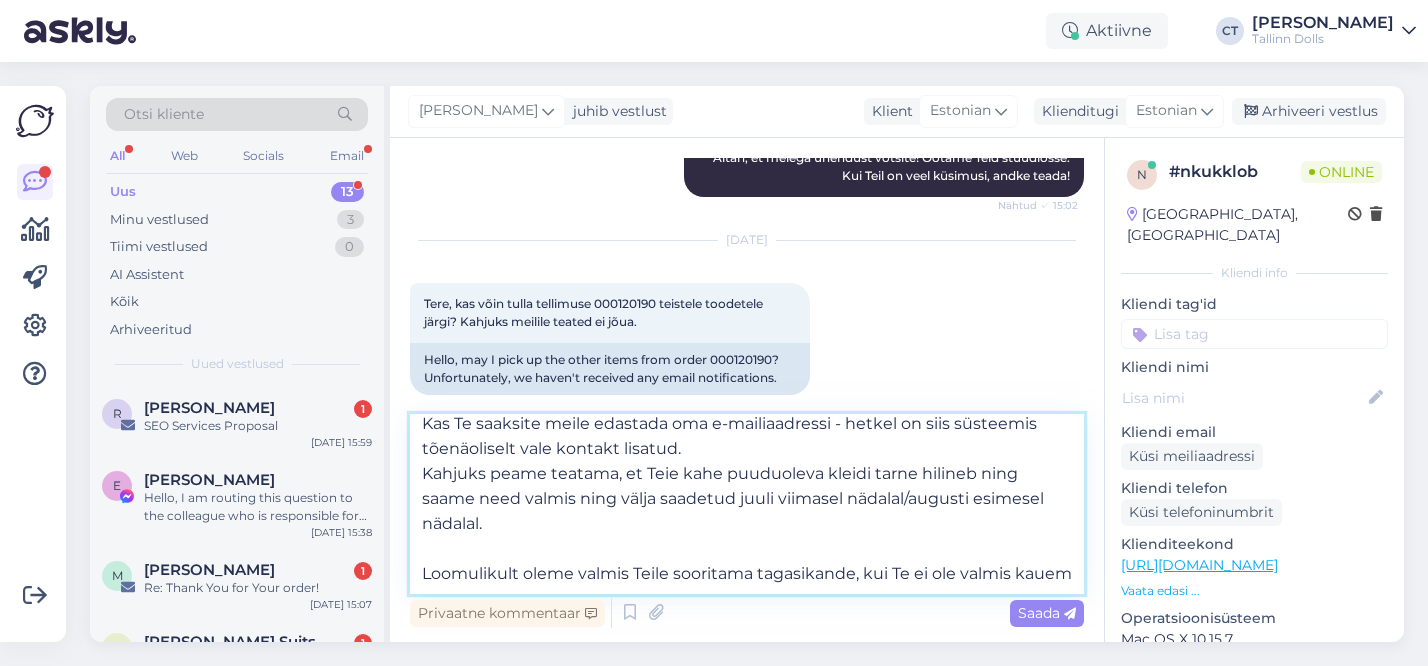 click on "Tere, Reet!
Kas Te saaksite meile edastada oma e-mailiaadressi - hetkel on siis süsteemis tõenäoliselt vale kontakt lisatud.
Kahjuks peame teatama, et Teie kahe puuduoleva kleidi tarne hilineb ning saame need valmis ning välja saadetud juuli viimasel nädalal/augusti esimesel nädalal.
Loomulikult oleme valmis Teile sooritama tagasikande, kui Te ei ole valmis kauem" at bounding box center (747, 504) 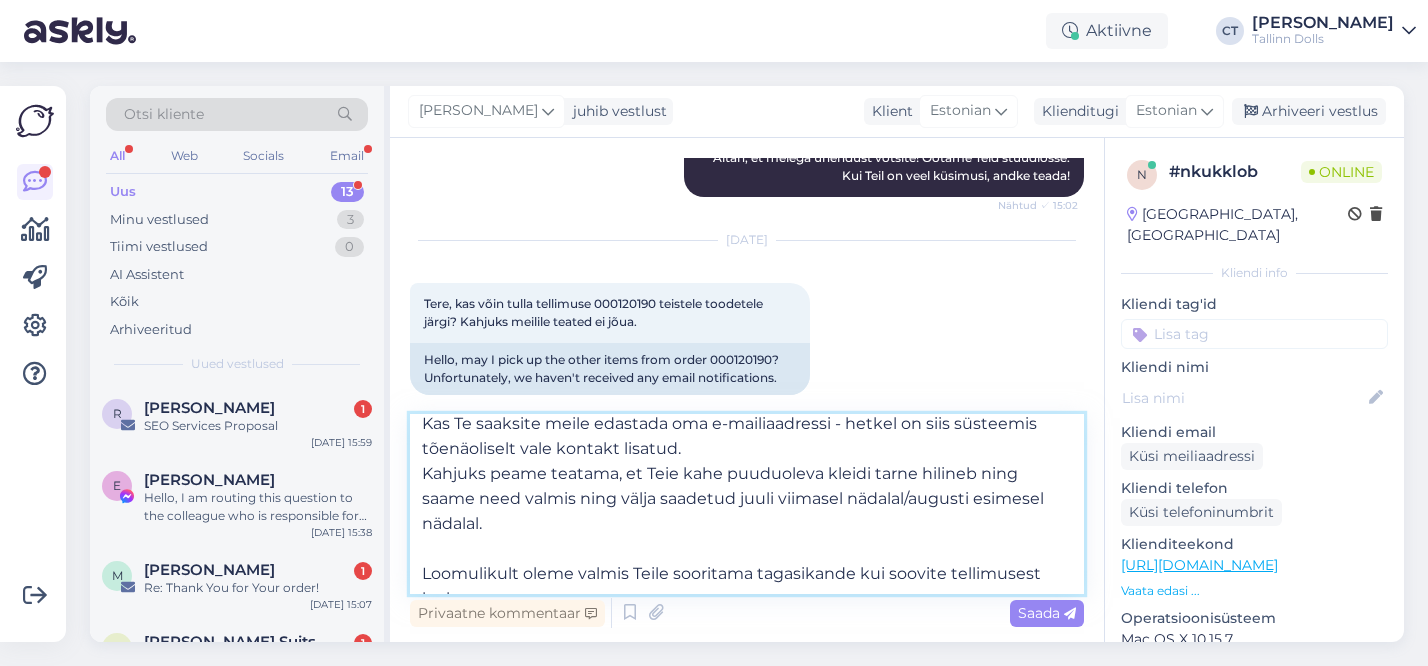 scroll, scrollTop: 50, scrollLeft: 0, axis: vertical 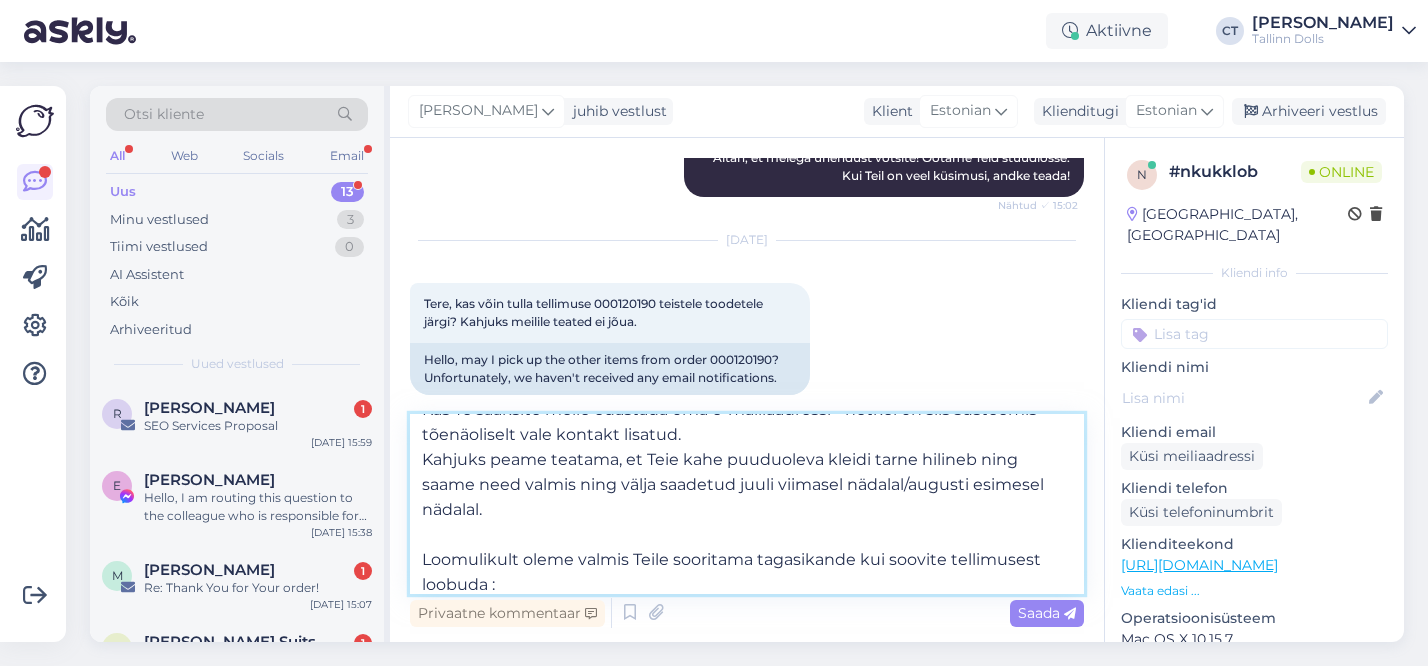 type on "Tere, Reet!
Kas Te saaksite meile edastada oma e-mailiaadressi - hetkel on siis süsteemis tõenäoliselt vale kontakt lisatud.
Kahjuks peame teatama, et Teie kahe puuduoleva kleidi tarne hilineb ning saame need valmis ning välja saadetud juuli viimasel nädalal/augusti esimesel nädalal.
Loomulikult oleme valmis Teile sooritama tagasikande kui soovite tellimusest loobuda :)" 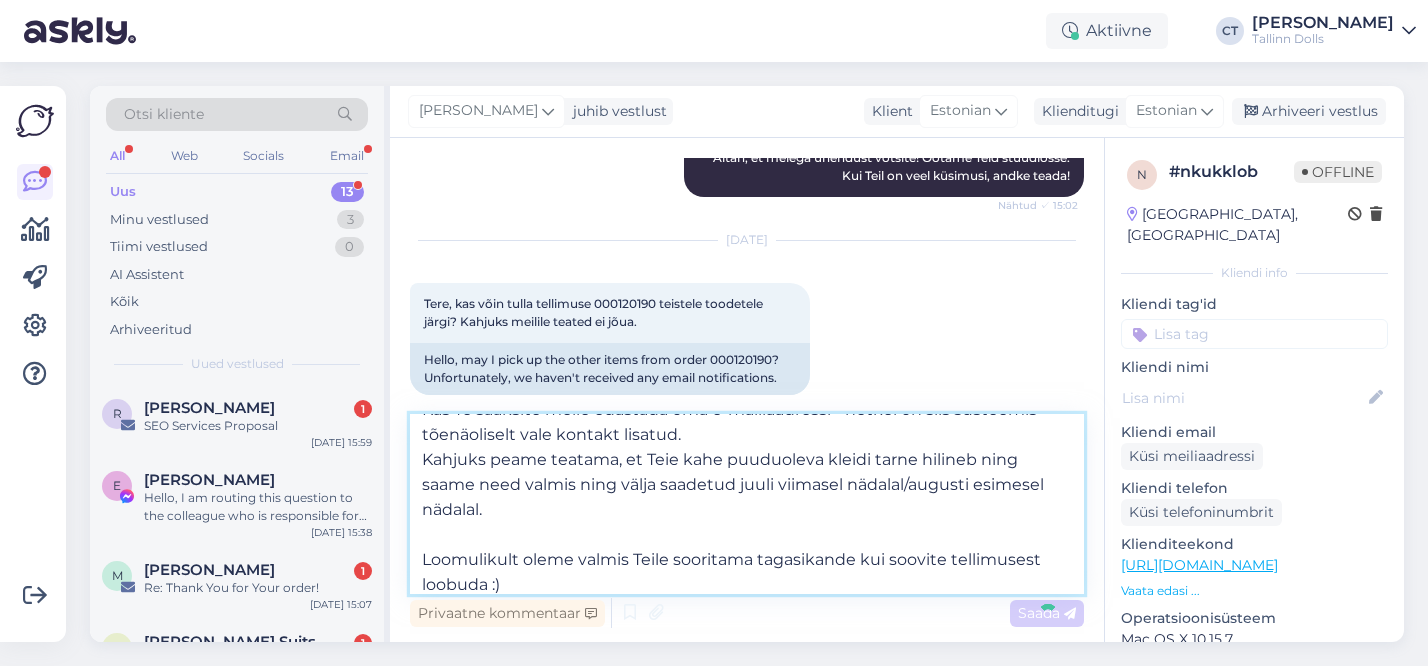 type 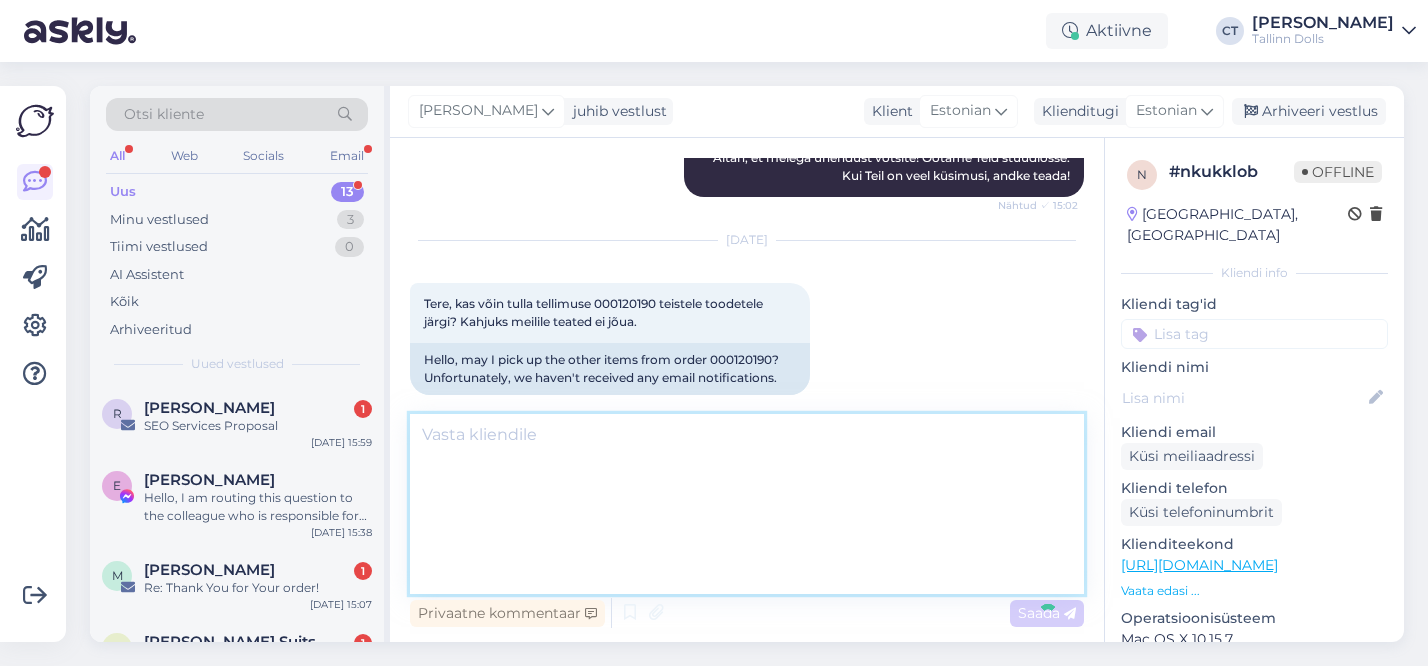 scroll, scrollTop: 1978, scrollLeft: 0, axis: vertical 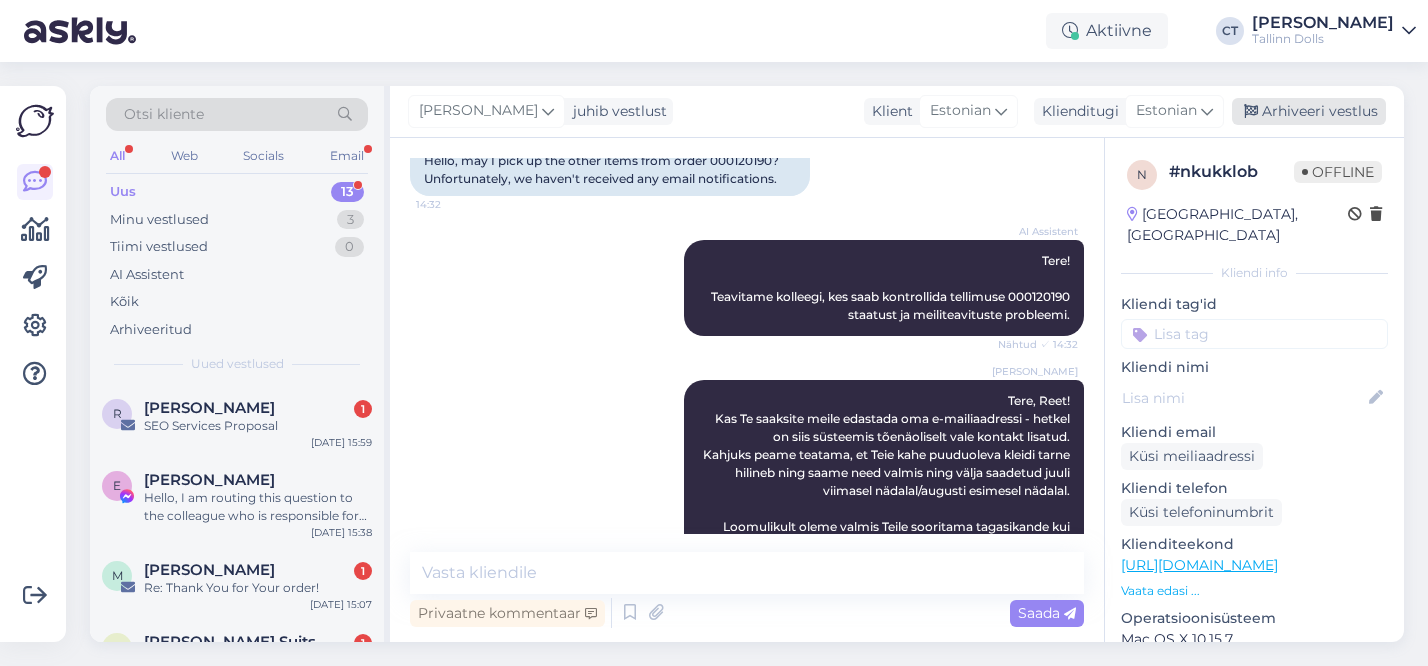 click on "Arhiveeri vestlus" at bounding box center (1309, 111) 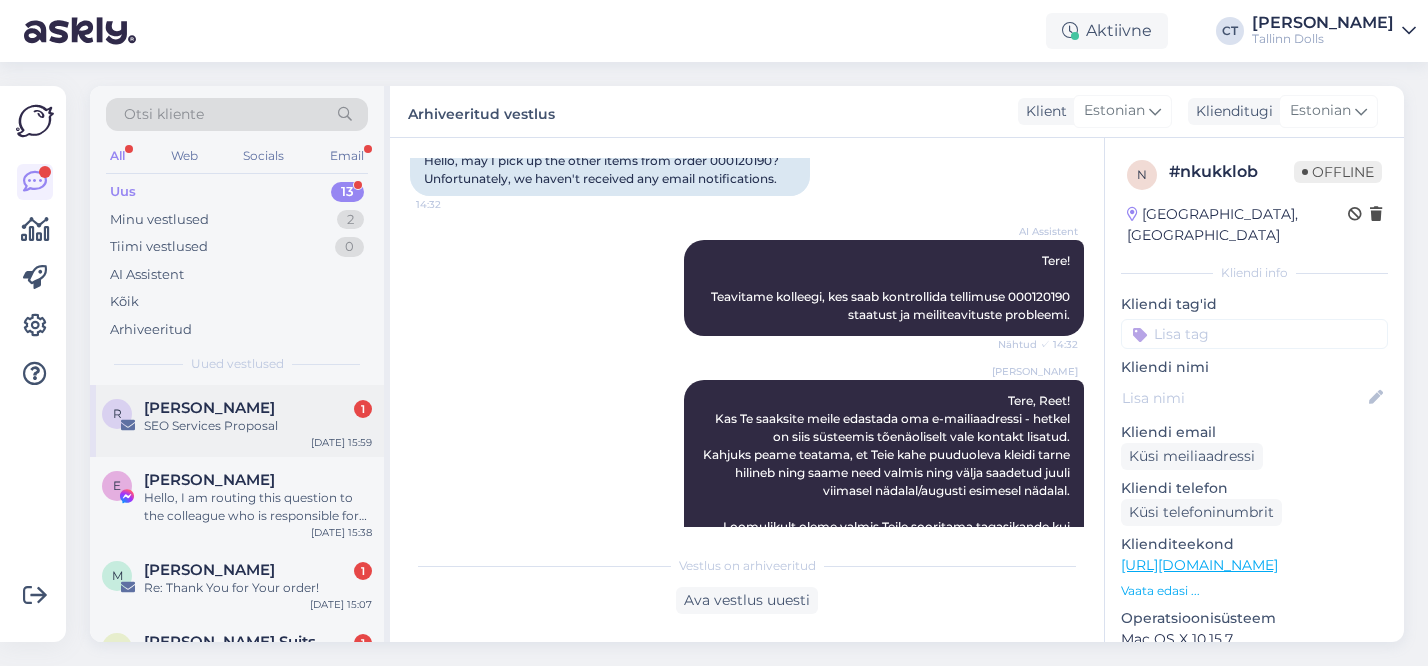 click on "SEO Services Proposal" at bounding box center (258, 426) 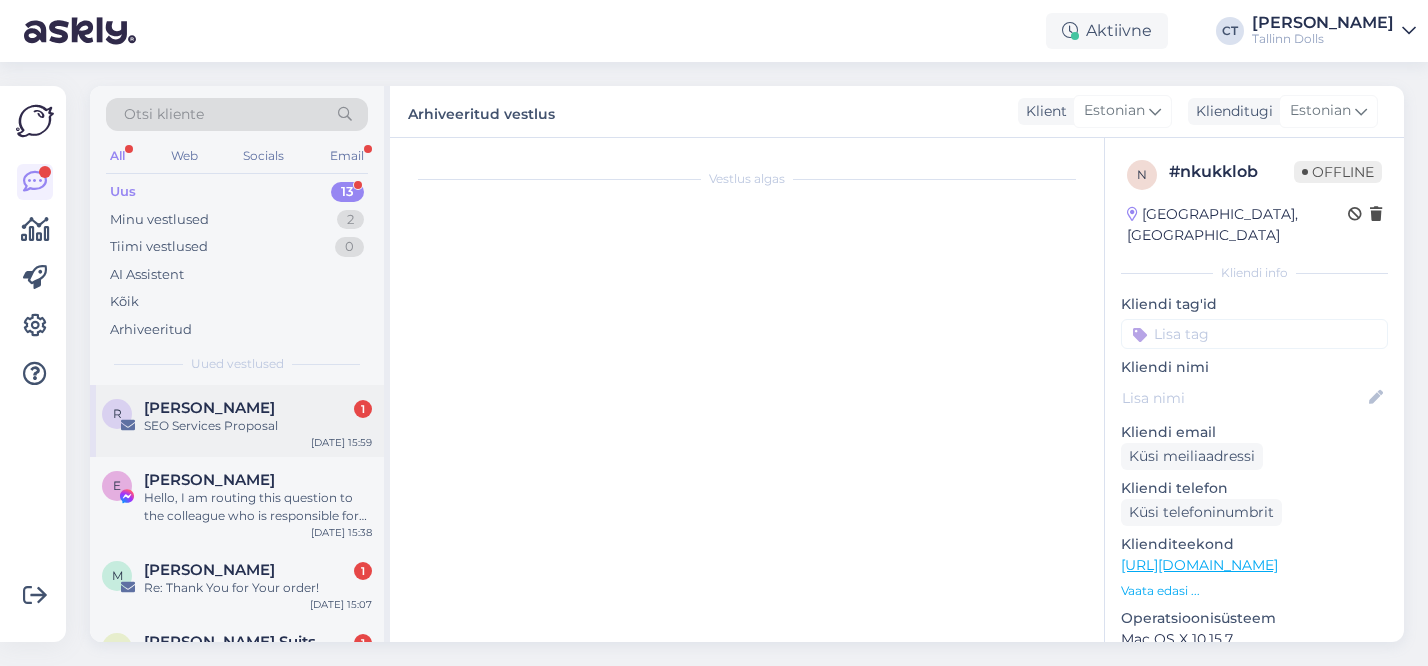 scroll, scrollTop: 0, scrollLeft: 0, axis: both 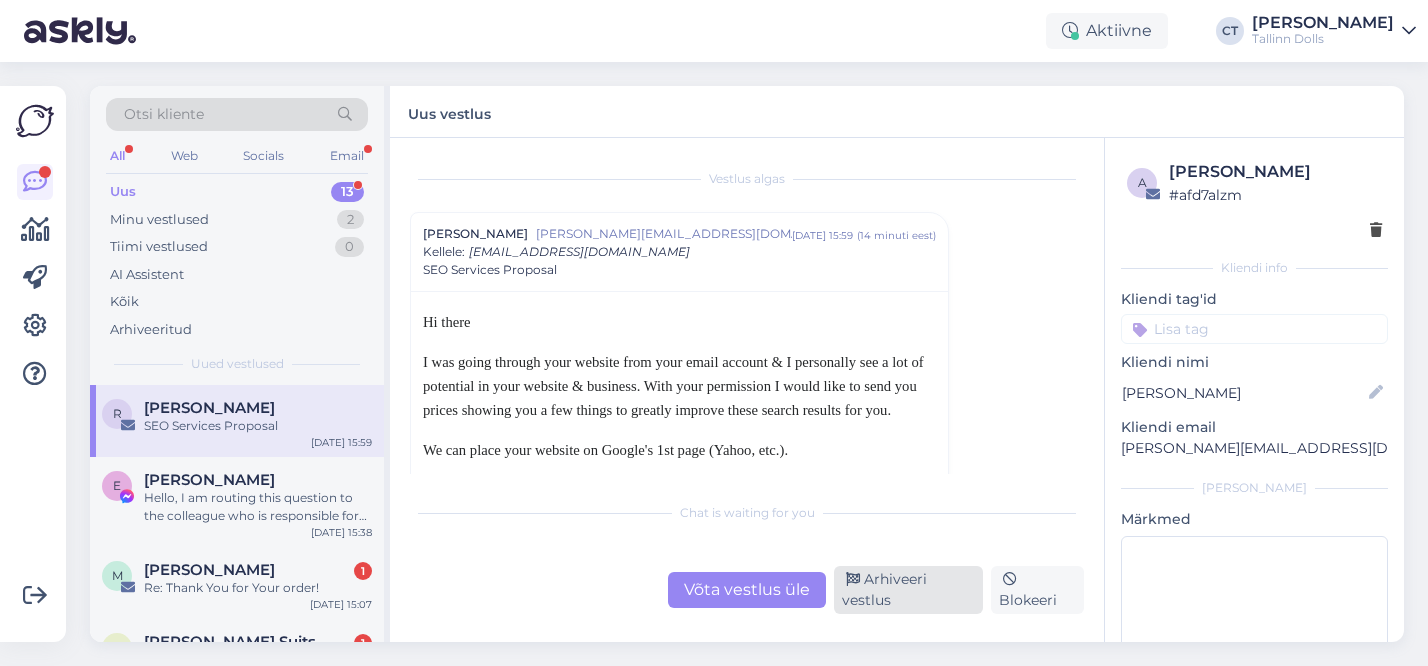 click on "Arhiveeri vestlus" at bounding box center (908, 590) 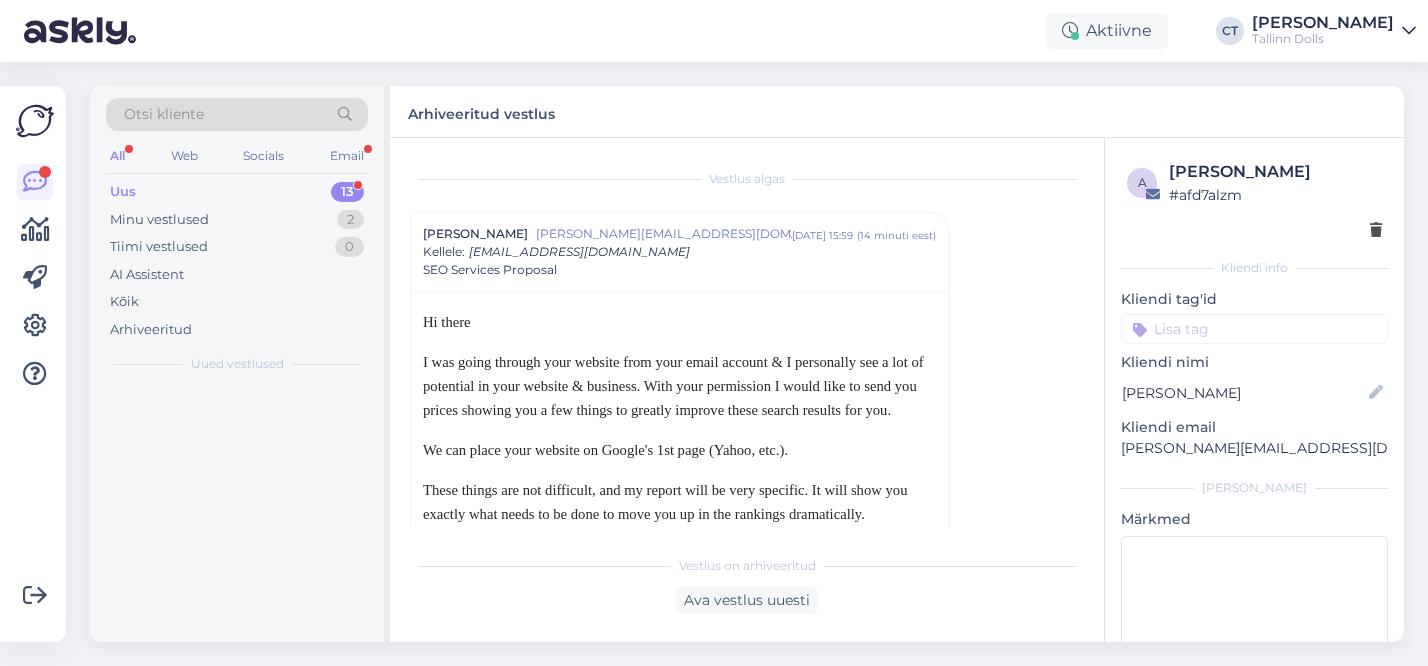 scroll, scrollTop: 54, scrollLeft: 0, axis: vertical 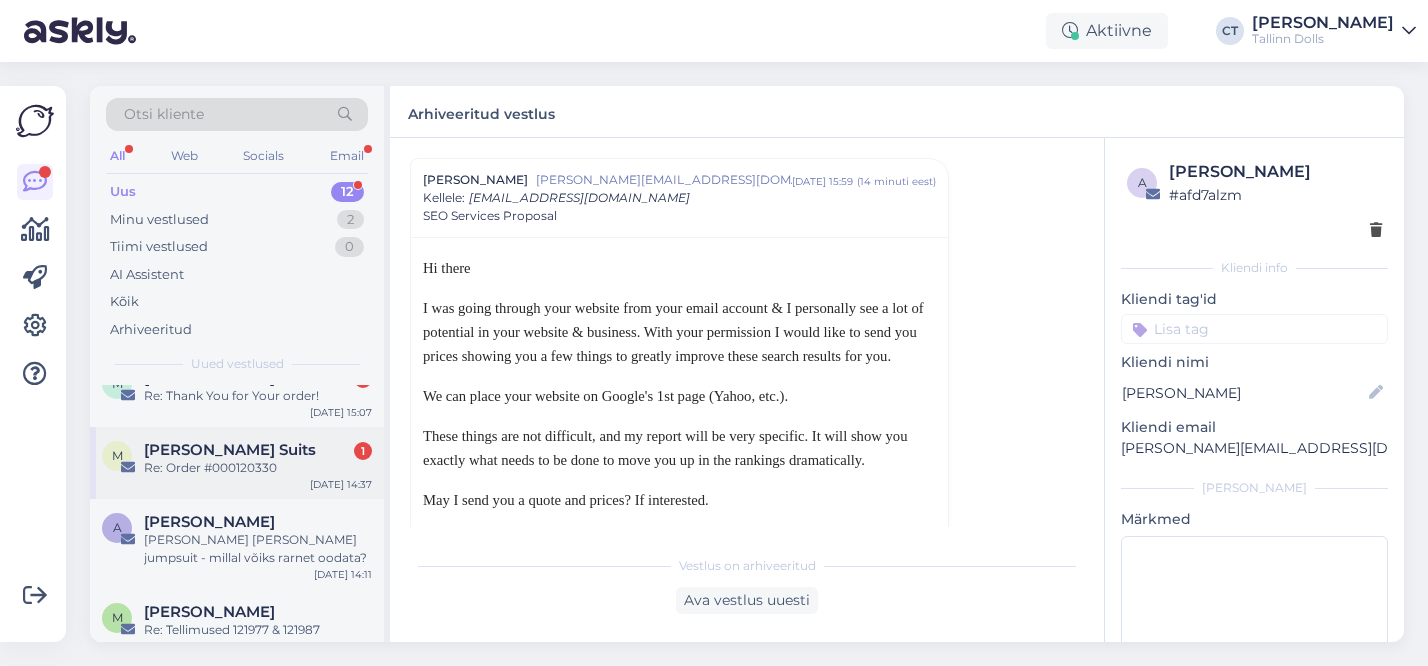 click on "Re: Order #000120330" at bounding box center (258, 468) 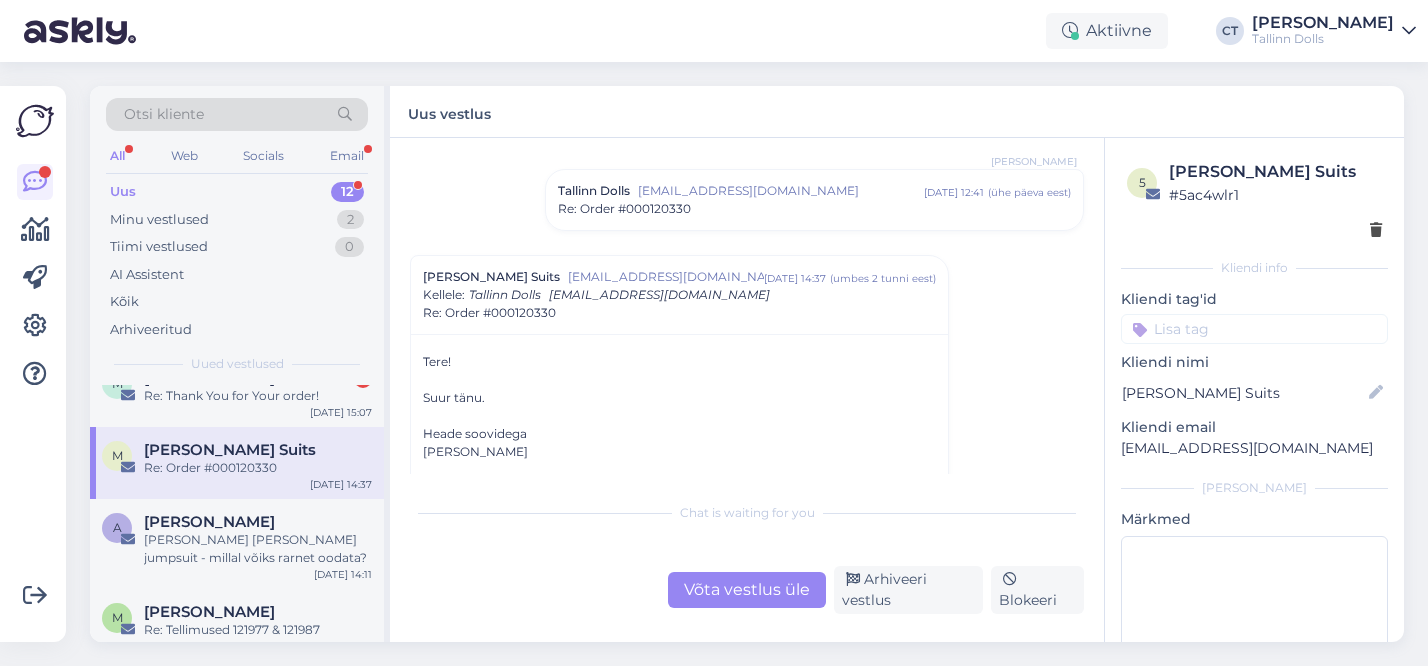 click on "Re: Order #000120330" at bounding box center (814, 209) 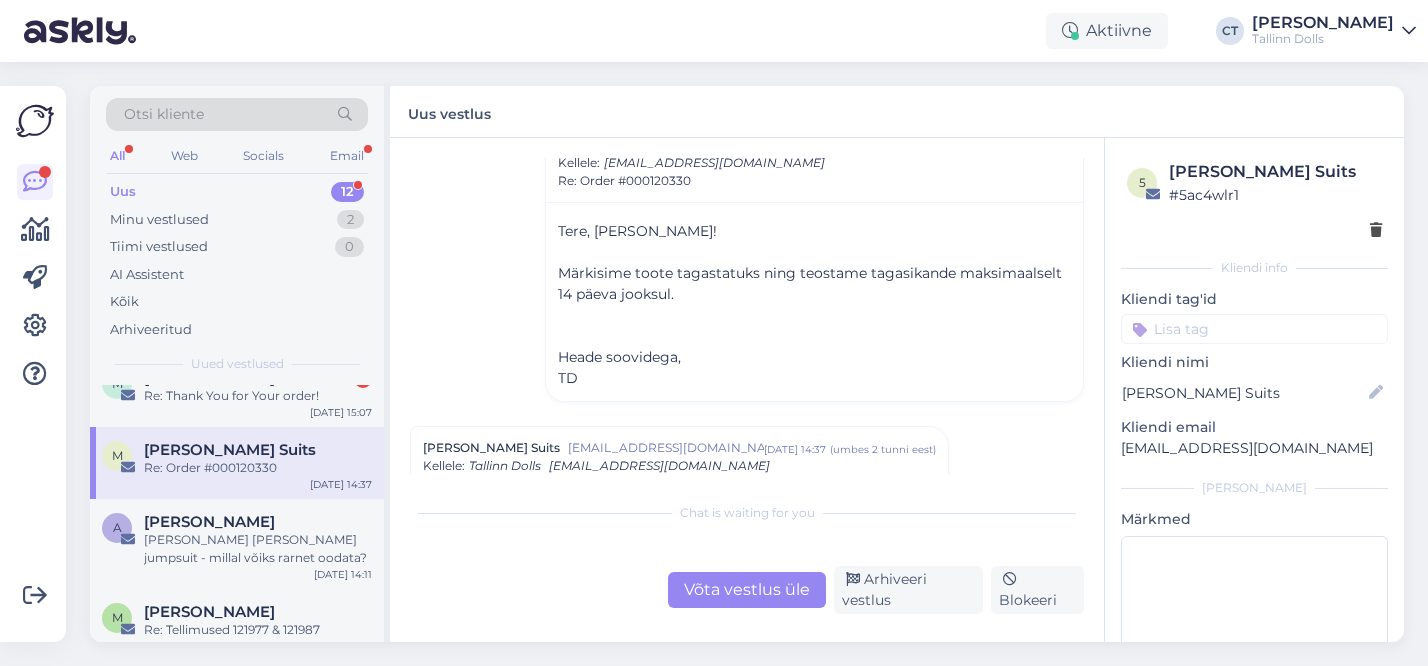 scroll, scrollTop: 560, scrollLeft: 0, axis: vertical 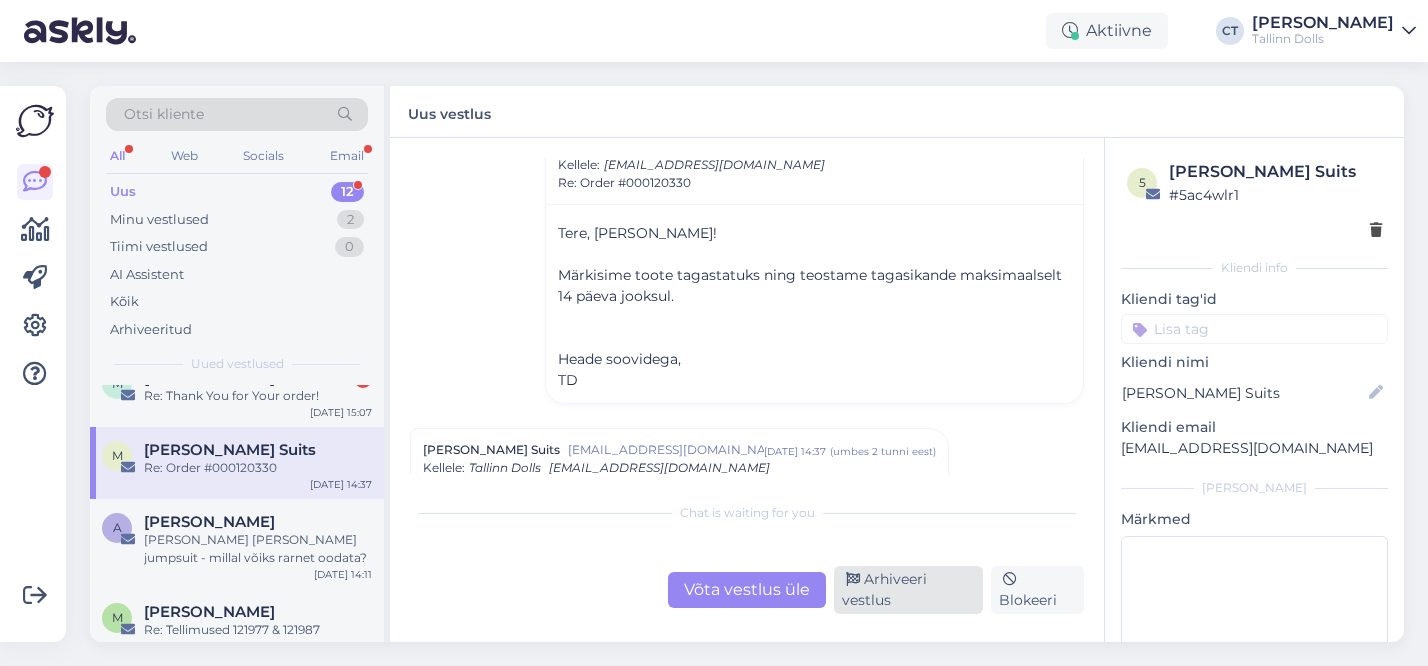 click on "Arhiveeri vestlus" at bounding box center [908, 590] 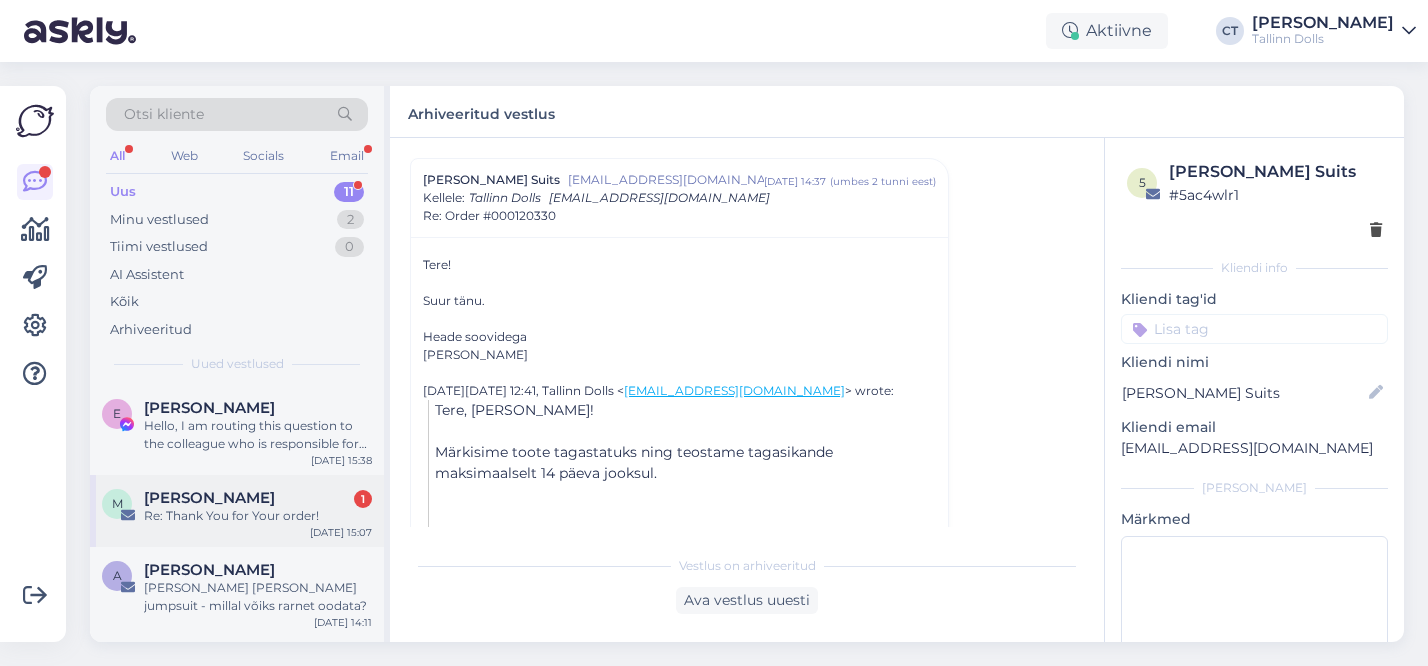 click on "Re: Thank You for Your order!" at bounding box center (258, 516) 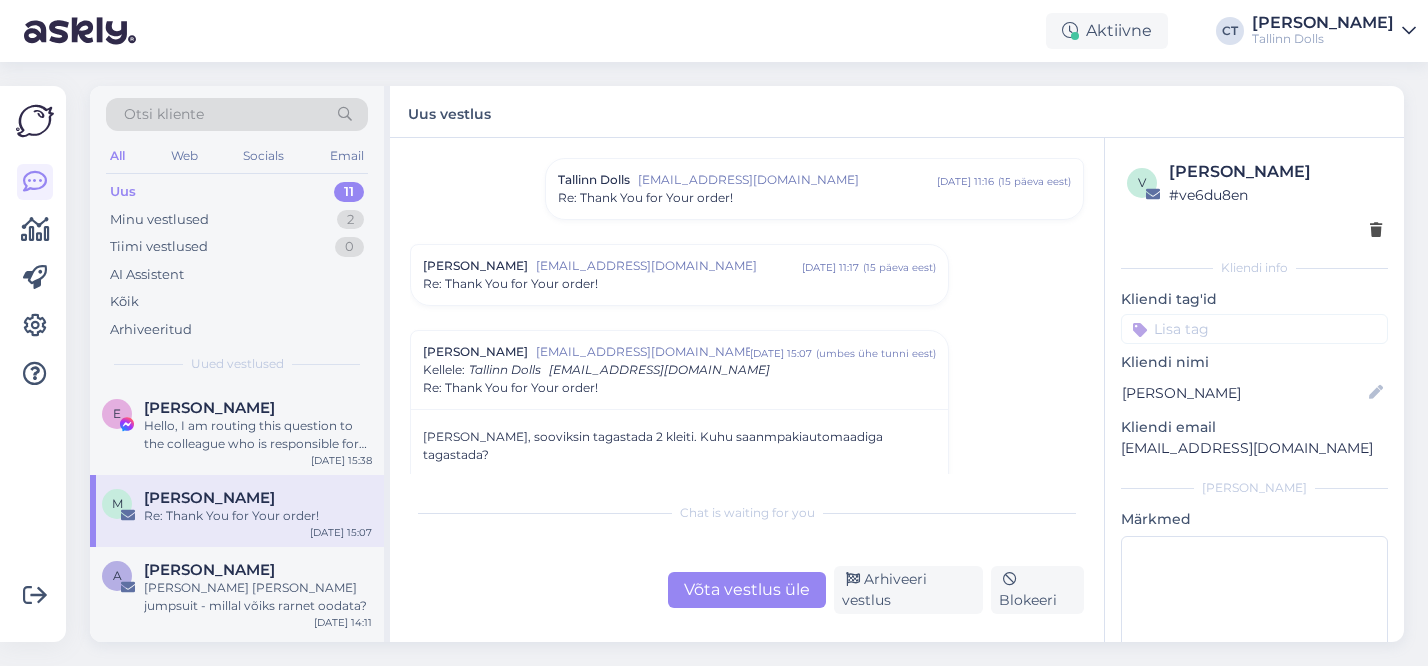scroll, scrollTop: 235, scrollLeft: 0, axis: vertical 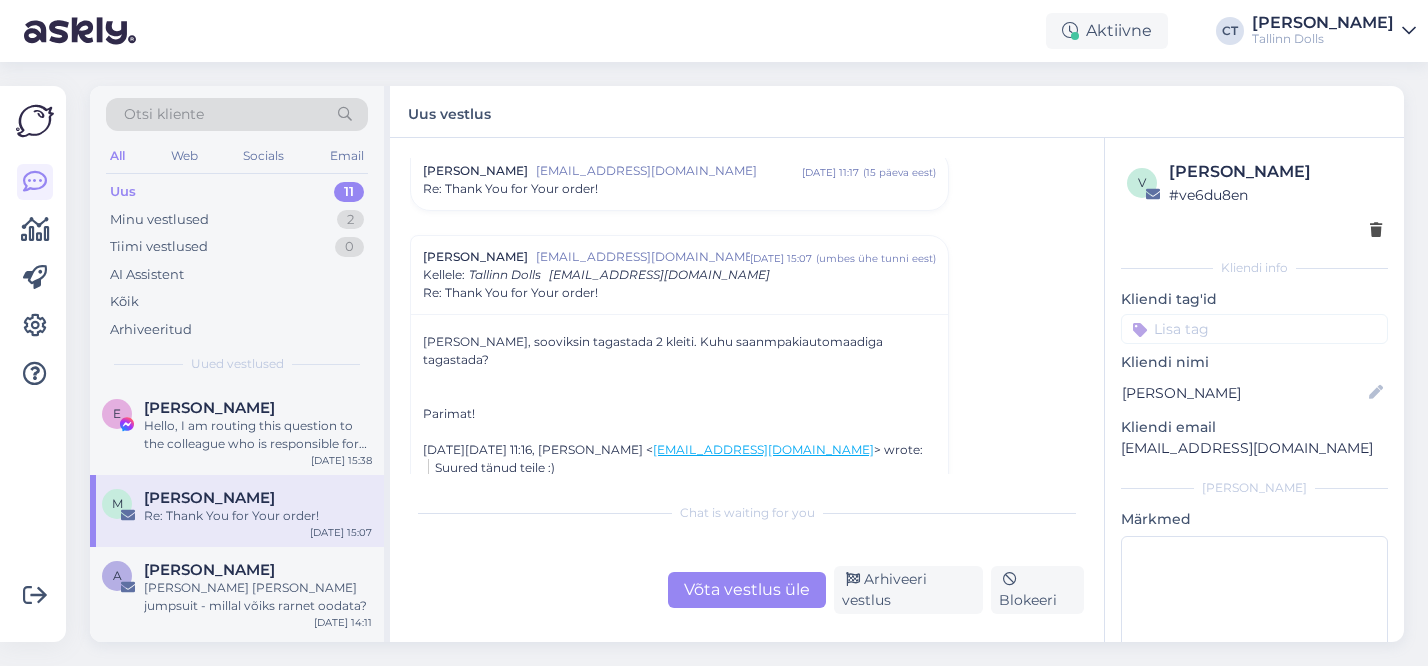 click on "Võta vestlus üle" at bounding box center (747, 590) 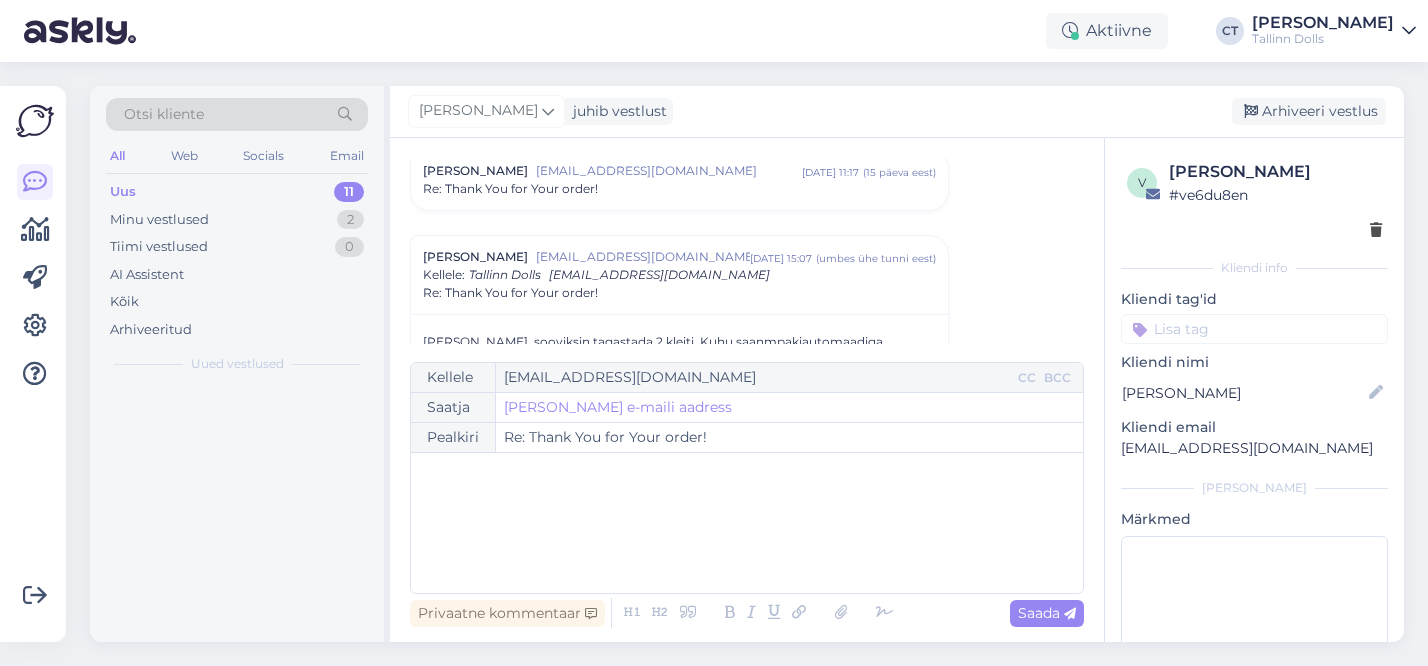 scroll, scrollTop: 312, scrollLeft: 0, axis: vertical 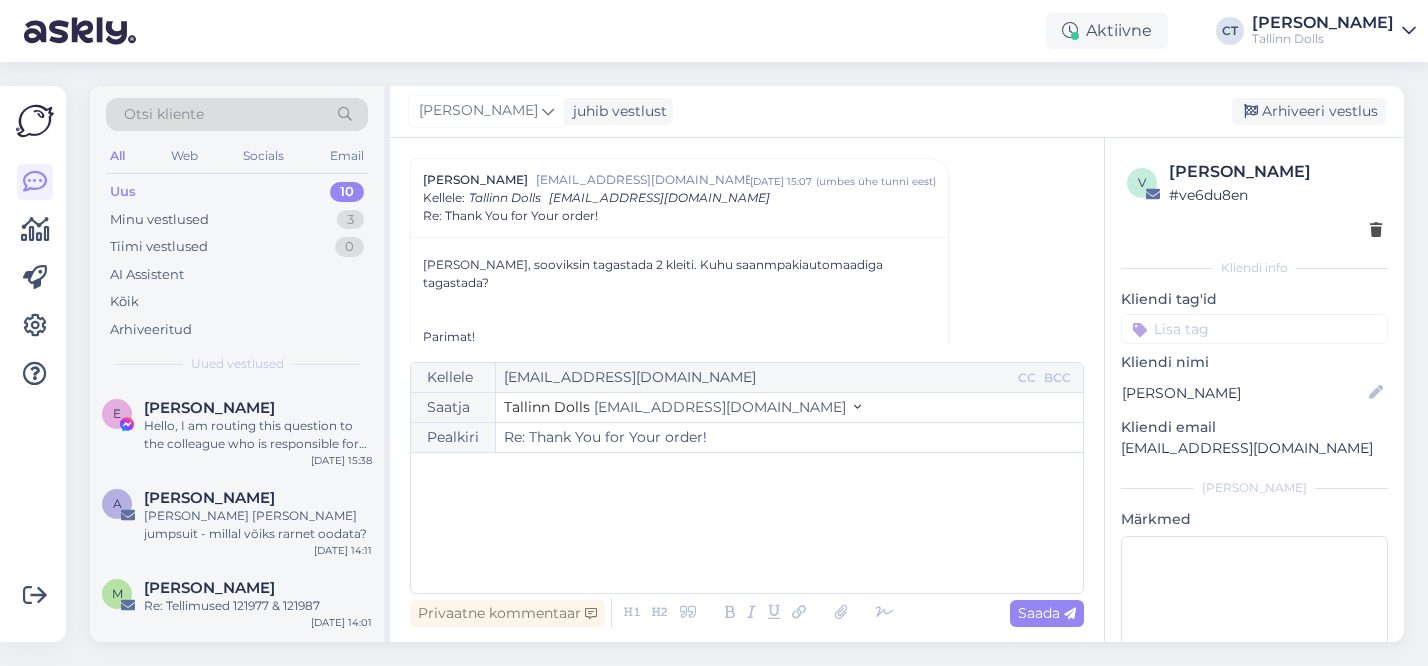 click on "﻿" at bounding box center (747, 523) 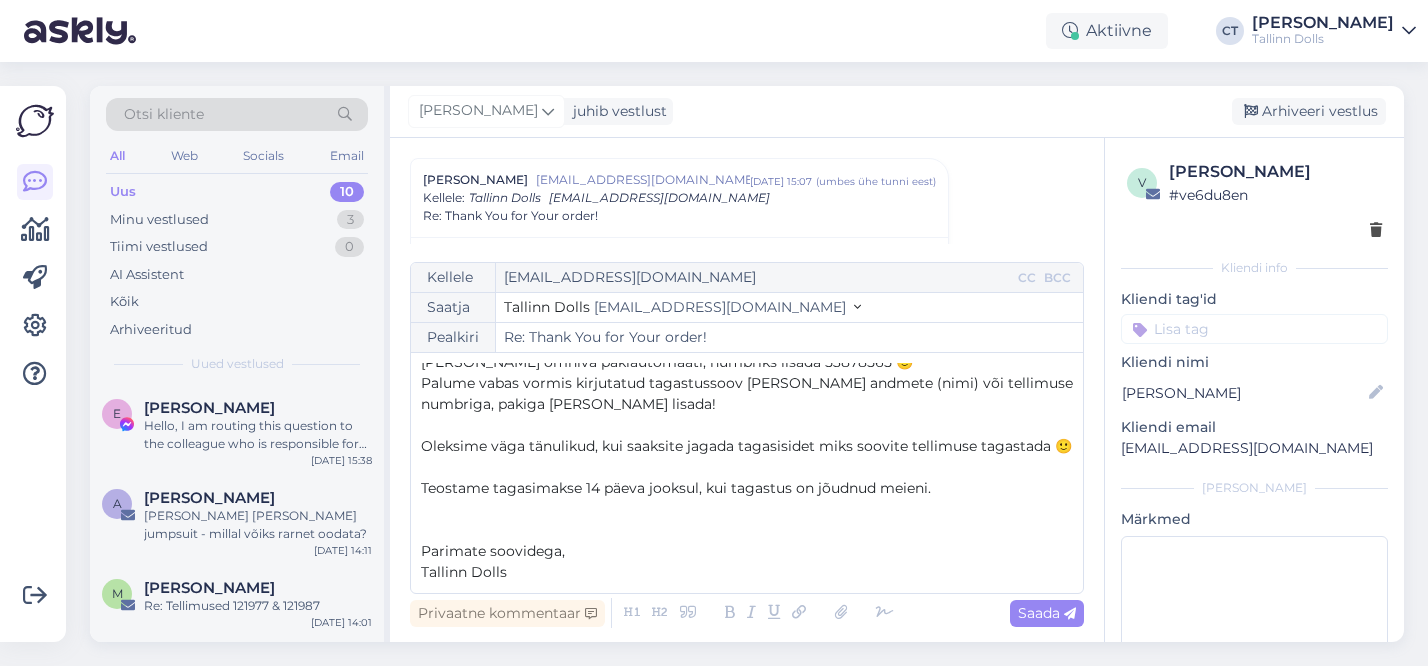scroll, scrollTop: 0, scrollLeft: 0, axis: both 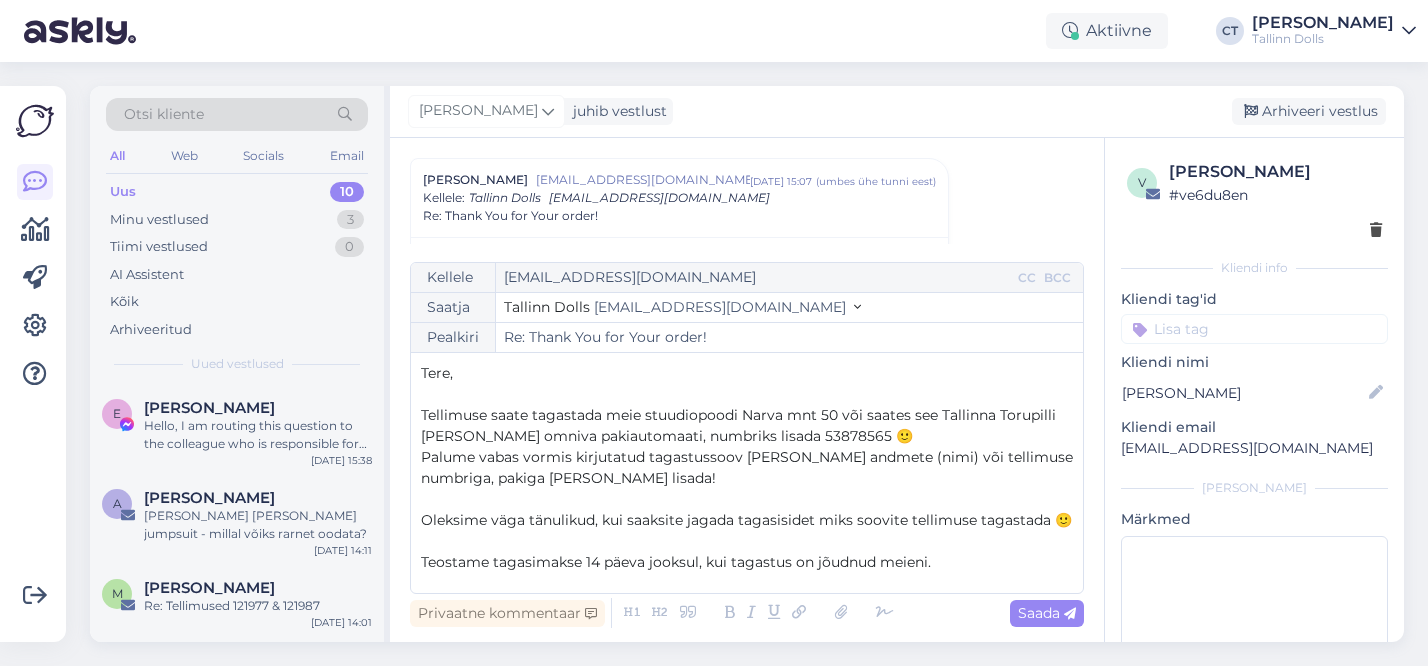 click on "Tere," at bounding box center (747, 373) 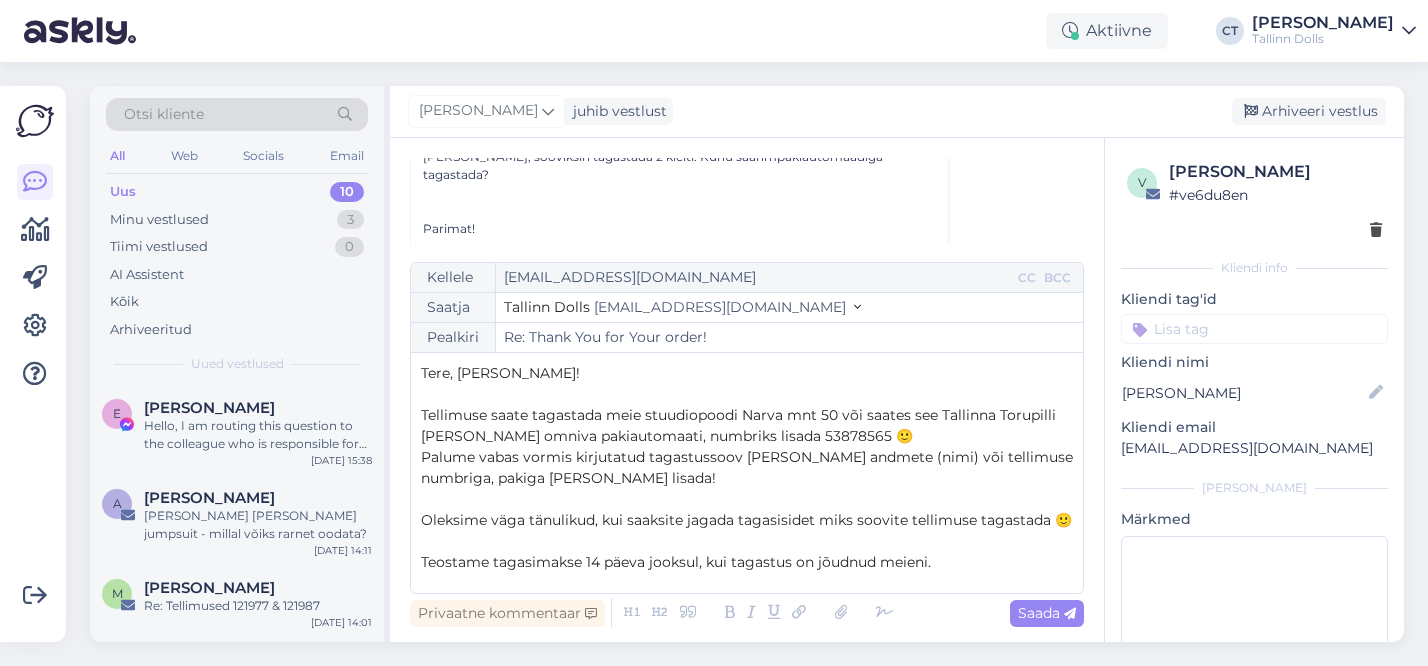 scroll, scrollTop: 422, scrollLeft: 0, axis: vertical 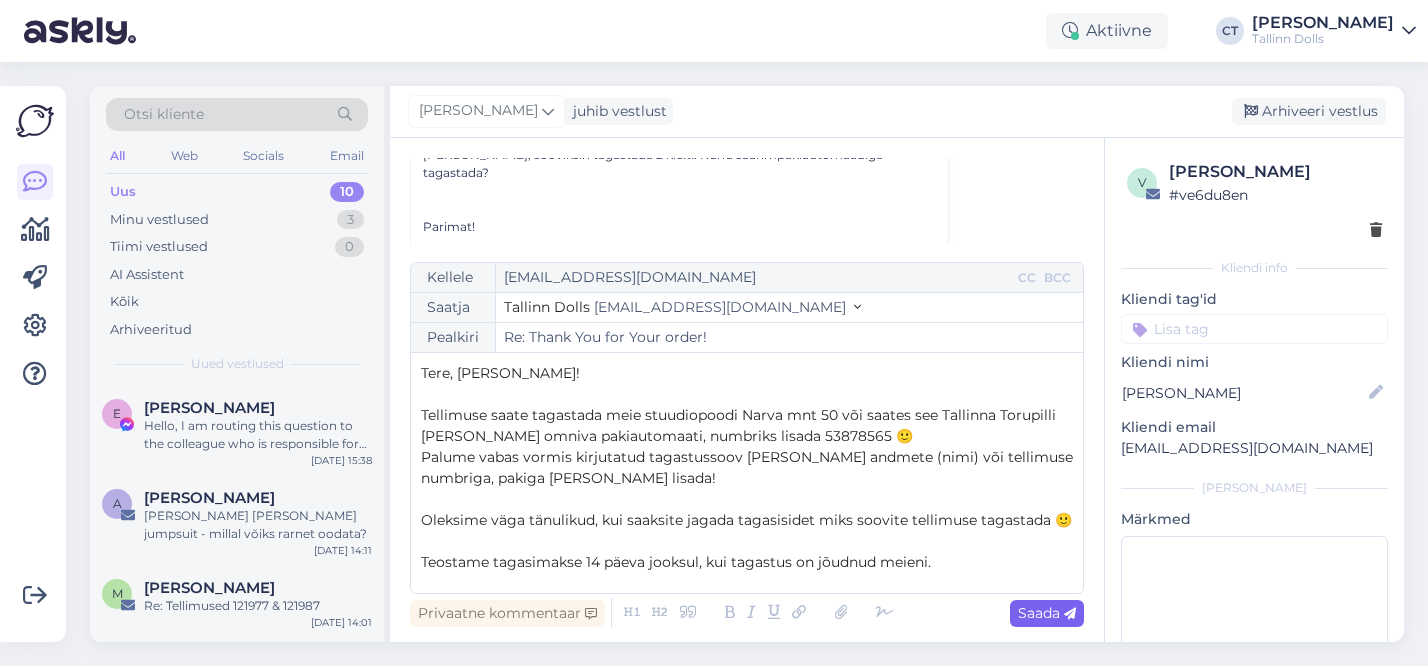 click on "Saada" at bounding box center (1047, 613) 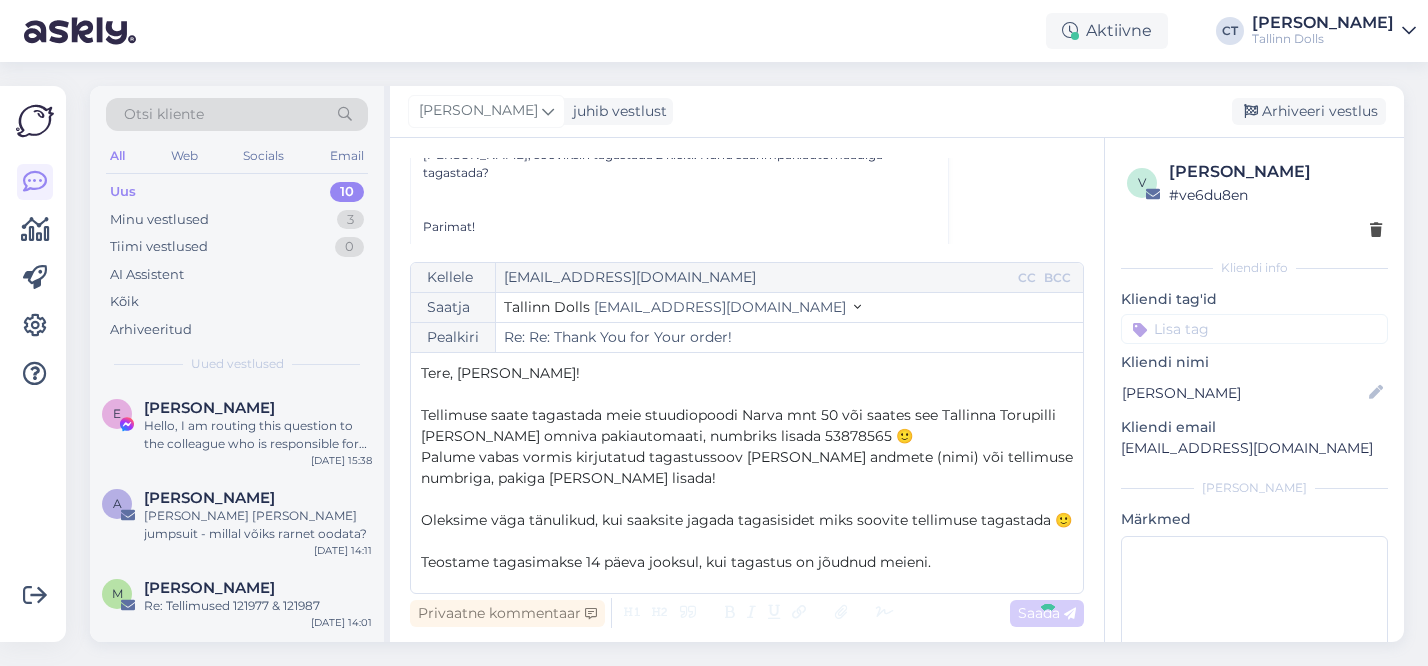 type on "Re: Thank You for Your order!" 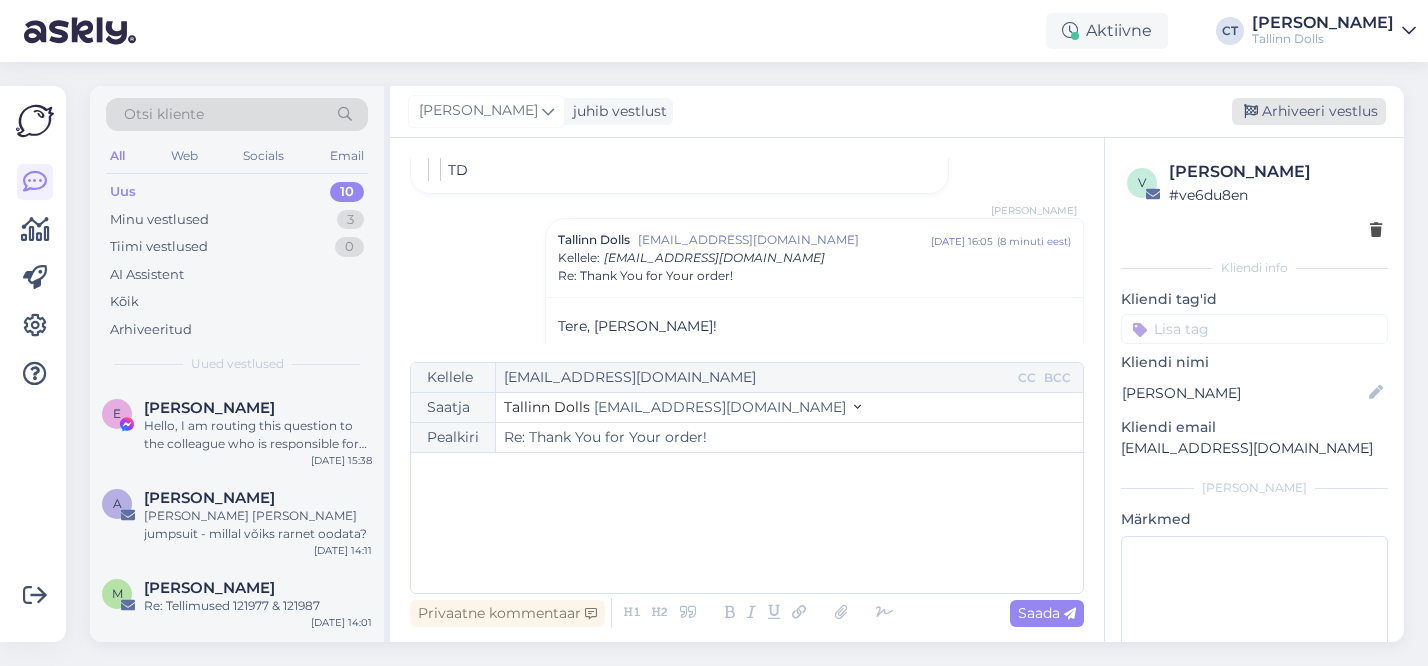 click on "Arhiveeri vestlus" at bounding box center [1309, 111] 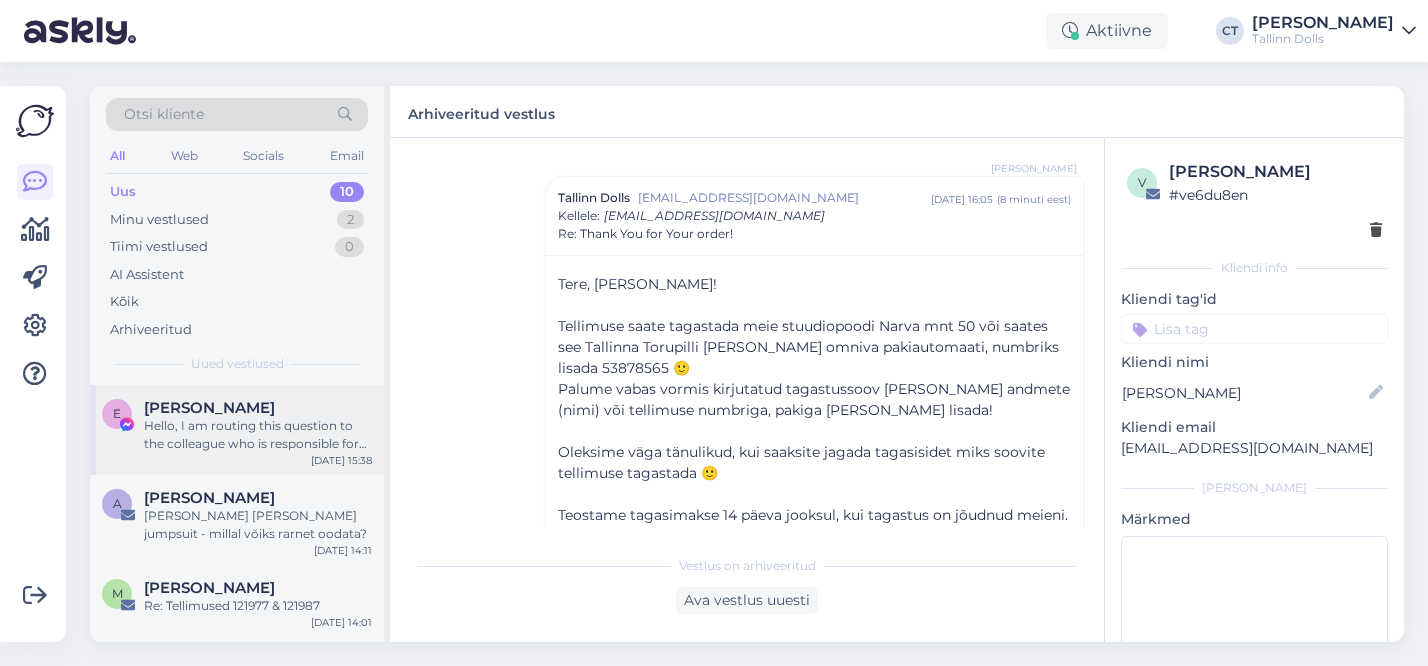 click on "Hello, I am routing this question to the colleague who is responsible for this topic. The reply might take a bit. But it’ll be saved here for you to read later." at bounding box center [258, 435] 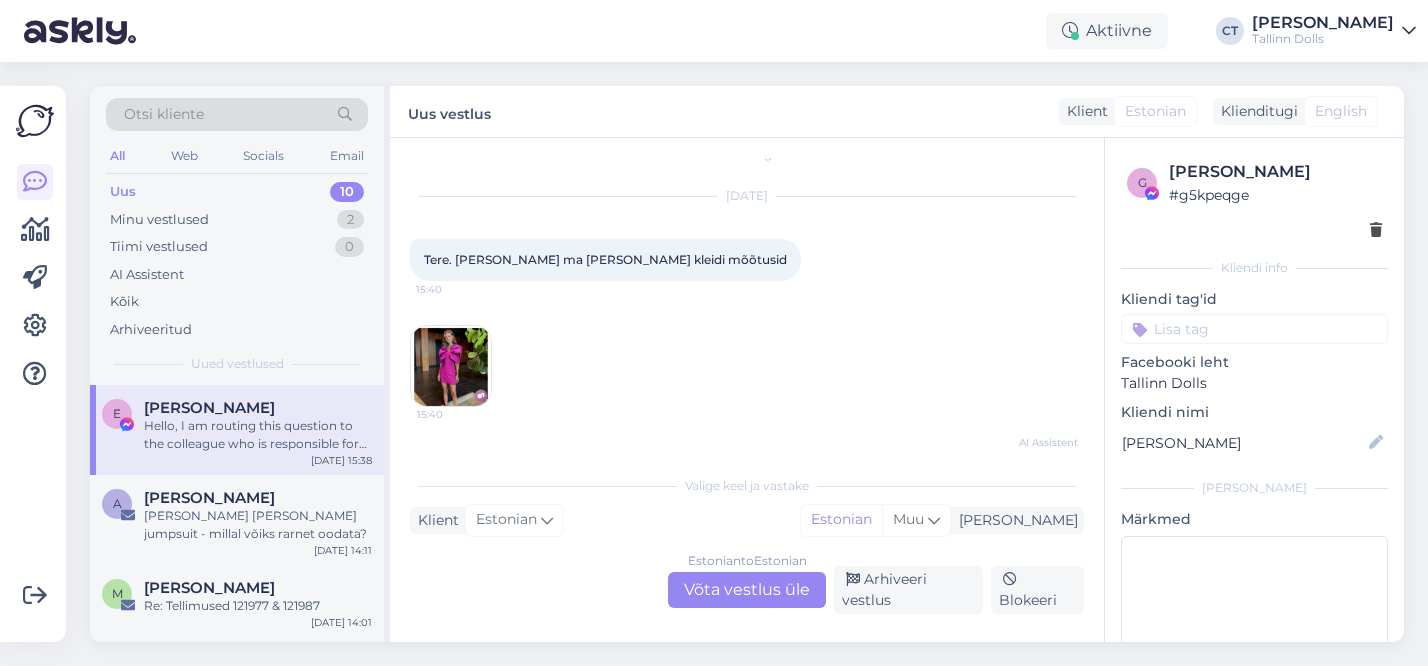 scroll, scrollTop: 0, scrollLeft: 0, axis: both 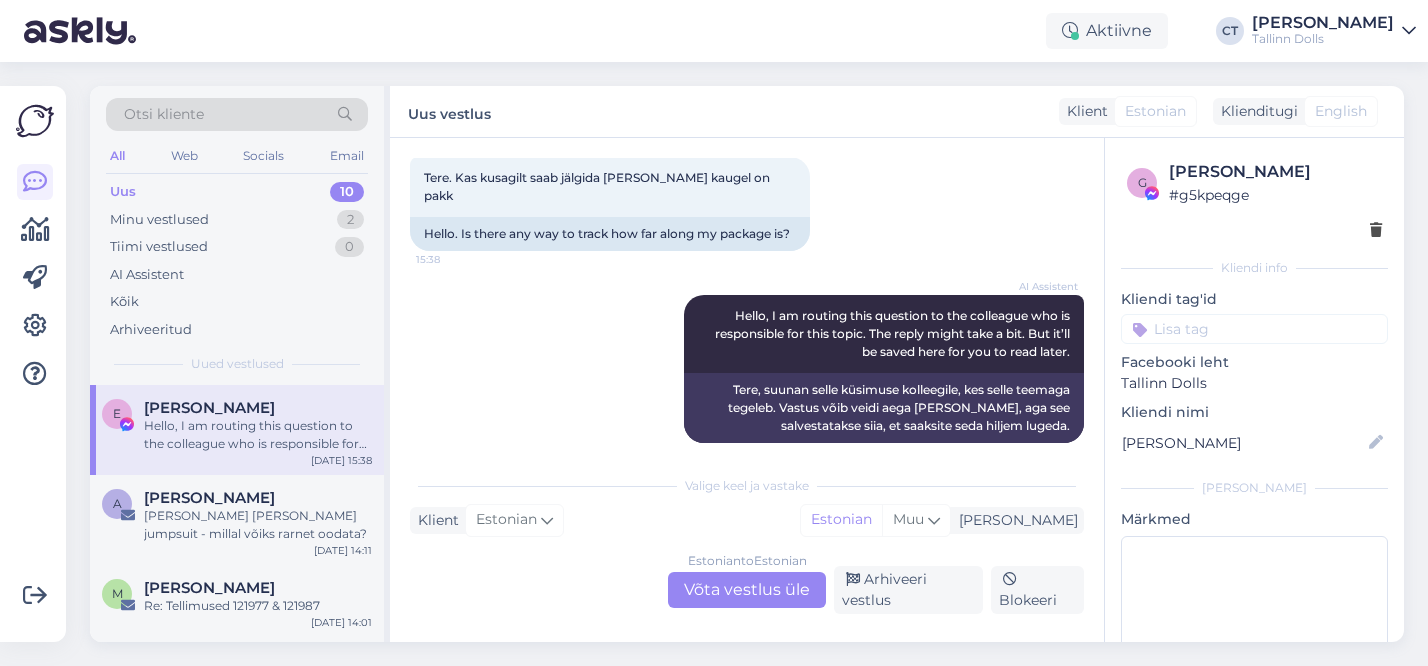 click on "Estonian  to  Estonian Võta vestlus üle" at bounding box center [747, 590] 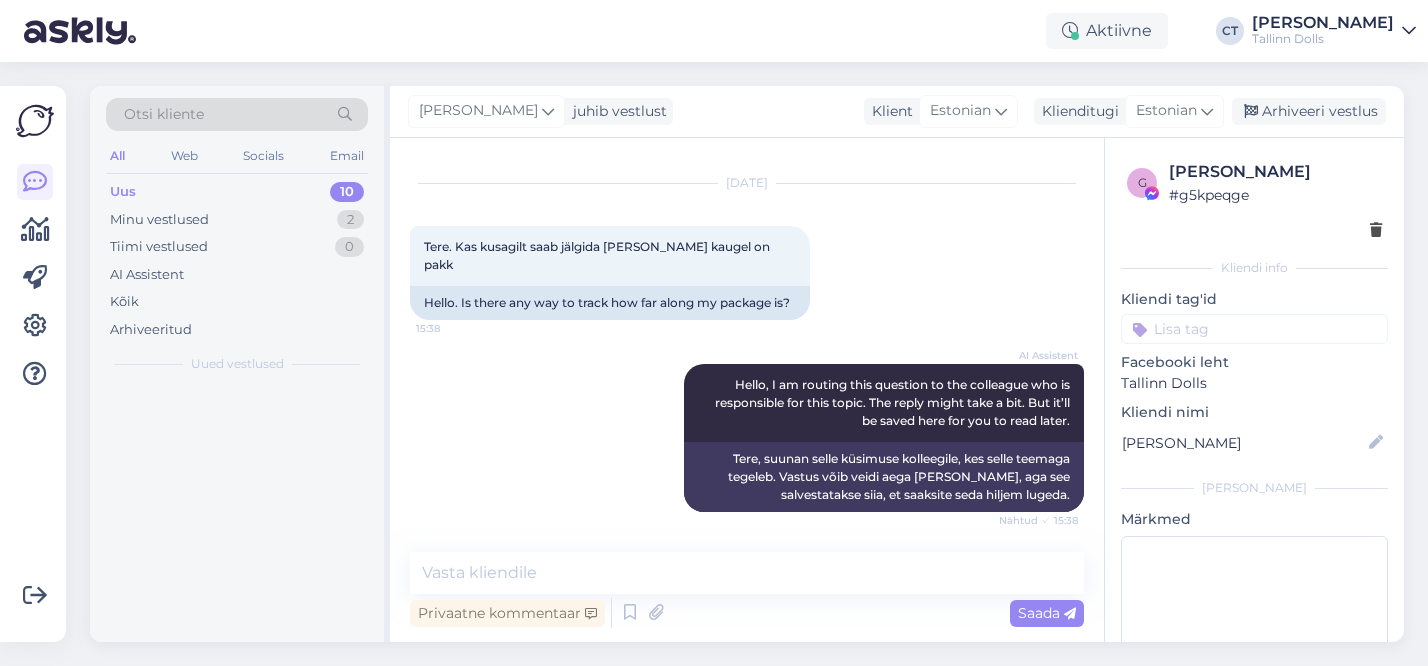 scroll, scrollTop: 794, scrollLeft: 0, axis: vertical 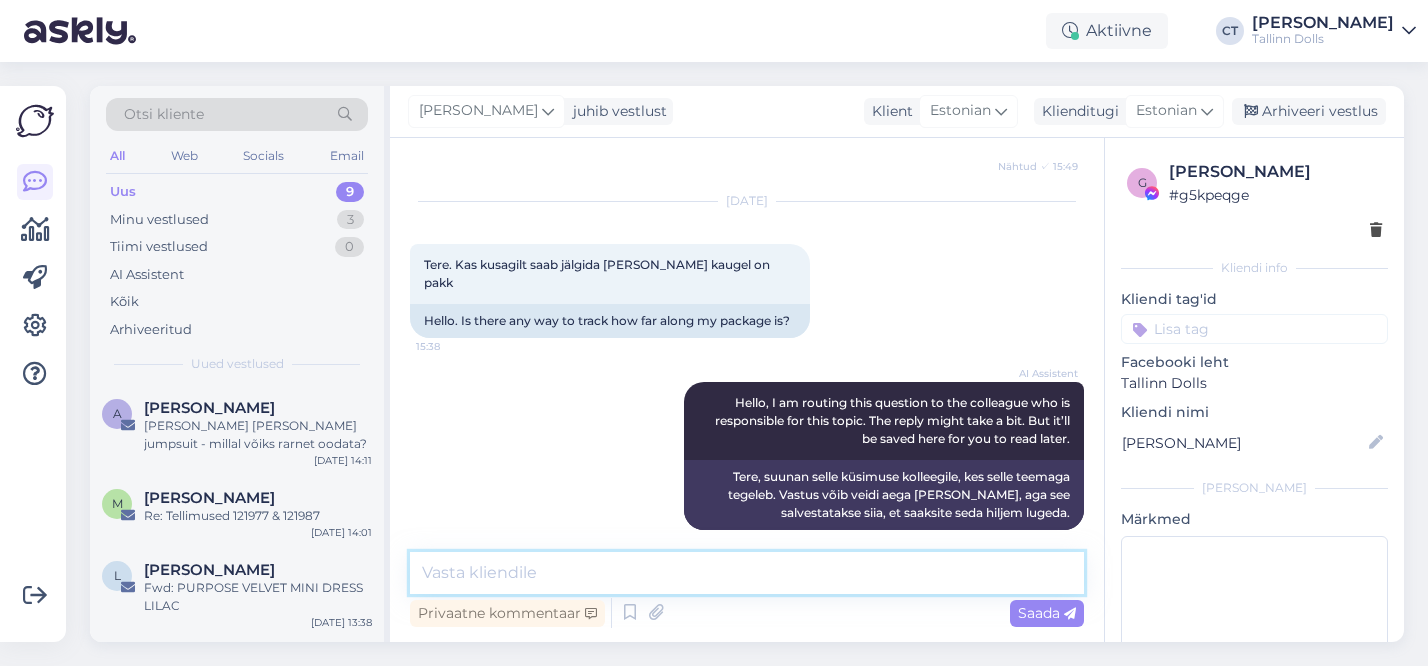 click at bounding box center (747, 573) 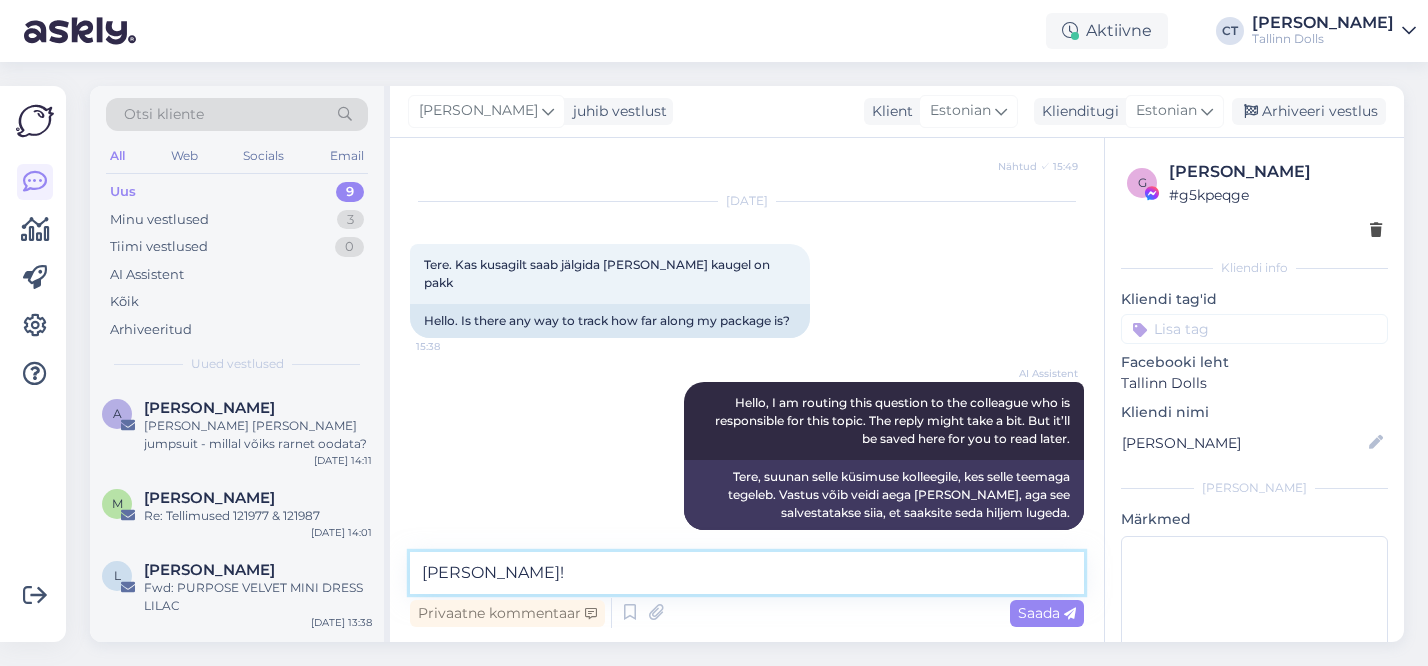 scroll, scrollTop: 818, scrollLeft: 0, axis: vertical 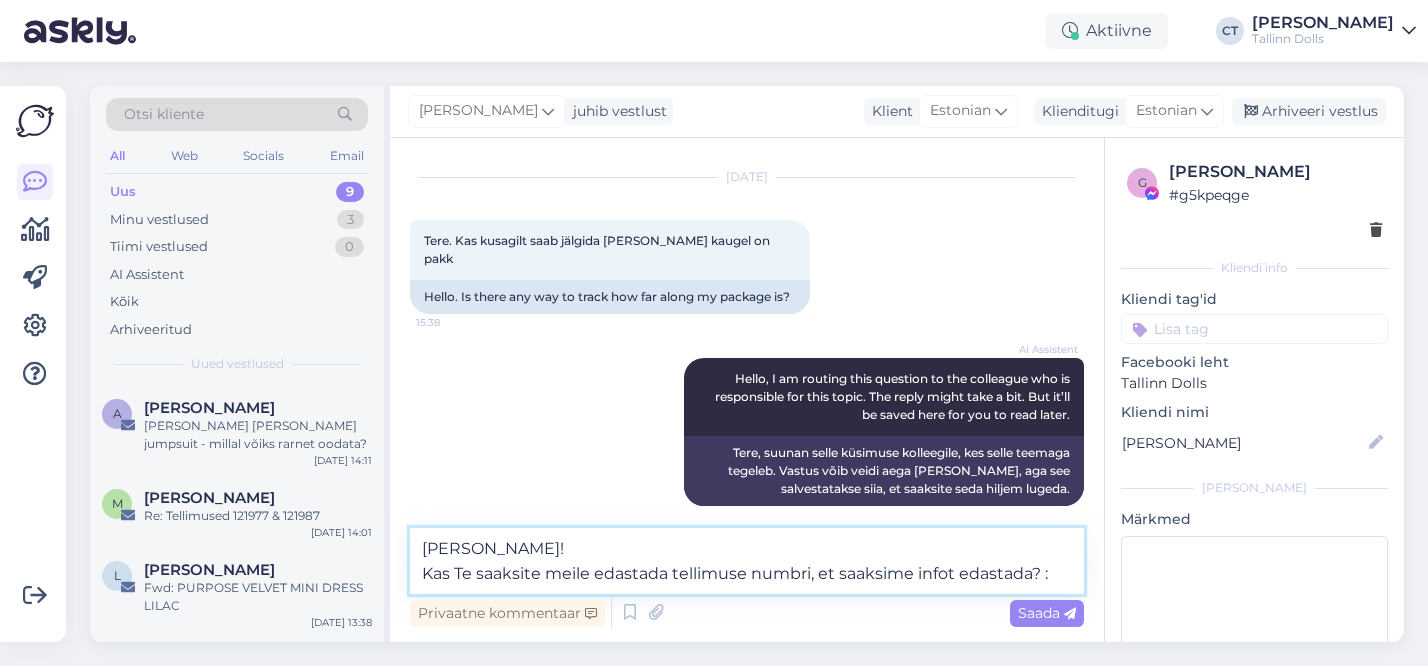 type on "[PERSON_NAME]!
Kas Te saaksite meile edastada tellimuse numbri, et saaksime infot edastada? :)" 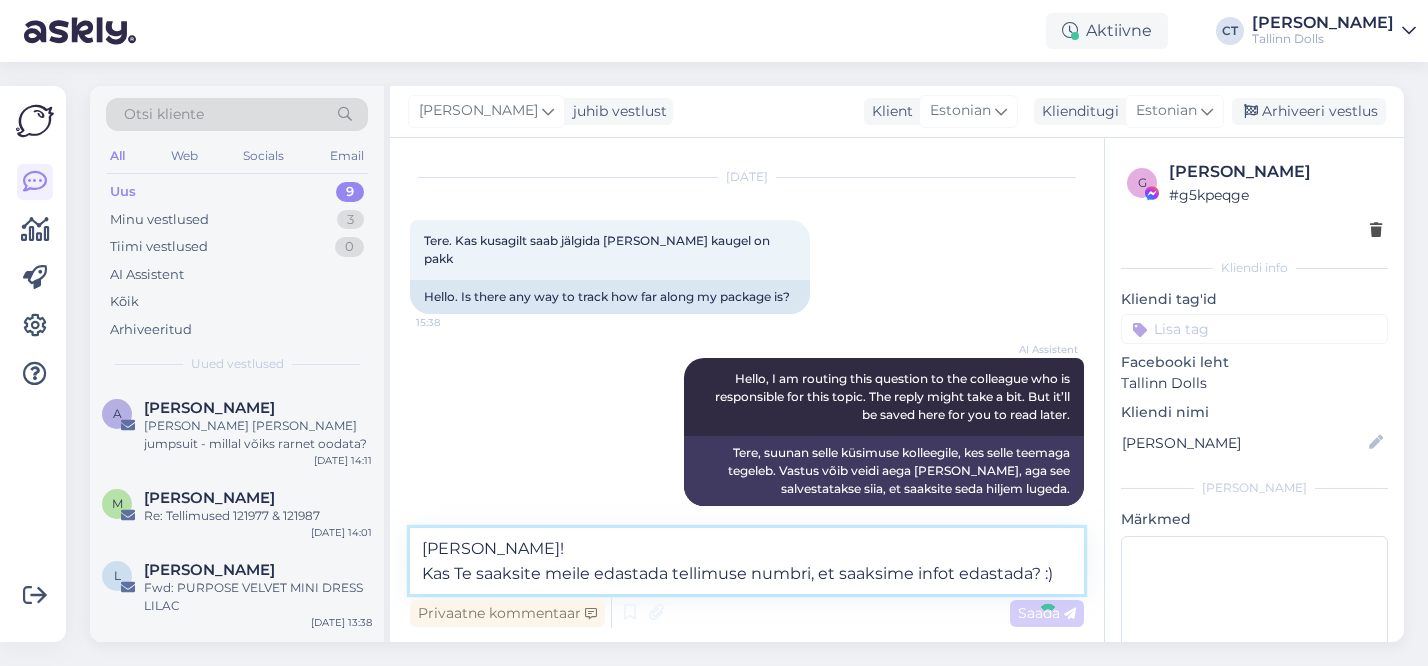 type 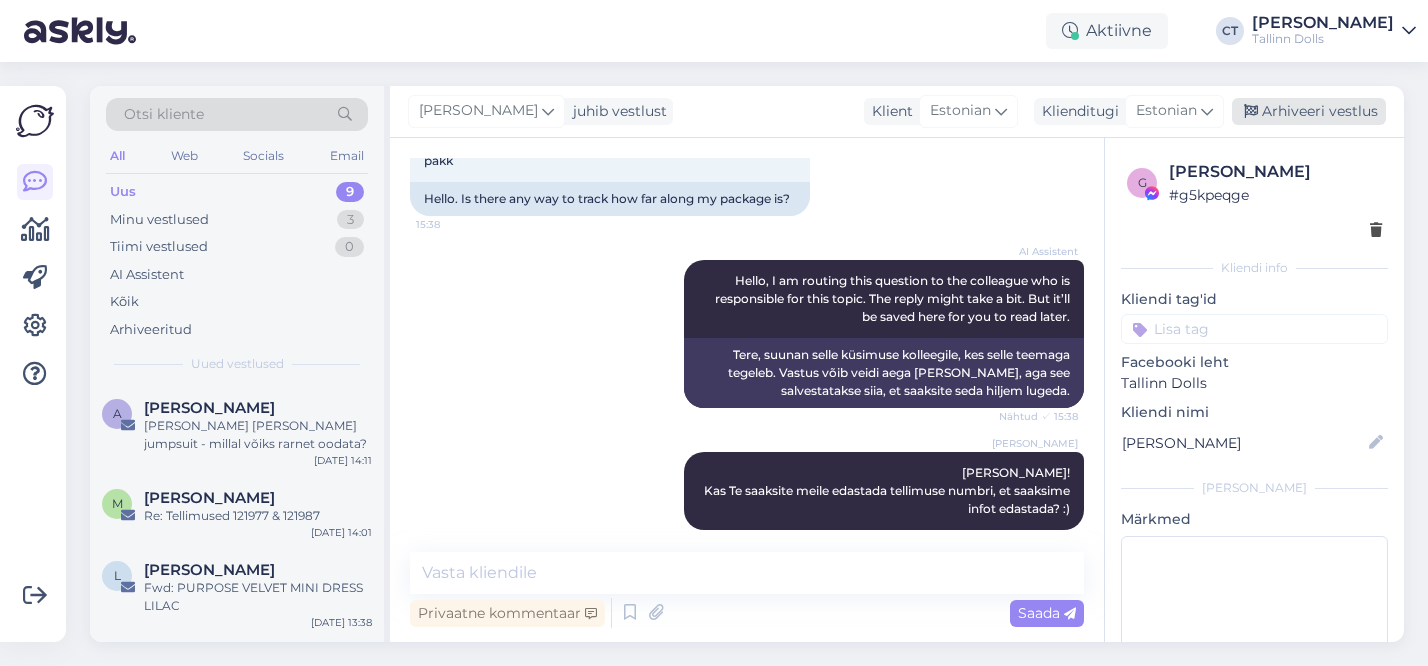 click on "Arhiveeri vestlus" at bounding box center (1309, 111) 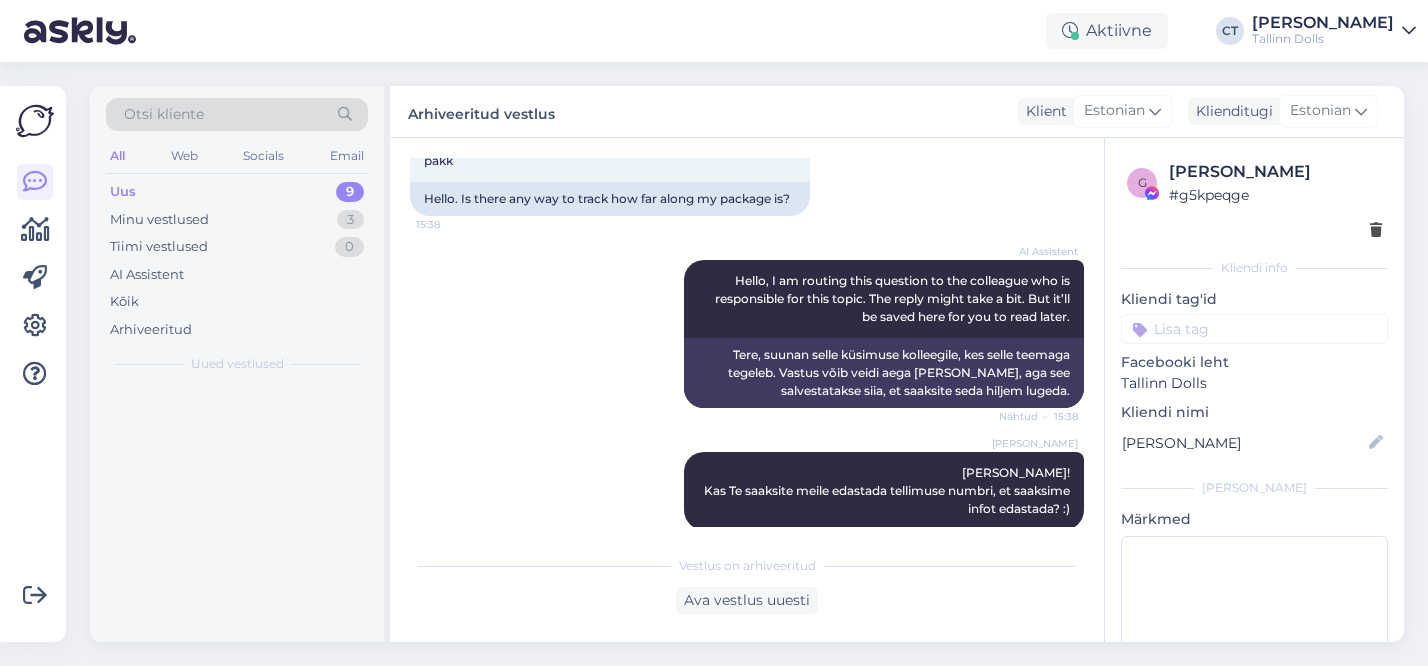 scroll, scrollTop: 923, scrollLeft: 0, axis: vertical 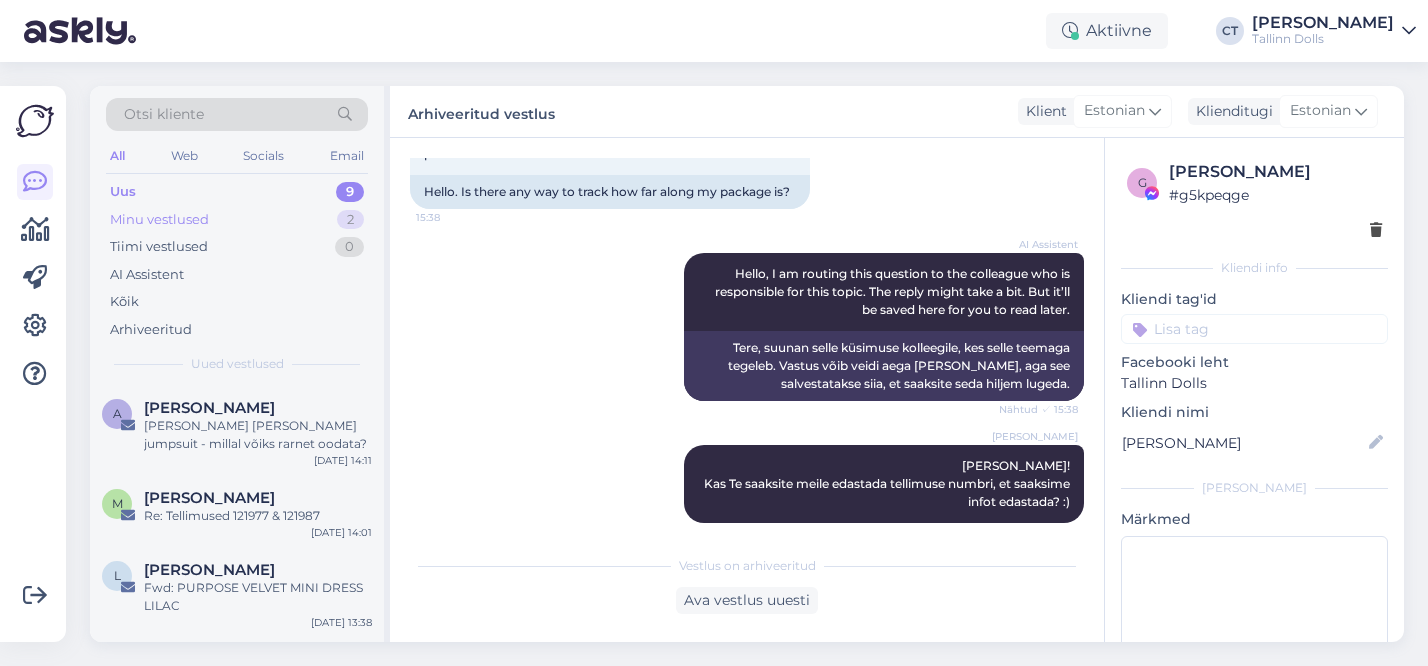 click on "Minu vestlused 2" at bounding box center (237, 220) 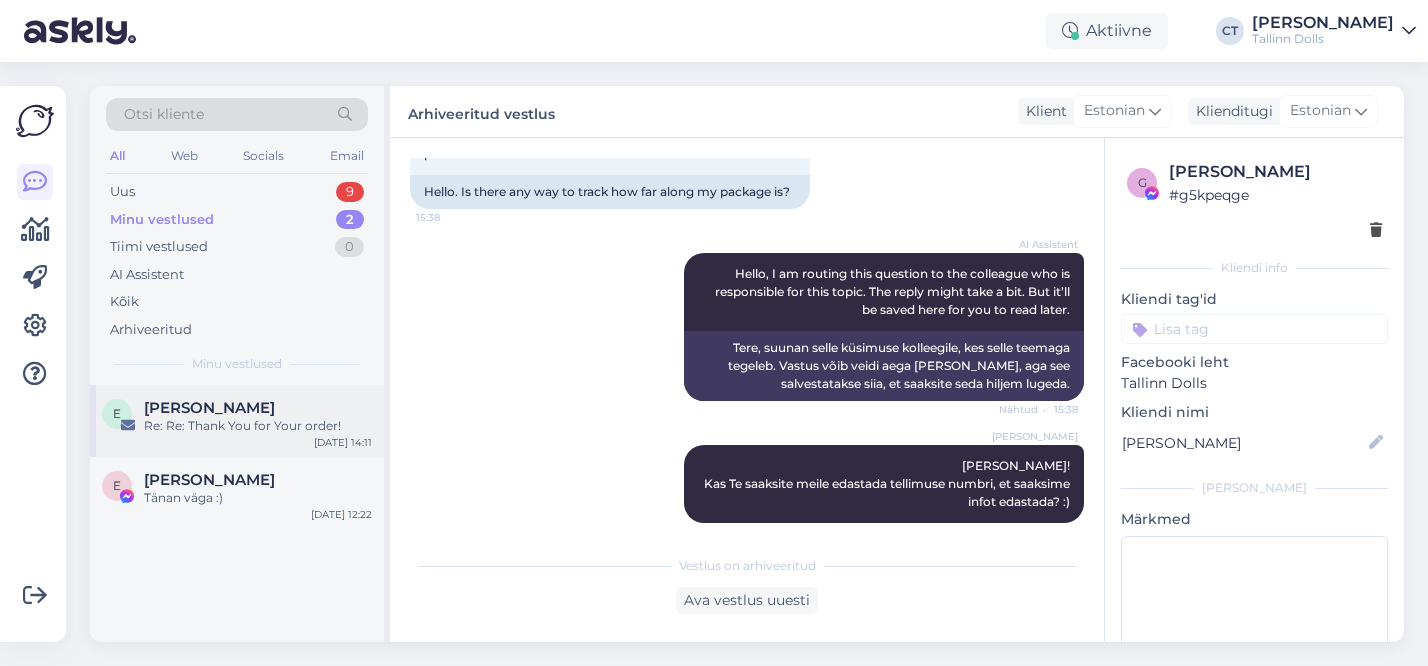 click on "e [PERSON_NAME] Re: Re: Thank You for Your order! [DATE] 14:11" at bounding box center [237, 421] 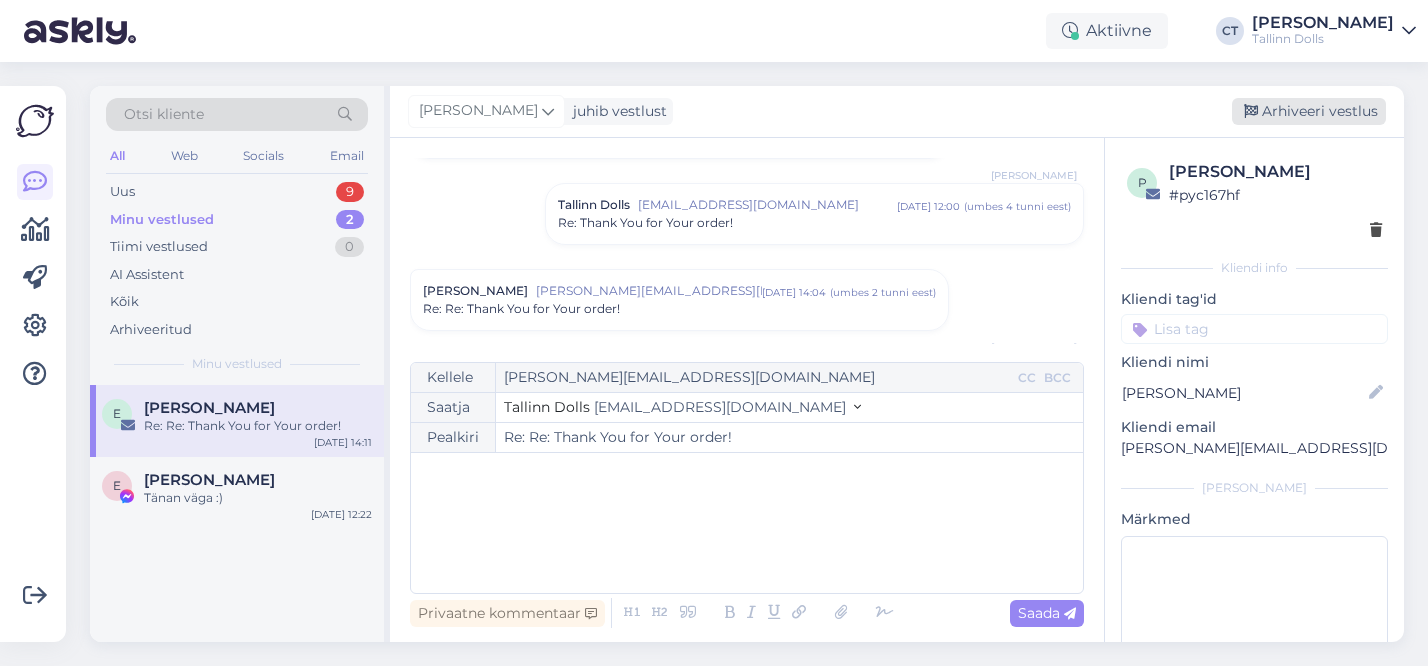 click on "Arhiveeri vestlus" at bounding box center [1309, 111] 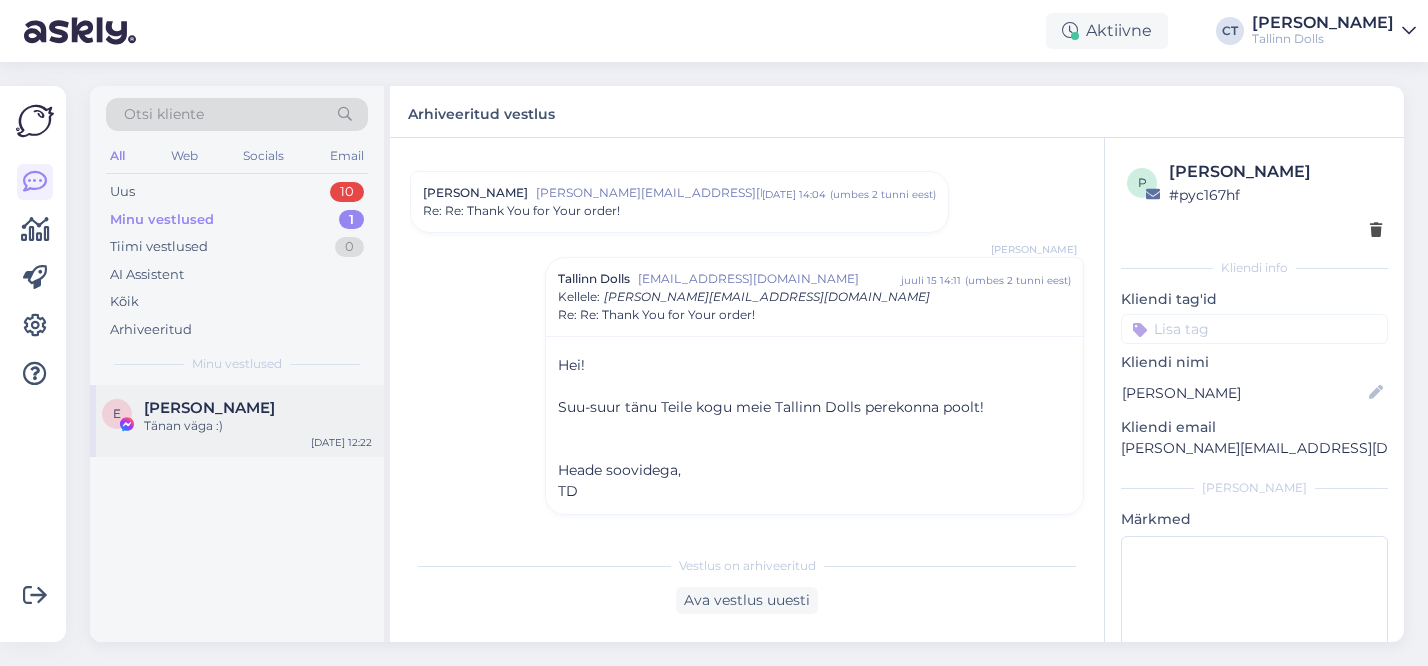 click on "[PERSON_NAME]" at bounding box center (209, 408) 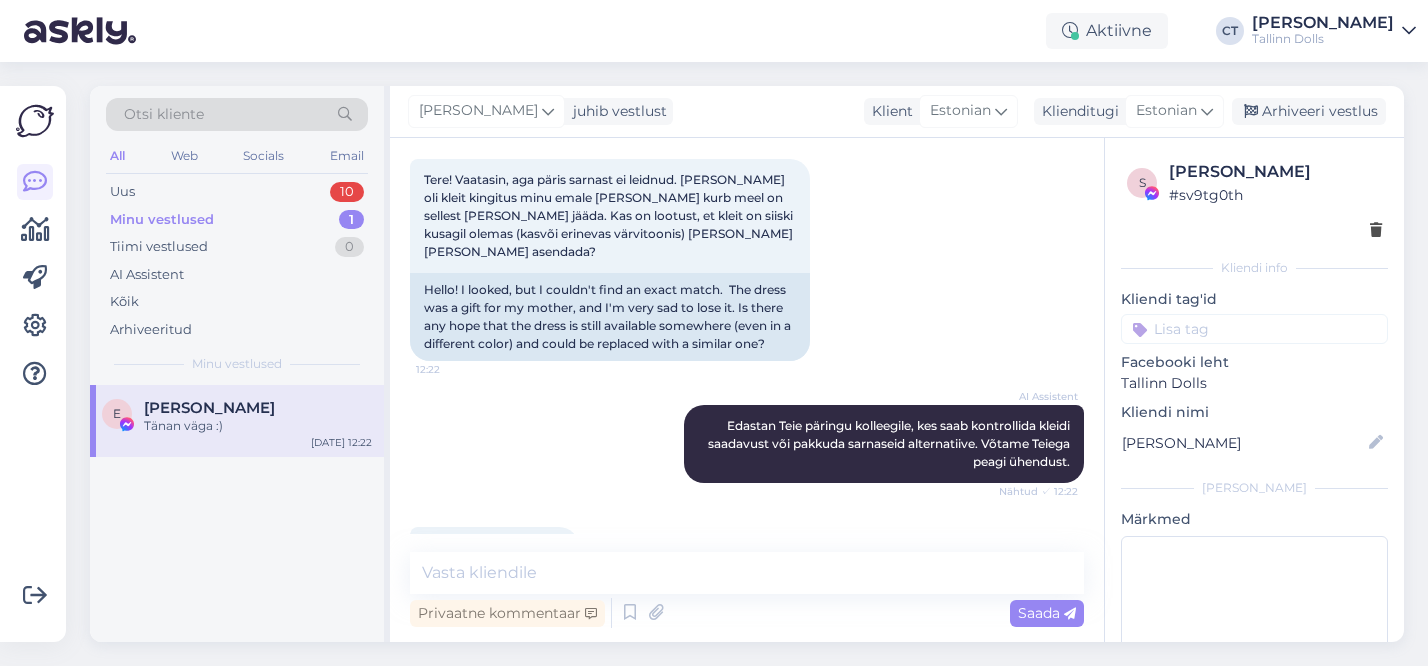 scroll, scrollTop: 1084, scrollLeft: 0, axis: vertical 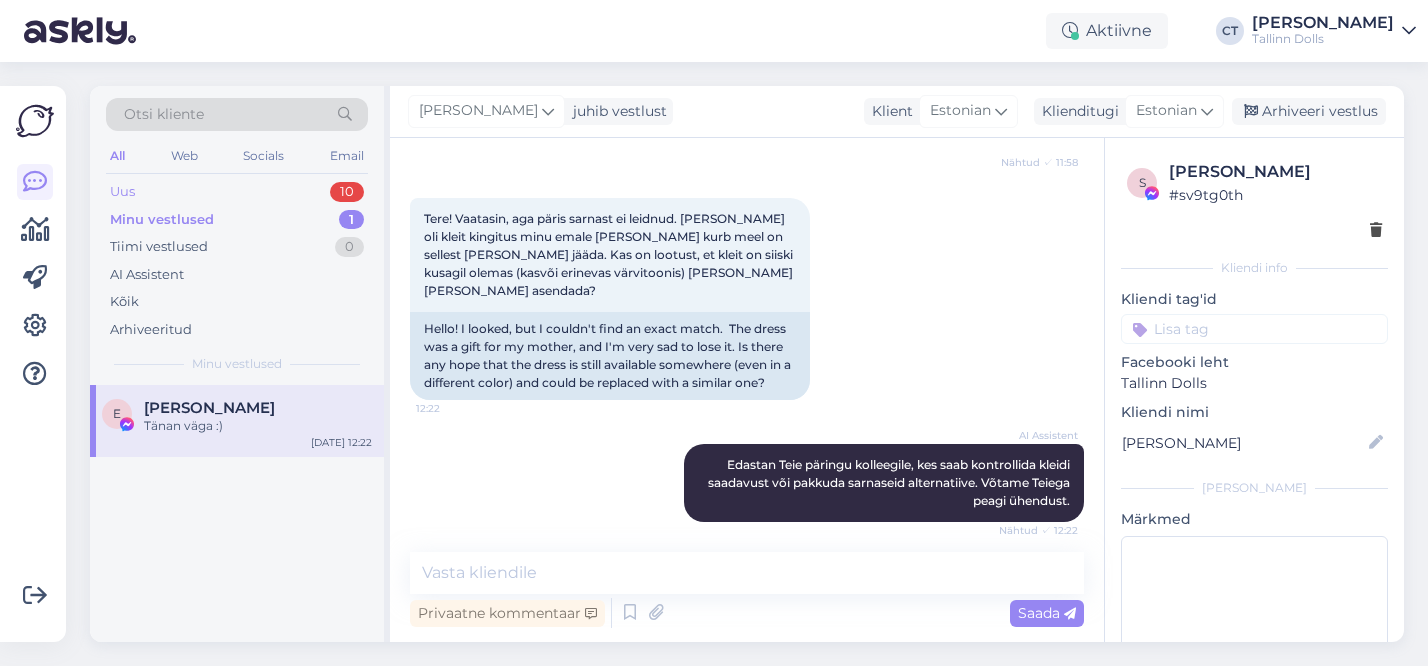 click on "Uus 10" at bounding box center (237, 192) 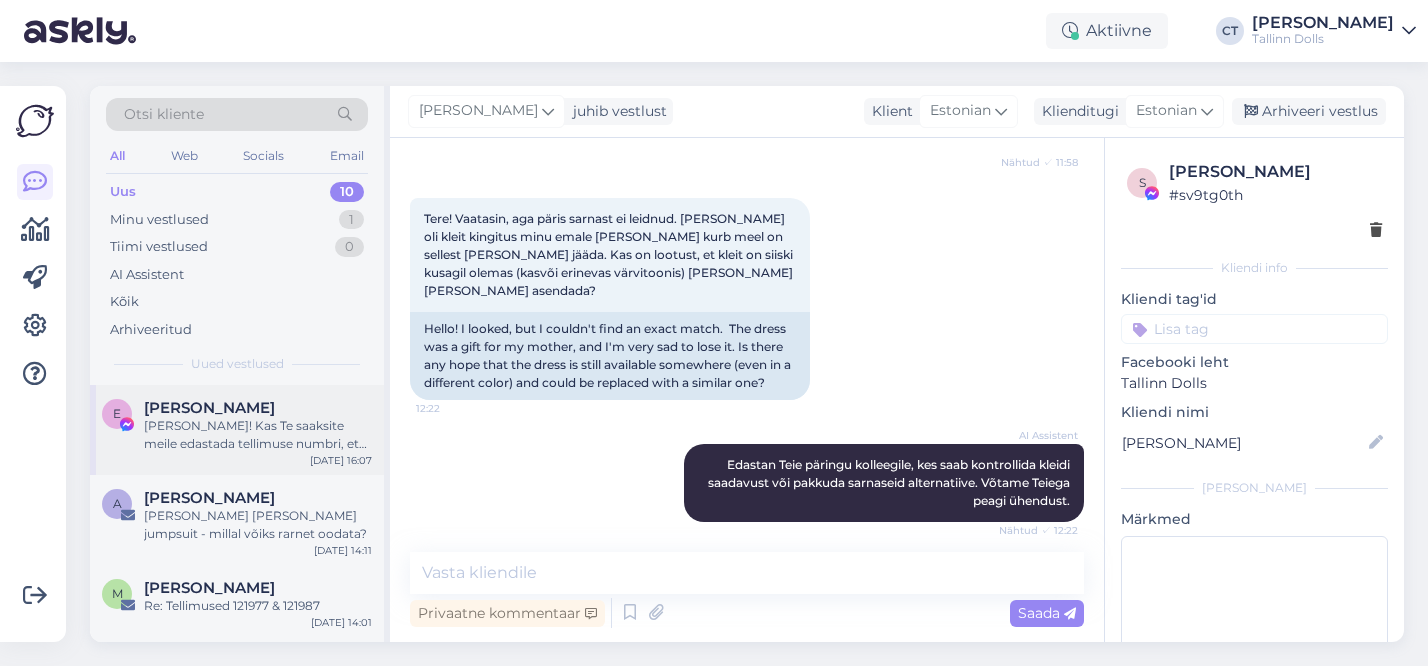 click on "[PERSON_NAME]!
Kas Te saaksite meile edastada tellimuse numbri, et saaksime infot edastada? :)" at bounding box center [258, 435] 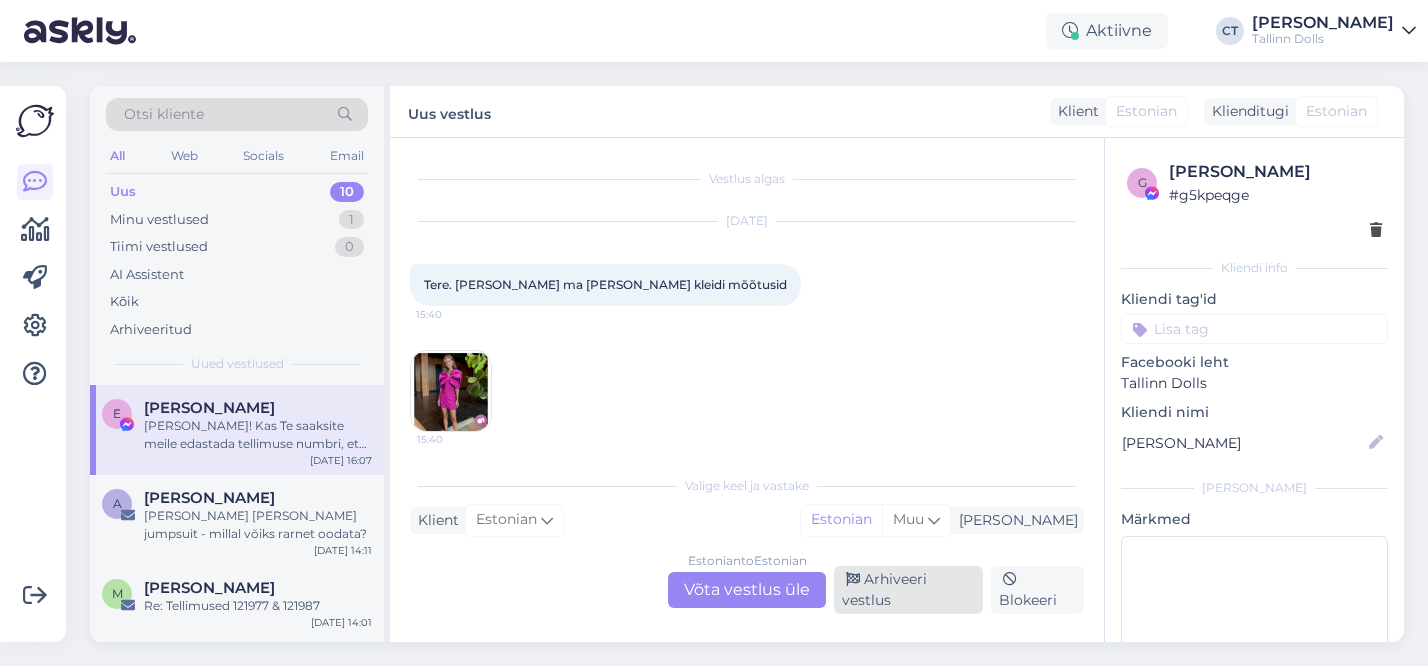 scroll, scrollTop: 1003, scrollLeft: 0, axis: vertical 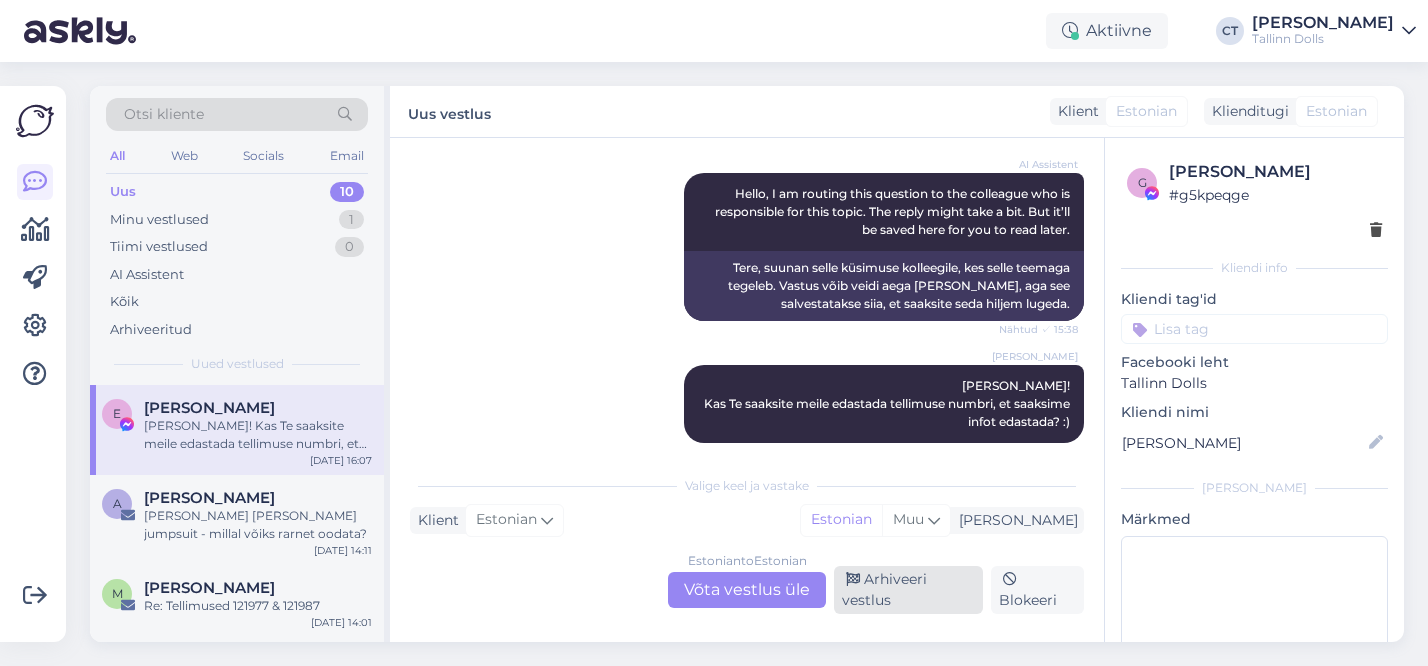 click on "Arhiveeri vestlus" at bounding box center (908, 590) 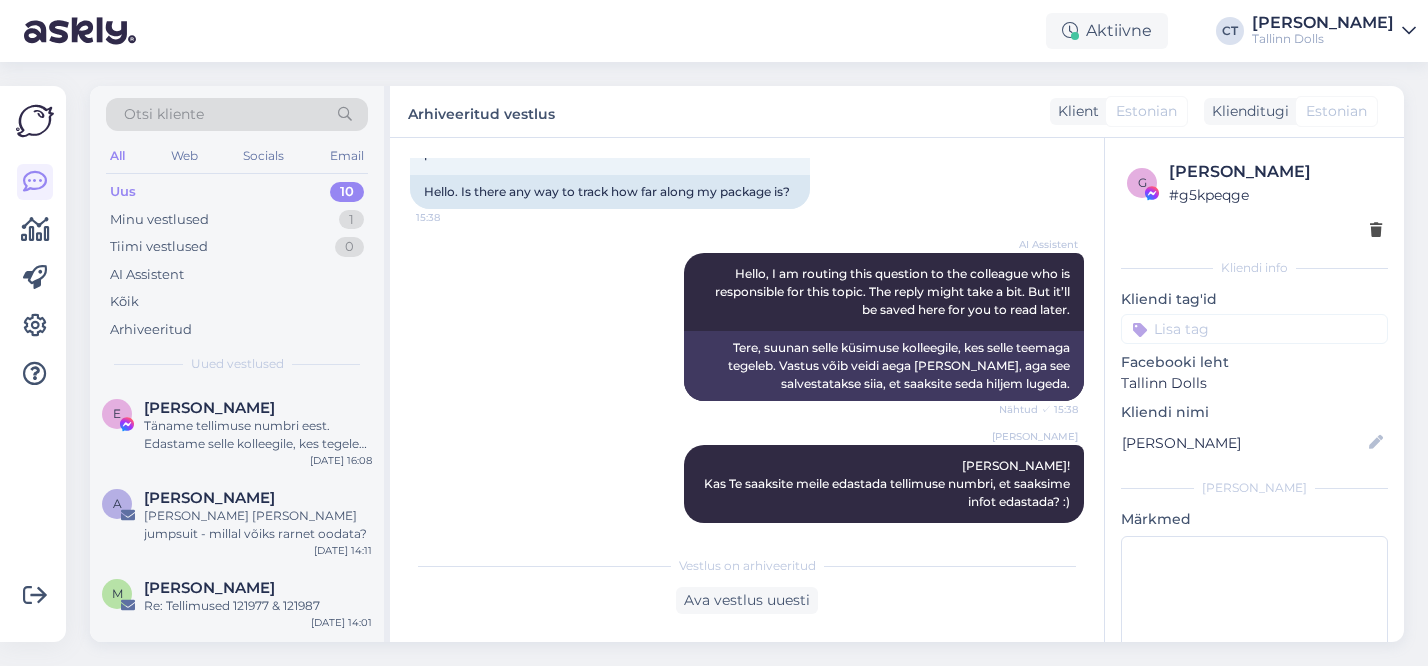 scroll, scrollTop: 1147, scrollLeft: 0, axis: vertical 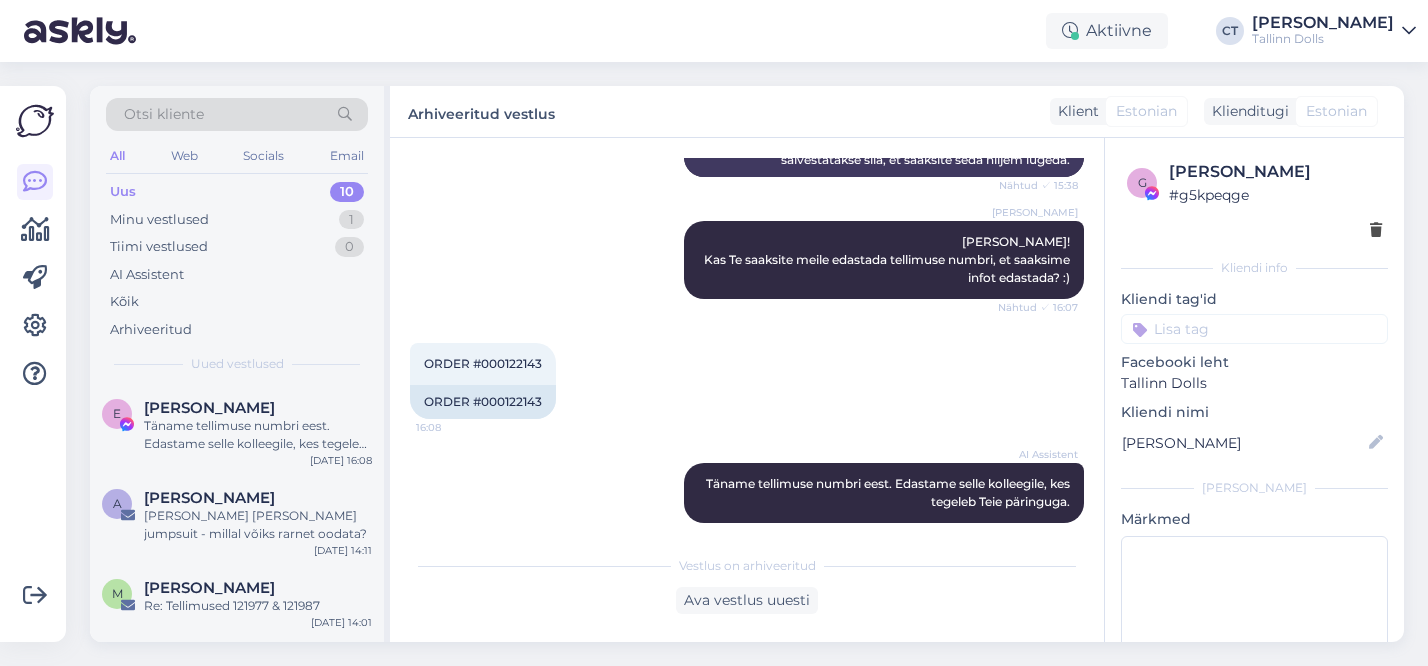 click on "Uus 10" at bounding box center [237, 192] 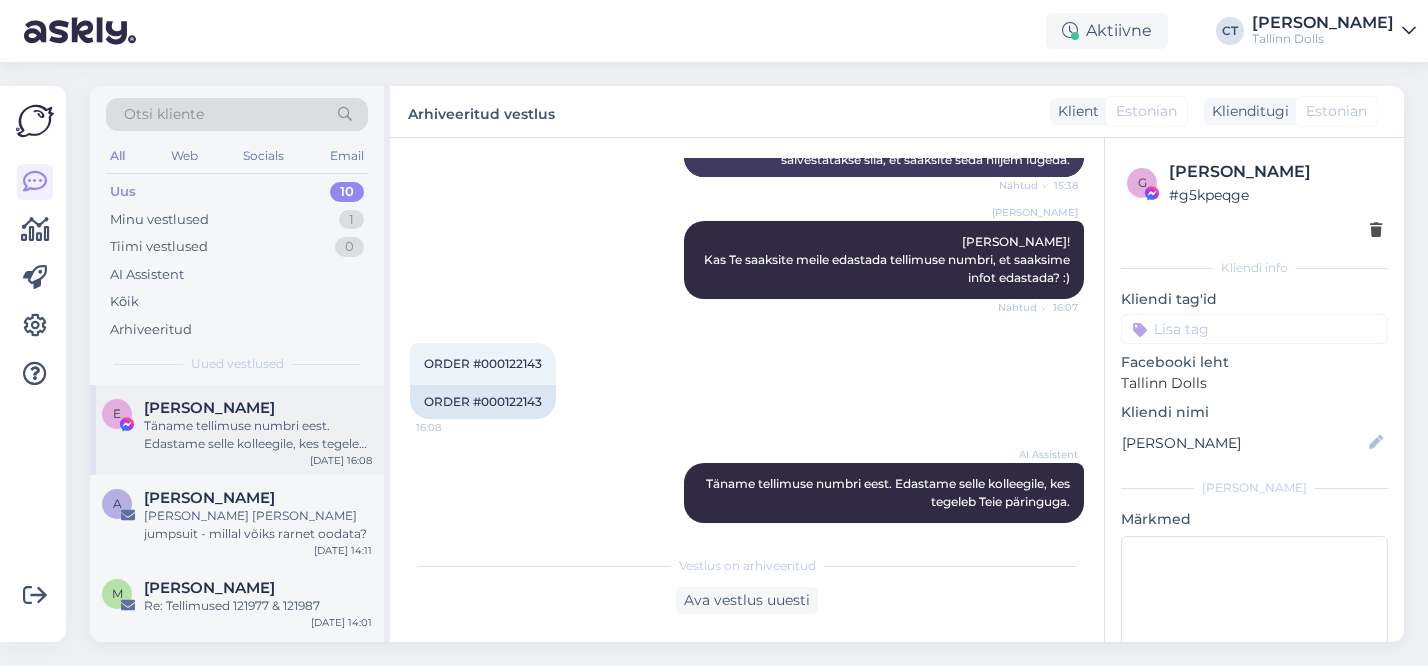 click on "[PERSON_NAME]" at bounding box center (209, 408) 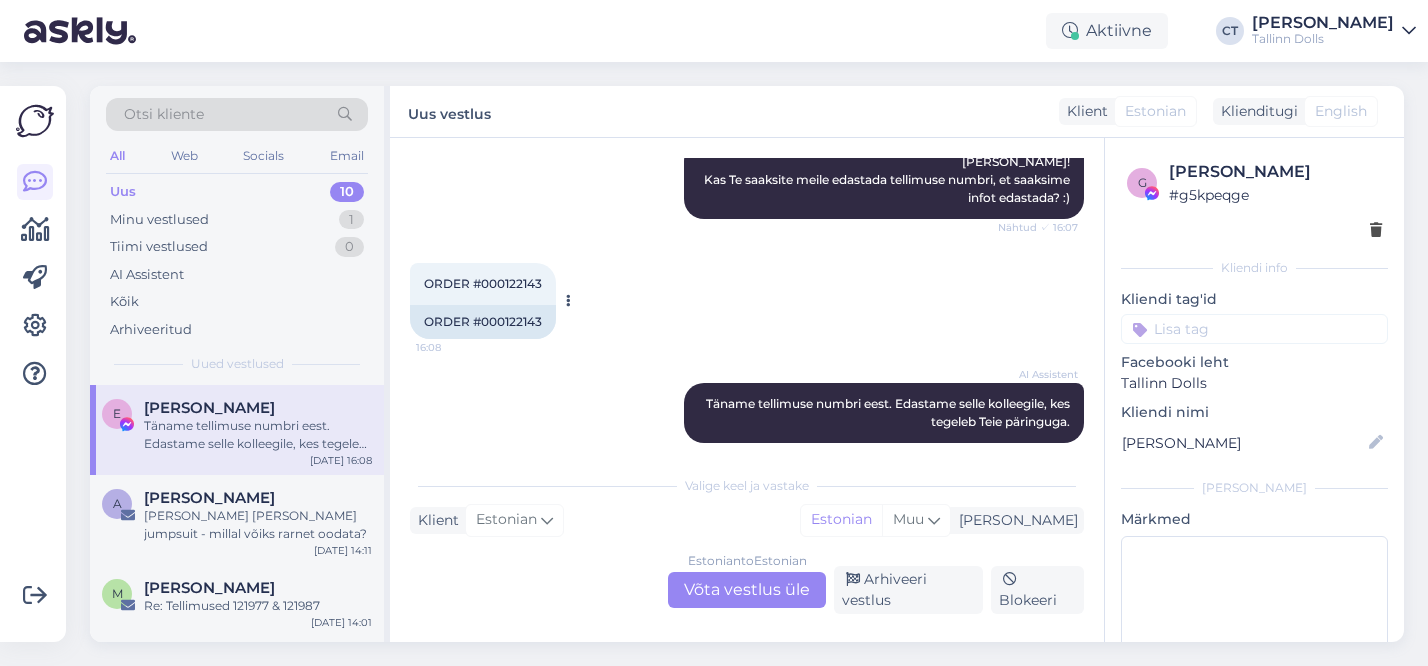 click on "ORDER #000122143" at bounding box center (483, 283) 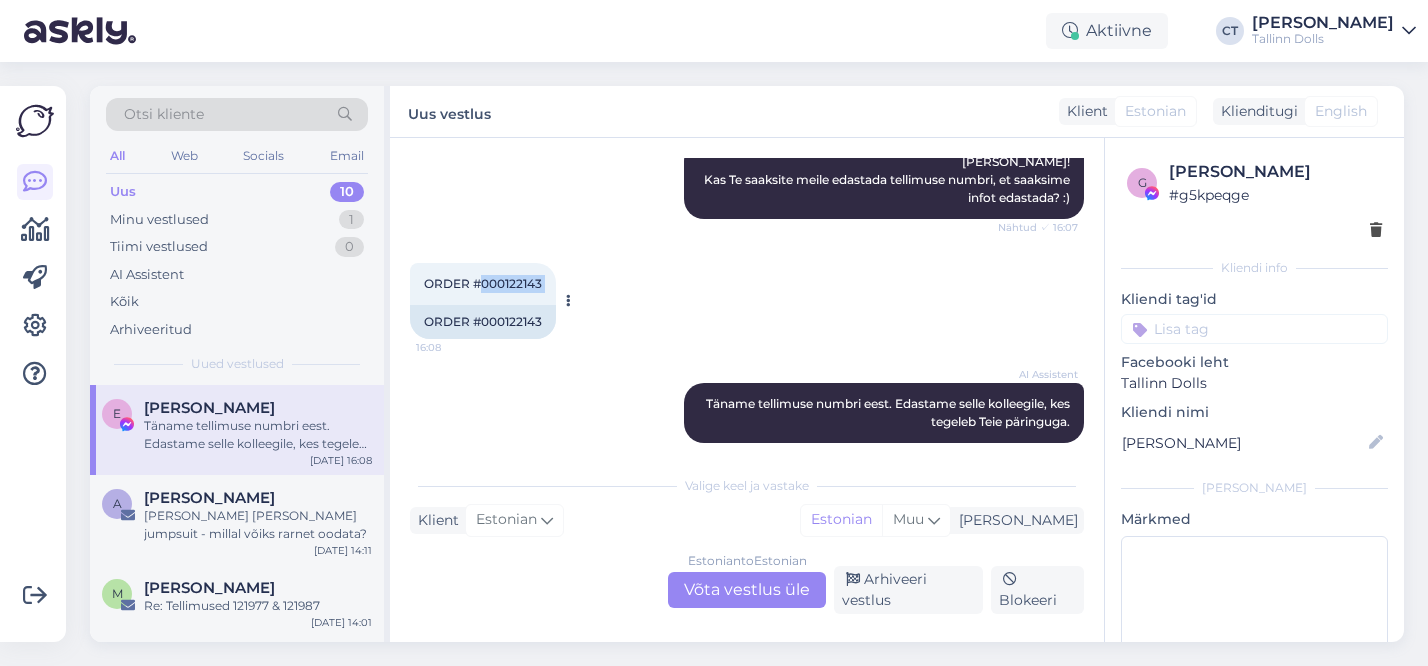 click on "ORDER #000122143" at bounding box center (483, 283) 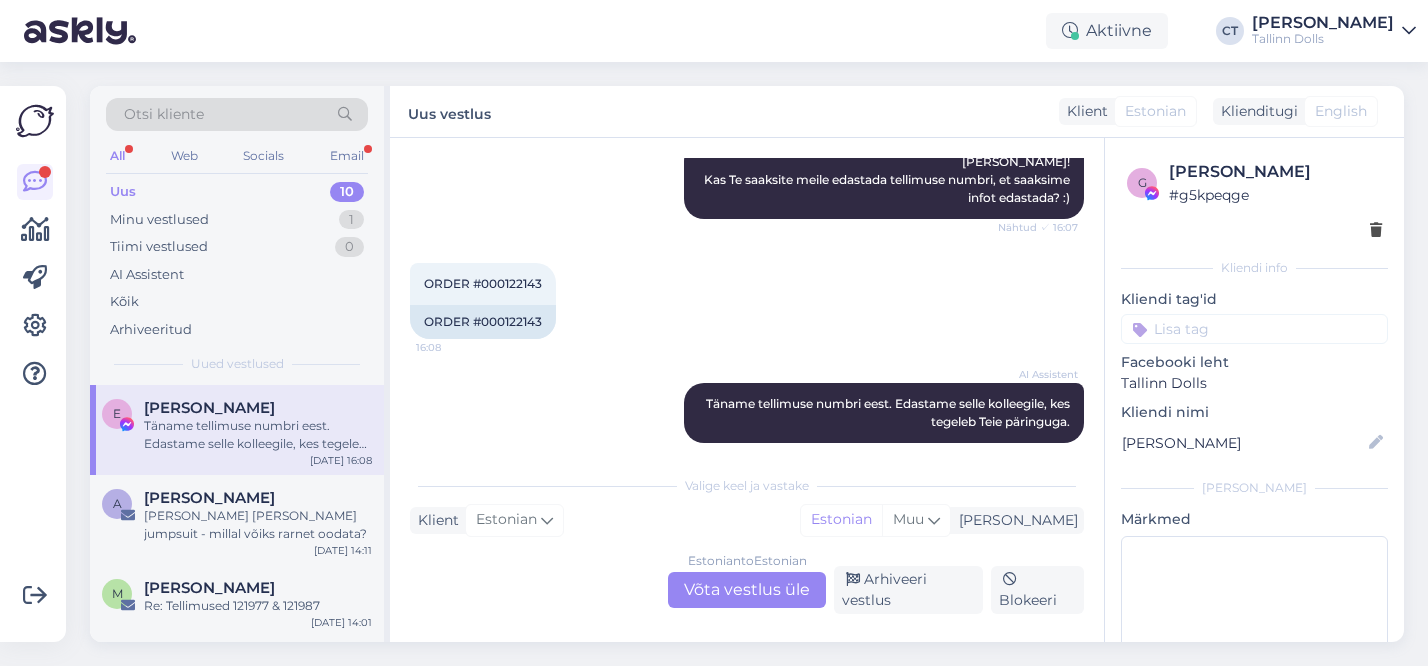 click on "Estonian  to  Estonian Võta vestlus üle" at bounding box center (747, 590) 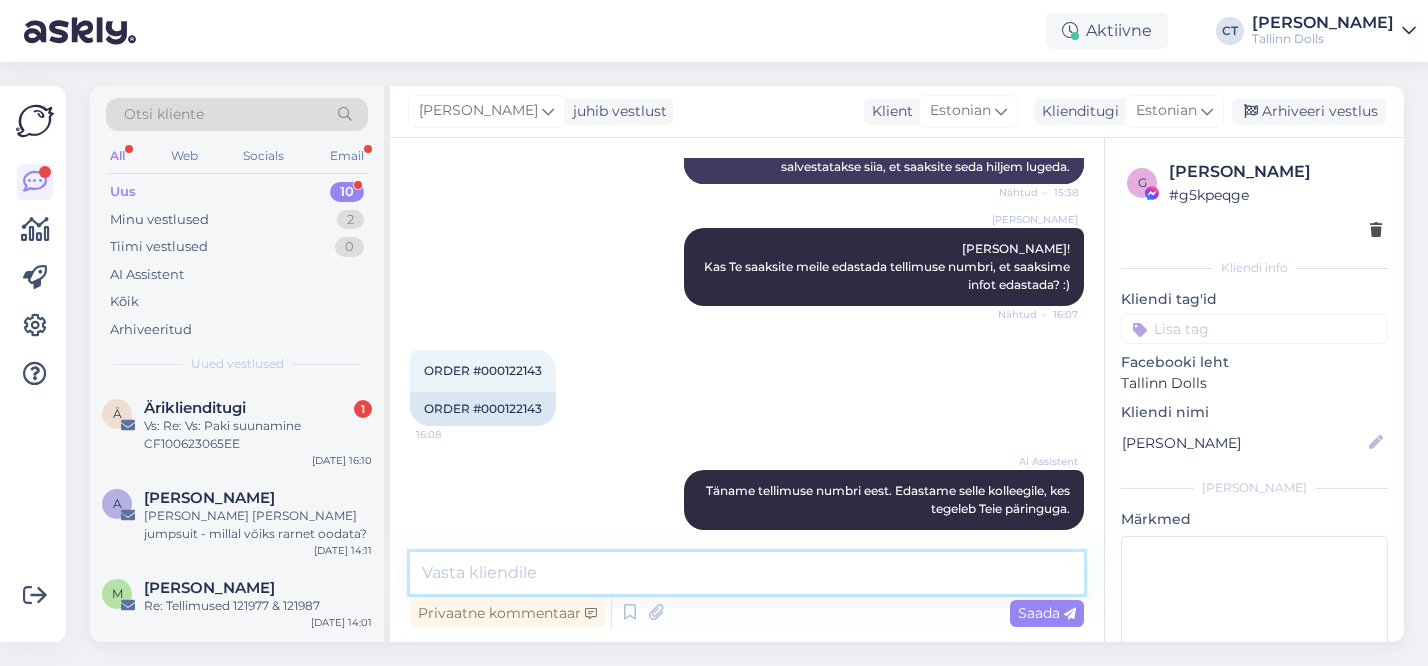 click at bounding box center [747, 573] 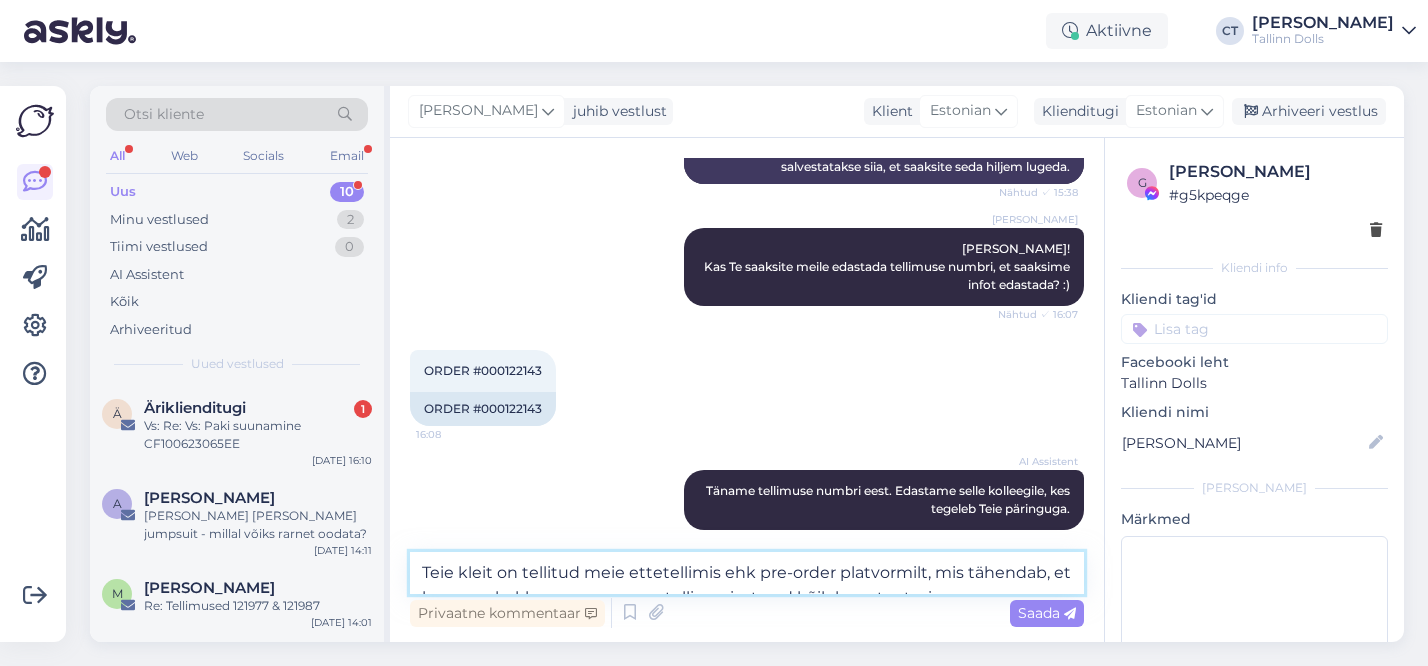 scroll, scrollTop: 50, scrollLeft: 0, axis: vertical 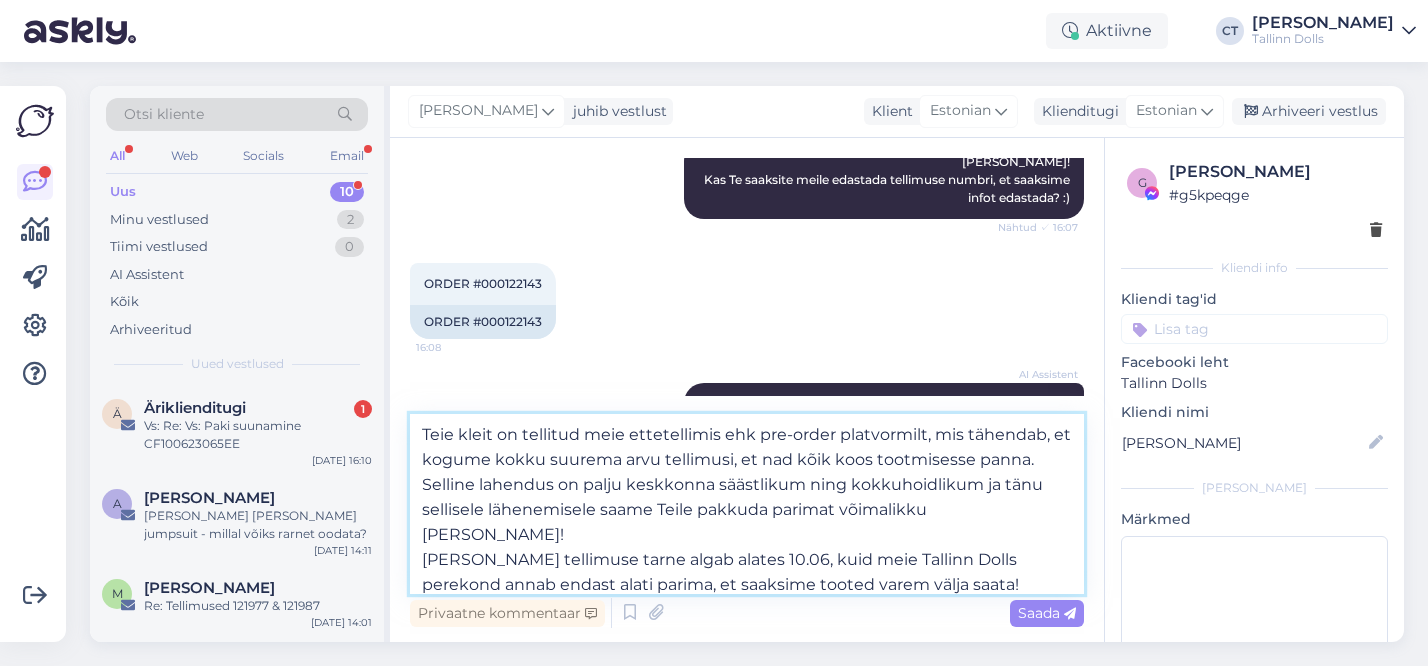 click on "Teie kleit on tellitud meie ettetellimis ehk pre-order platvormilt, mis tähendab, et kogume kokku suurema arvu tellimusi, et nad kõik koos tootmisesse panna. Selline lahendus on palju keskkonna säästlikum ning kokkuhoidlikum ja tänu sellisele lähenemisele saame Teile pakkuda parimat võimalikku [PERSON_NAME]!
[PERSON_NAME] tellimuse tarne algab alates 10.06, kuid meie Tallinn Dolls perekond annab endast alati parima, et saaksime tooted varem välja saata!
Iga toote juures on eraldi märgitud “Shipment begins” ning seejuures kuupäev, mis näitabki millal antud toodet hakatakse välja saatma!" at bounding box center (747, 504) 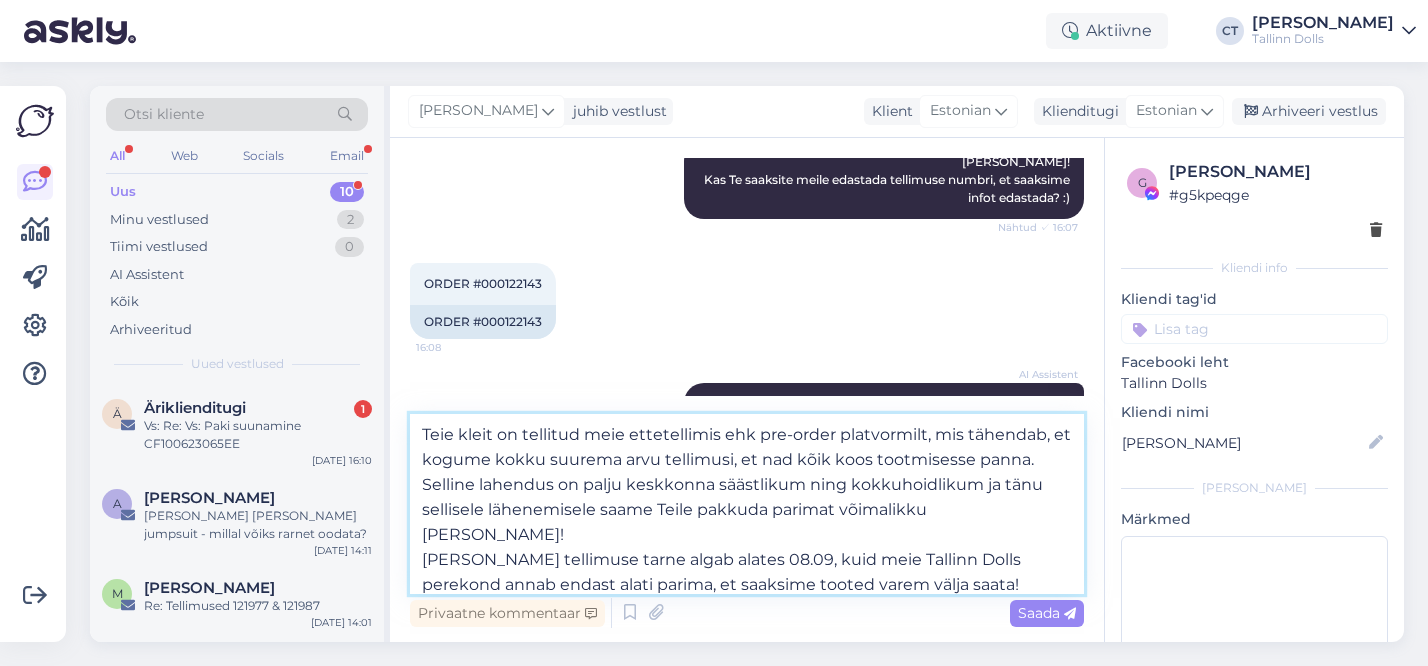 scroll, scrollTop: 61, scrollLeft: 0, axis: vertical 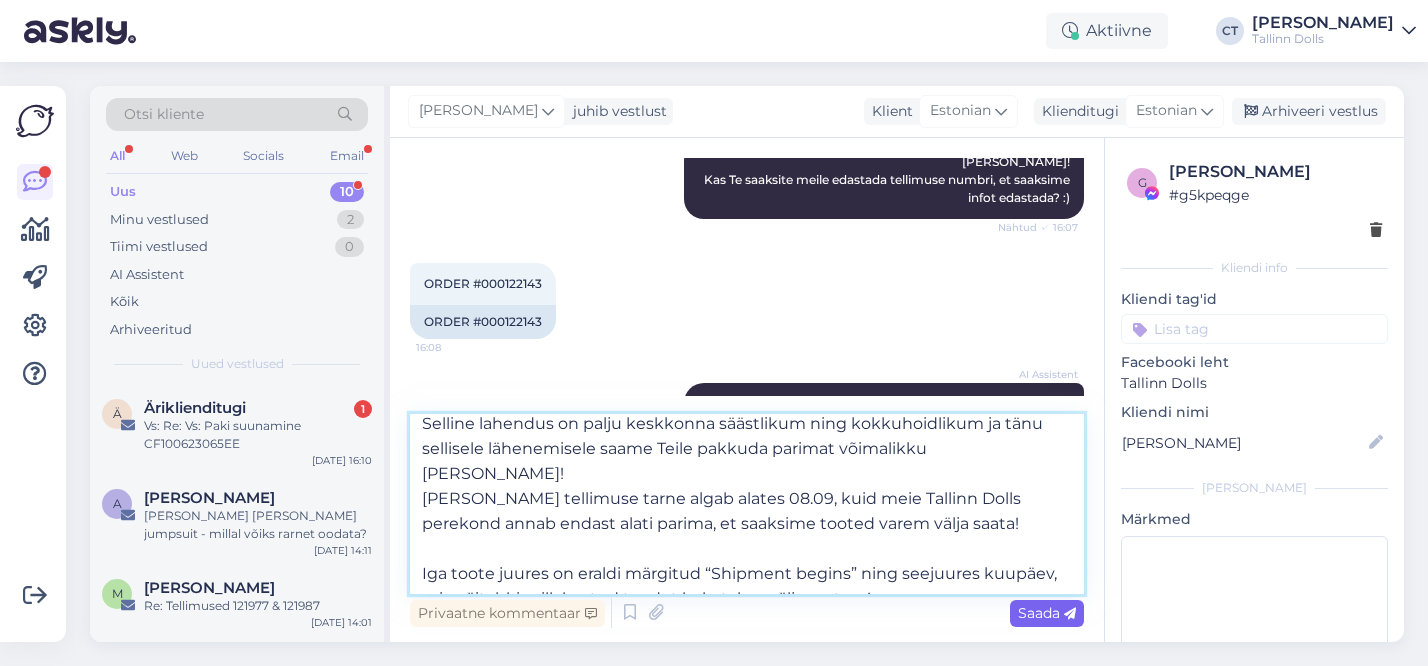 type on "Teie kleit on tellitud meie ettetellimis ehk pre-order platvormilt, mis tähendab, et kogume kokku suurema arvu tellimusi, et nad kõik koos tootmisesse panna. Selline lahendus on palju keskkonna säästlikum ning kokkuhoidlikum ja tänu sellisele lähenemisele saame Teile pakkuda parimat võimalikku [PERSON_NAME]!
[PERSON_NAME] tellimuse tarne algab alates 08.09, kuid meie Tallinn Dolls perekond annab endast alati parima, et saaksime tooted varem välja saata!
Iga toote juures on eraldi märgitud “Shipment begins” ning seejuures kuupäev, mis näitabki millal antud toodet hakatakse välja saatma!" 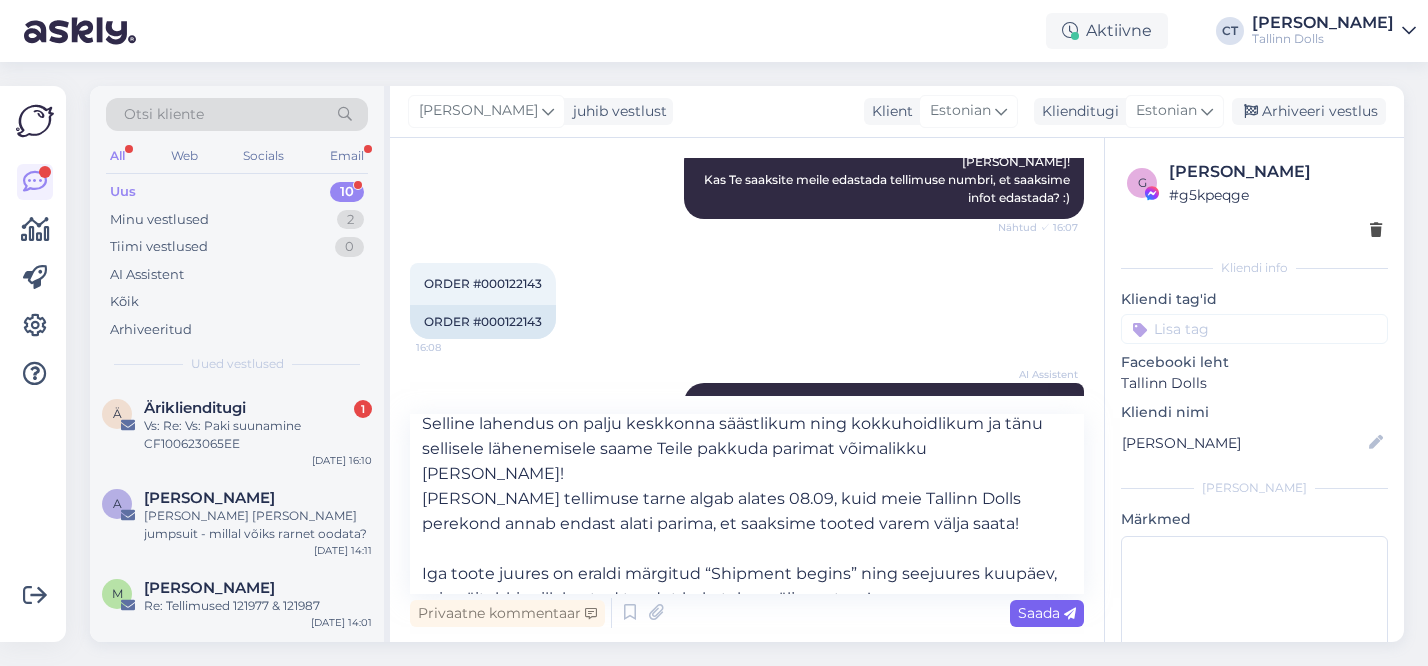 click on "Saada" at bounding box center (1047, 613) 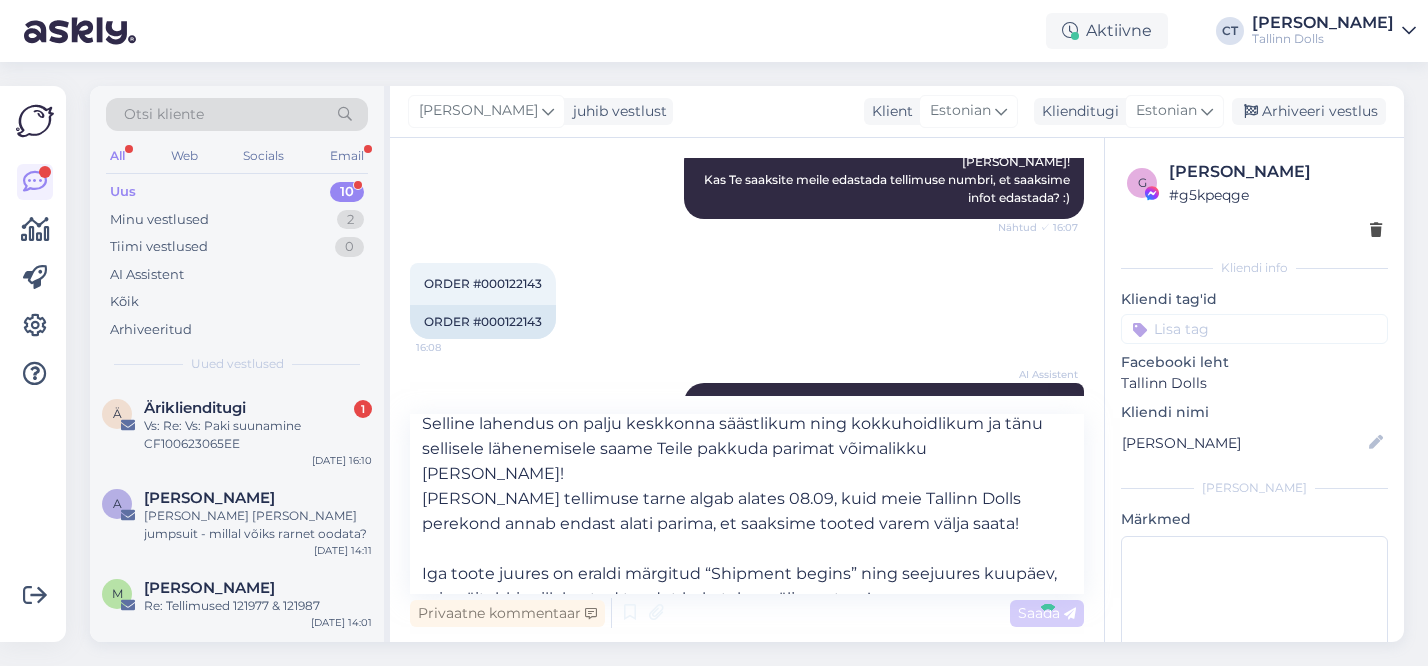 type 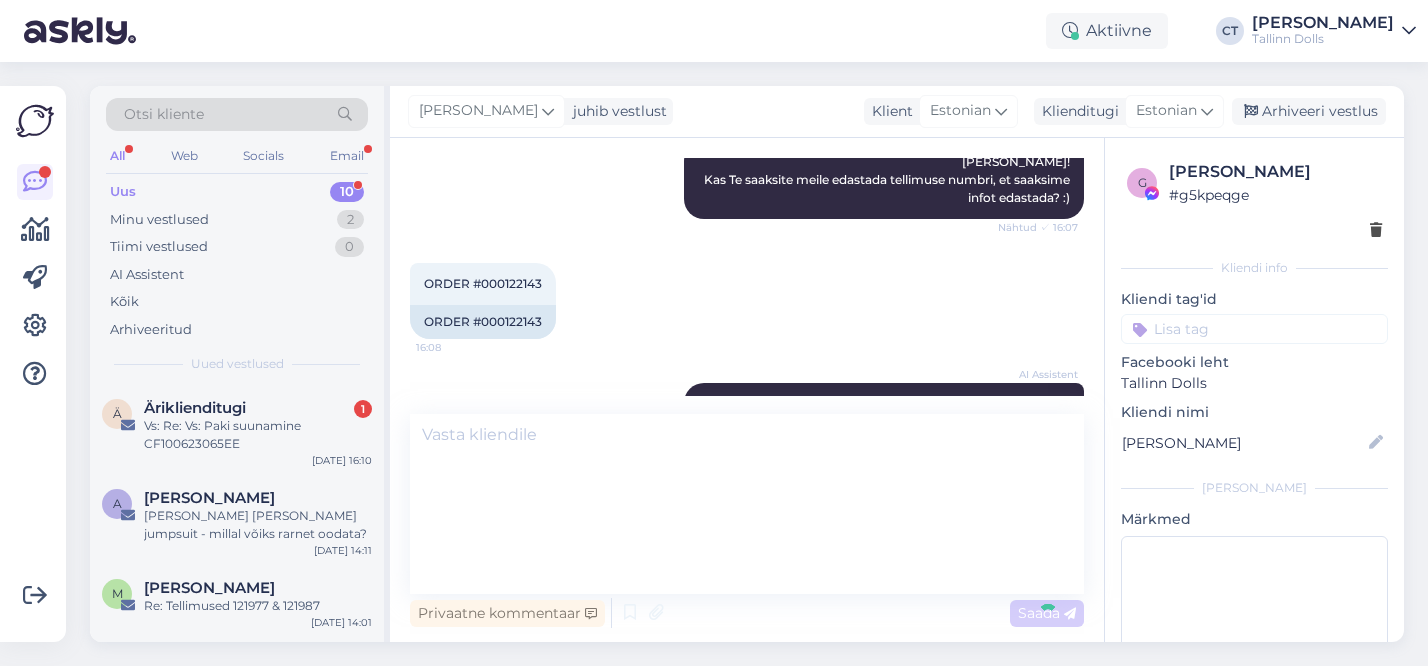 scroll, scrollTop: 1442, scrollLeft: 0, axis: vertical 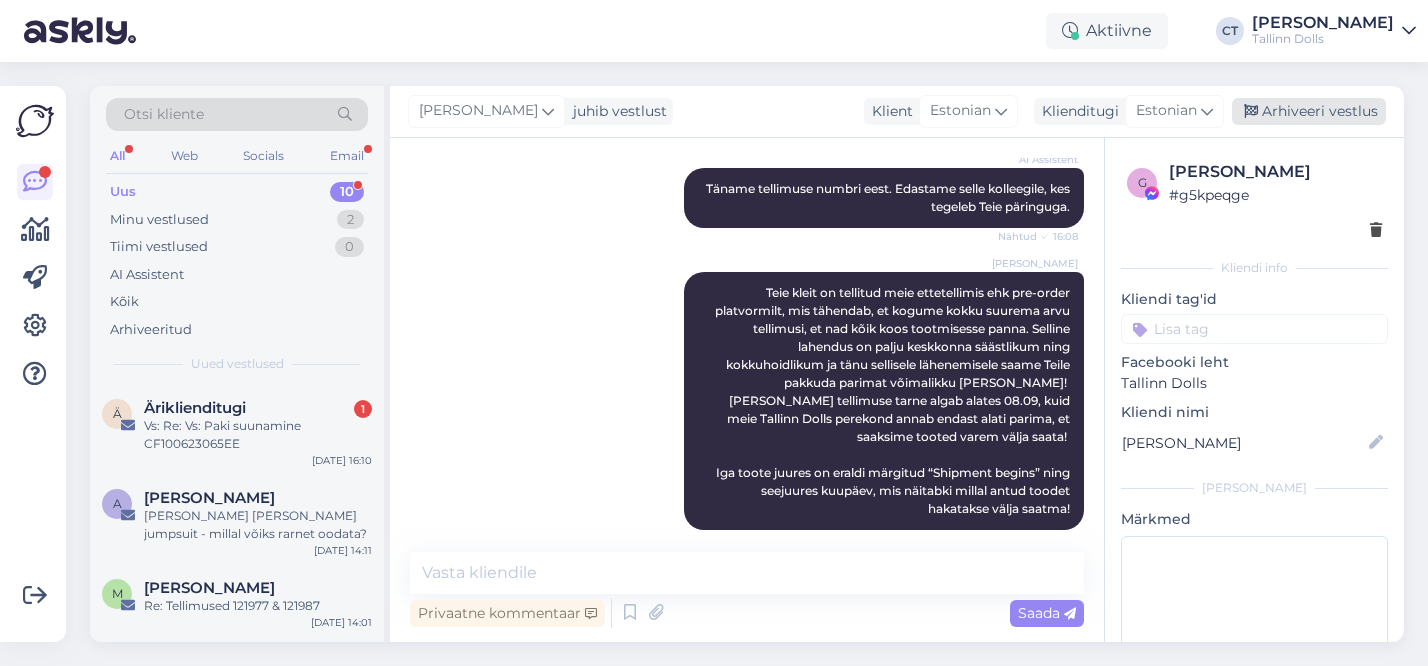 click on "Arhiveeri vestlus" at bounding box center [1309, 111] 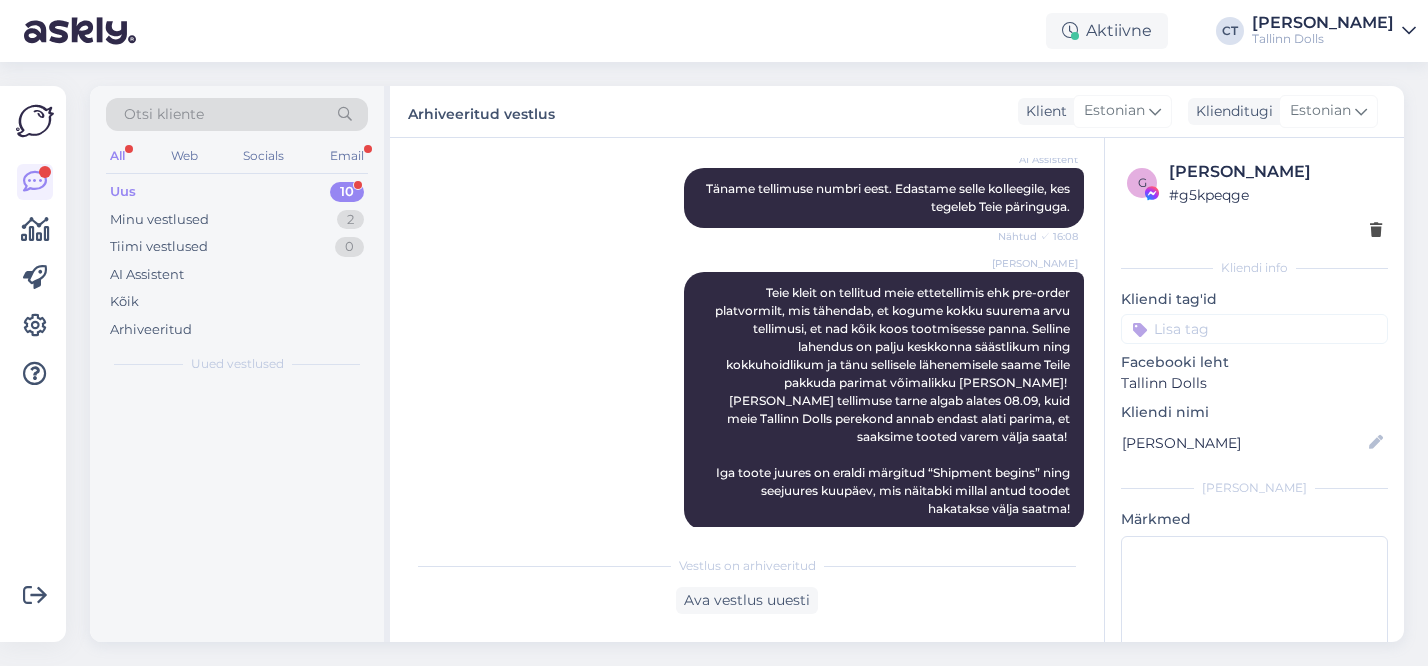 scroll, scrollTop: 1449, scrollLeft: 0, axis: vertical 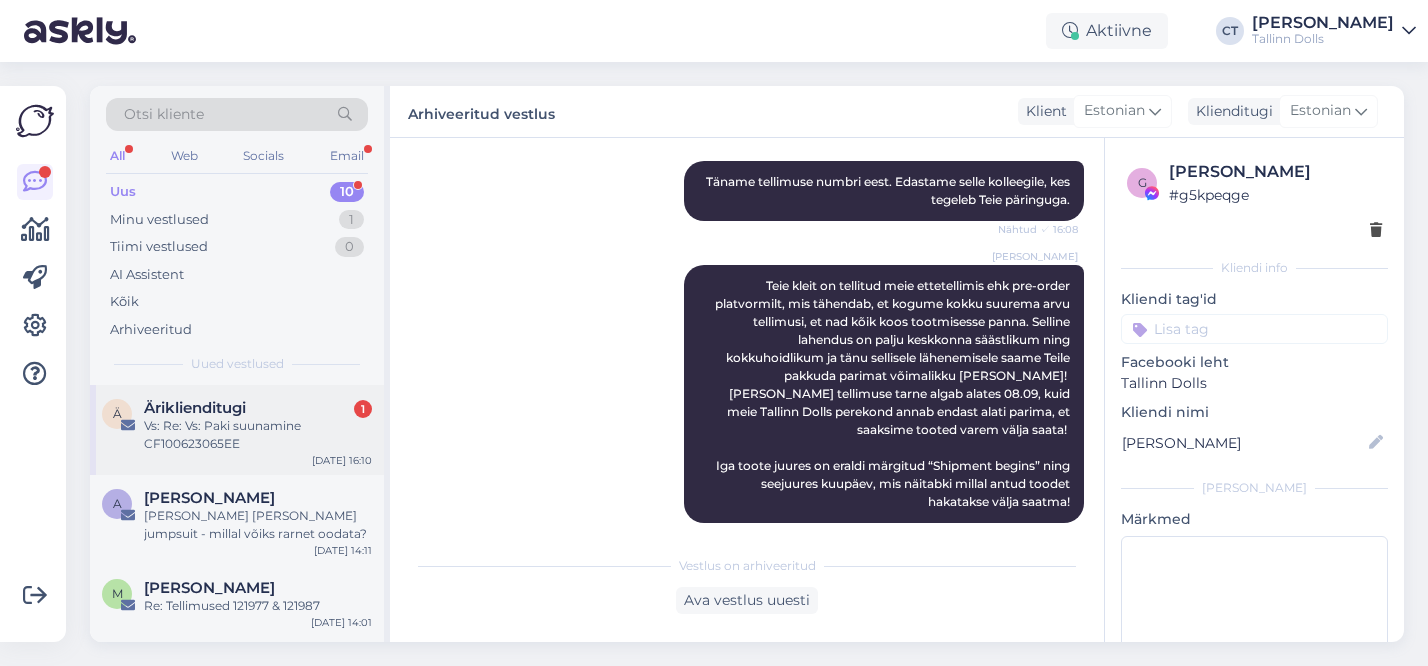 click on "Vs: Re: Vs: Paki suunamine CF100623065EE" at bounding box center (258, 435) 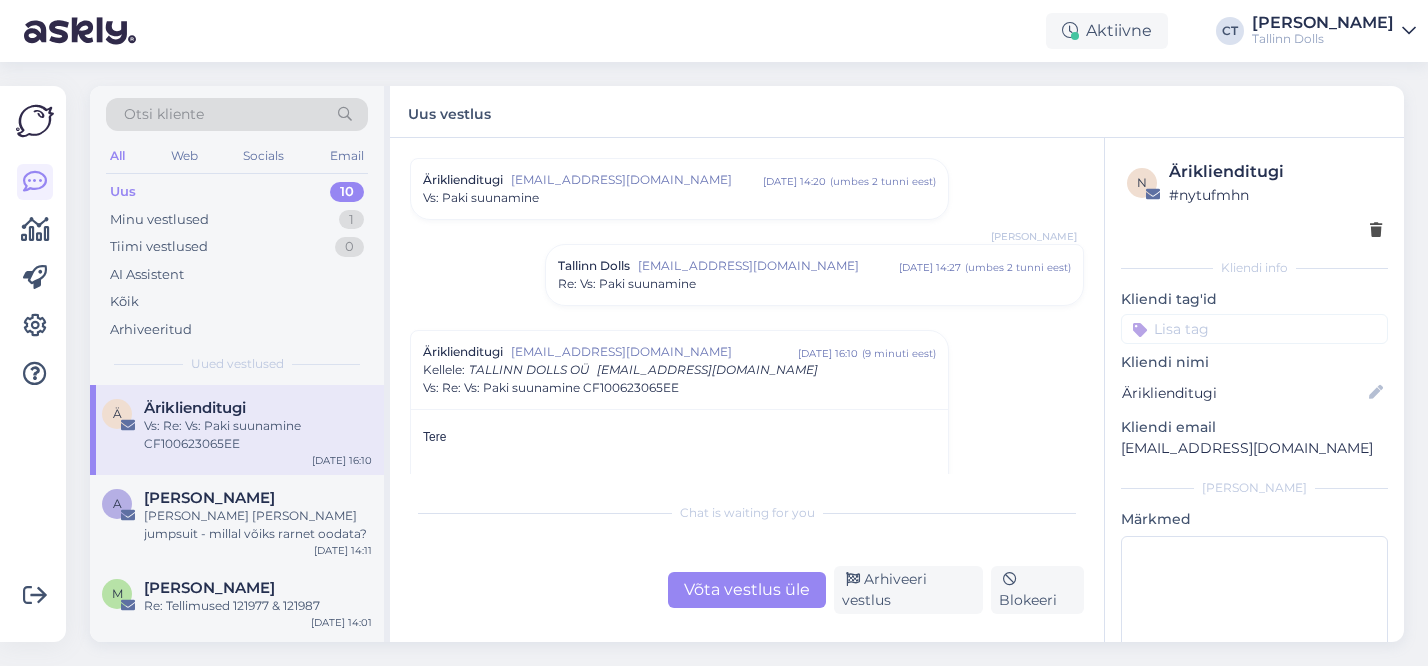 scroll, scrollTop: 5063, scrollLeft: 0, axis: vertical 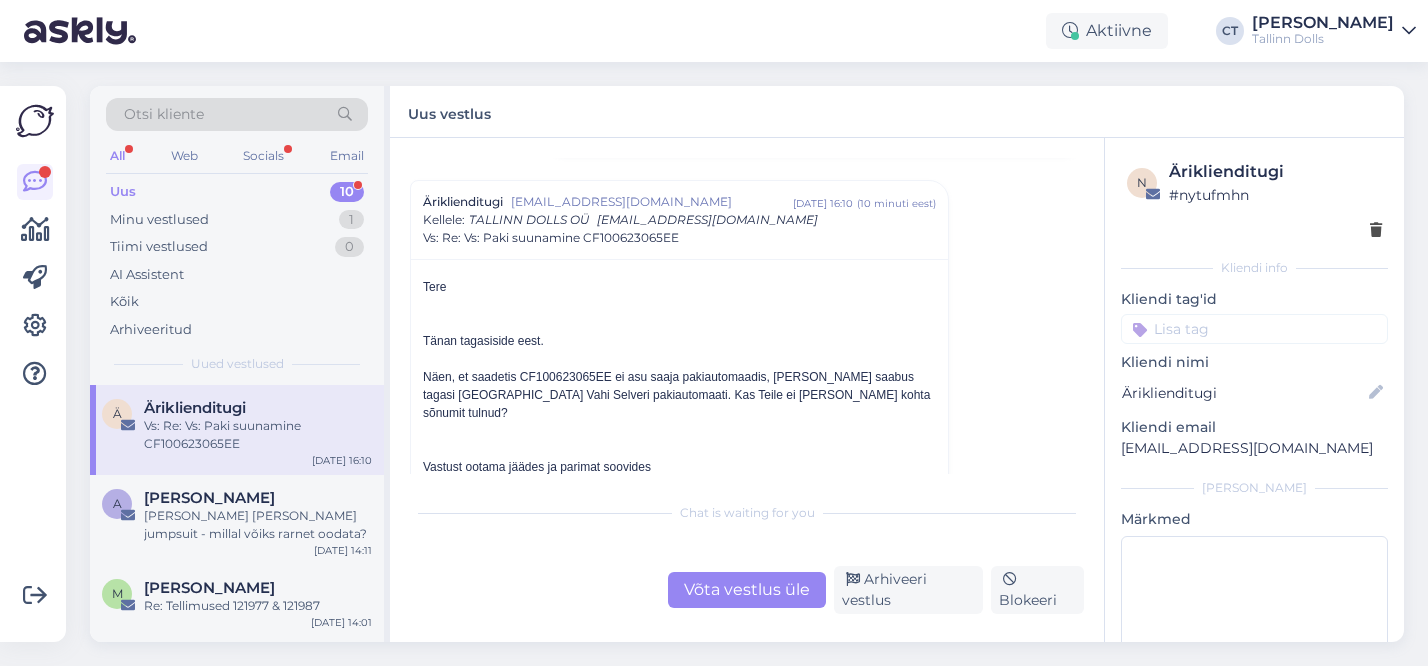 click on "Võta vestlus üle" at bounding box center [747, 590] 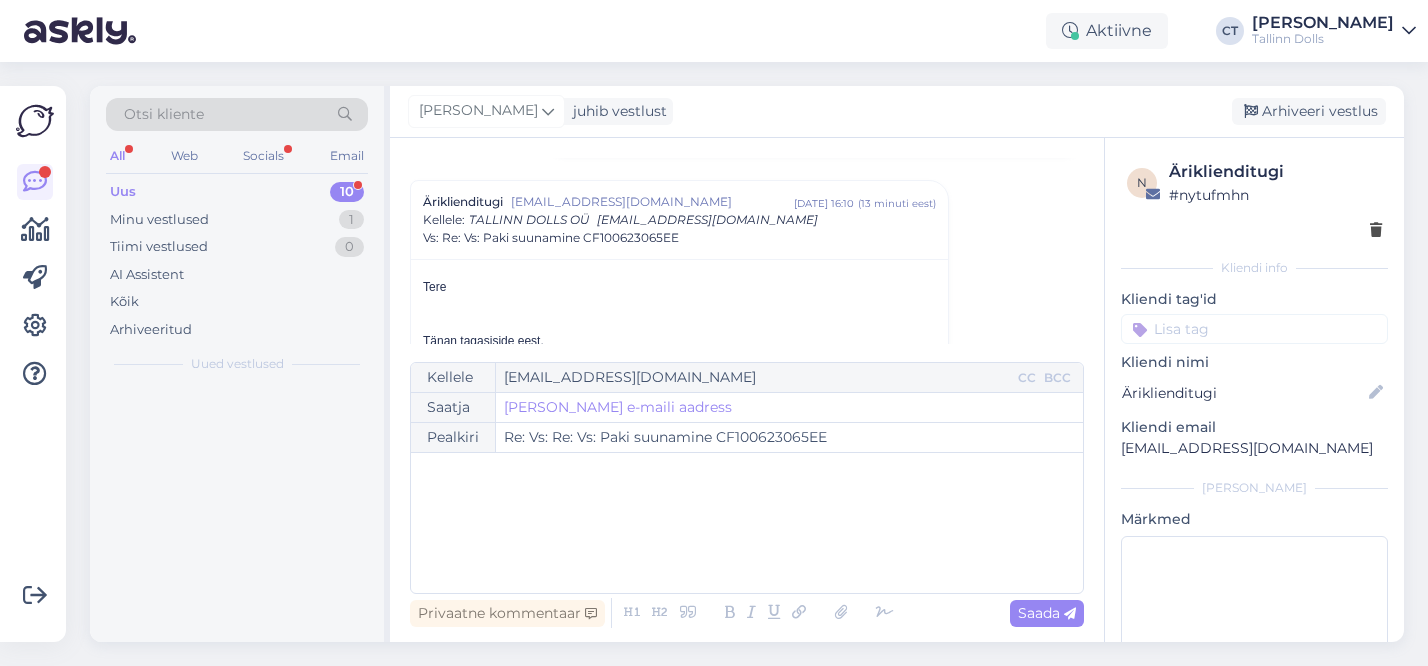 scroll, scrollTop: 5085, scrollLeft: 0, axis: vertical 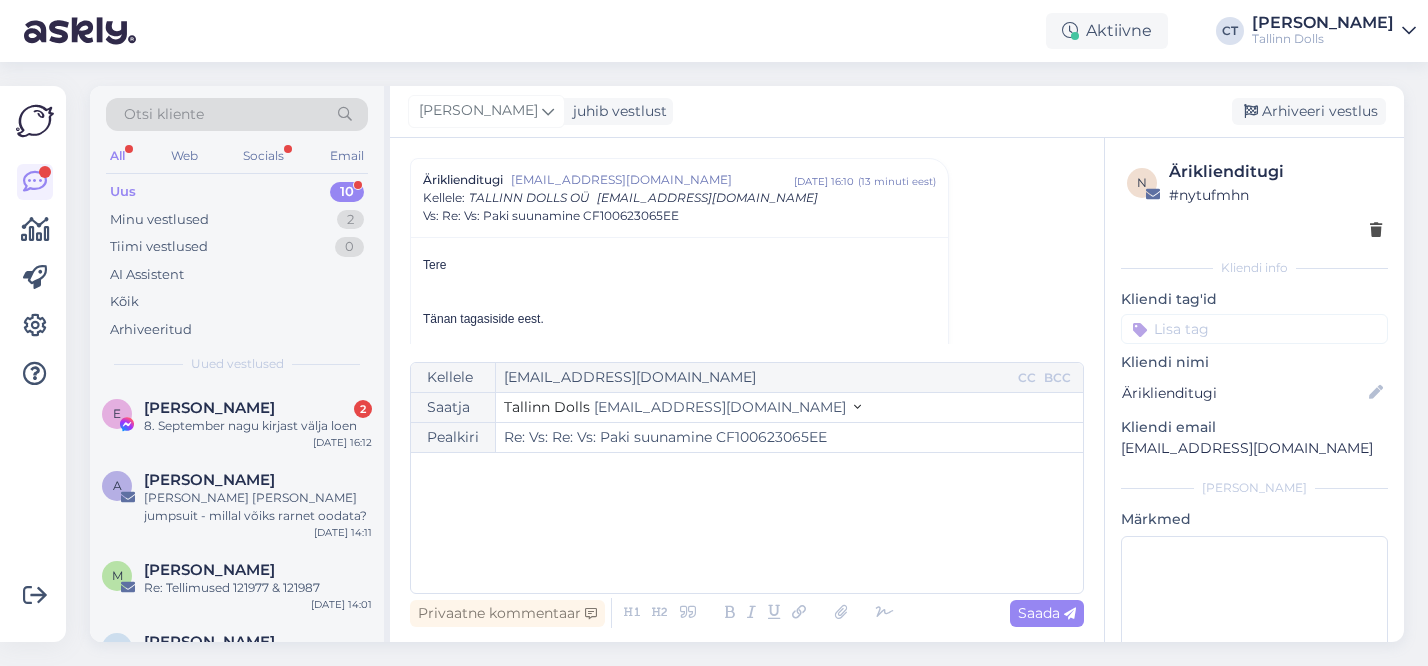 click on "﻿" at bounding box center [747, 523] 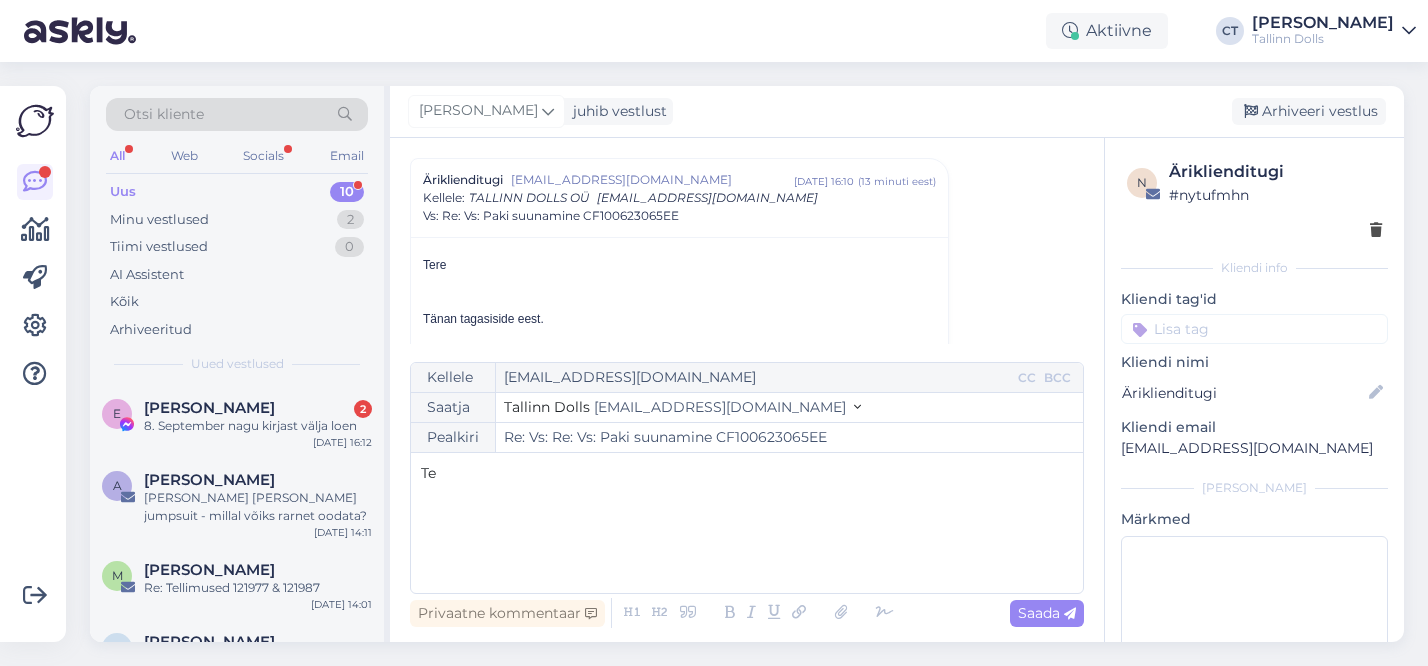 type 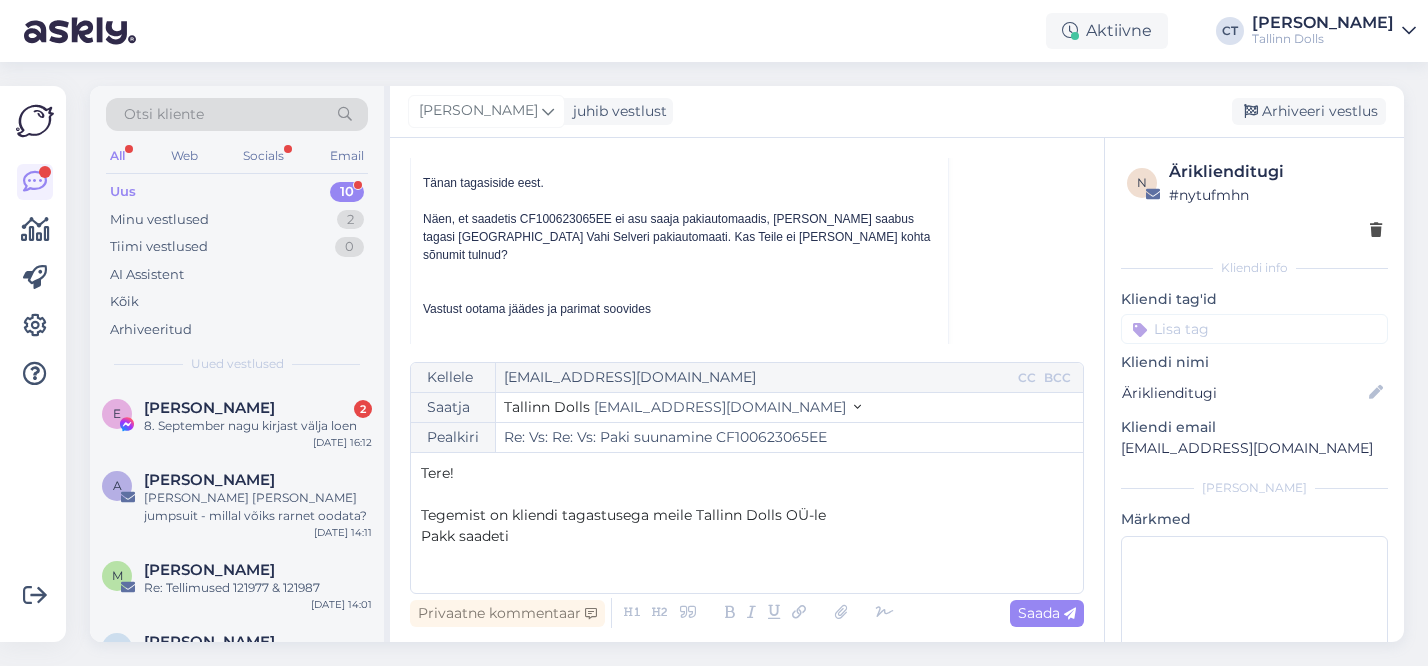 scroll, scrollTop: 5214, scrollLeft: 0, axis: vertical 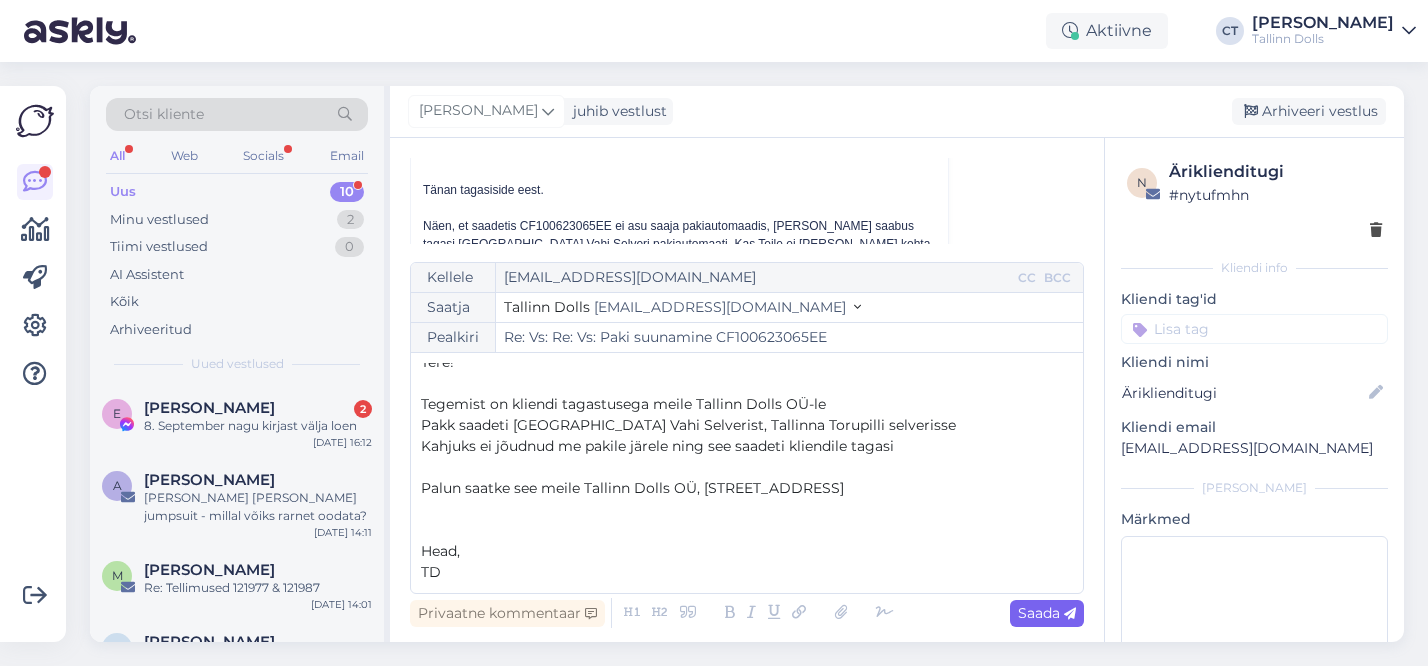 click on "Saada" at bounding box center [1047, 613] 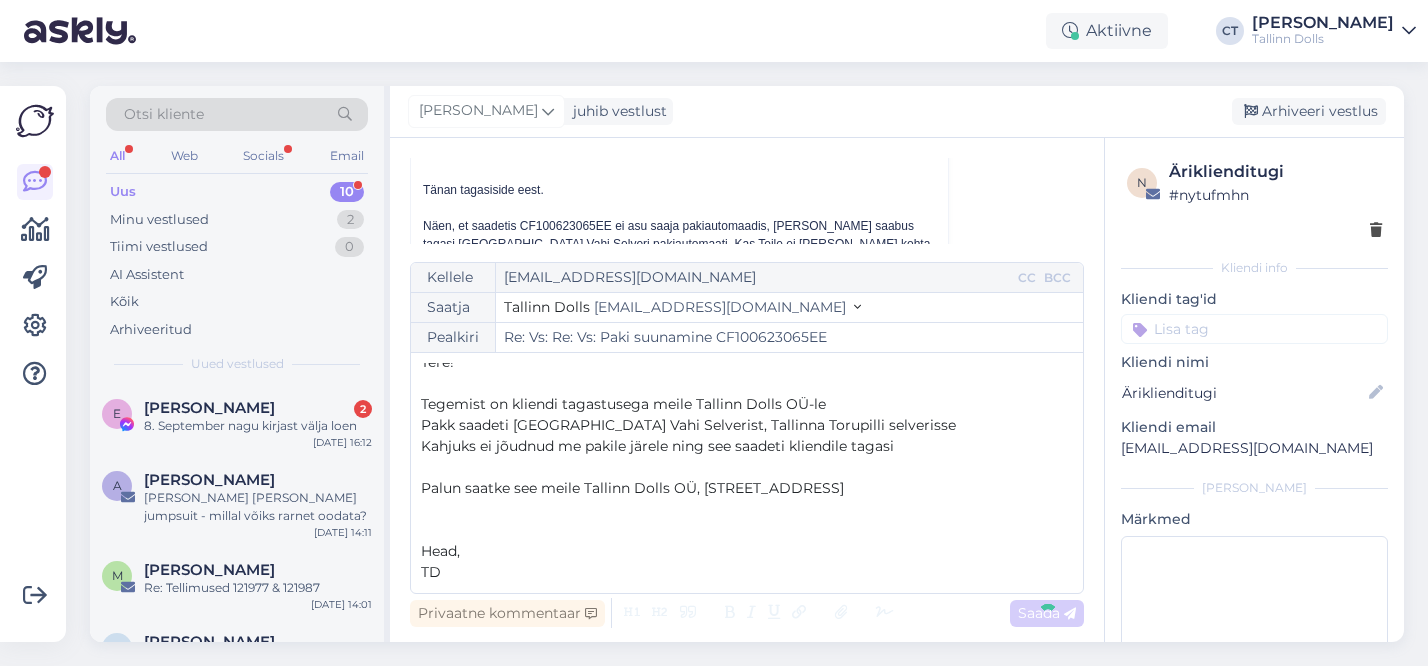 type on "Re: Re: Vs: Re: Vs: Paki suunamine CF100623065EE" 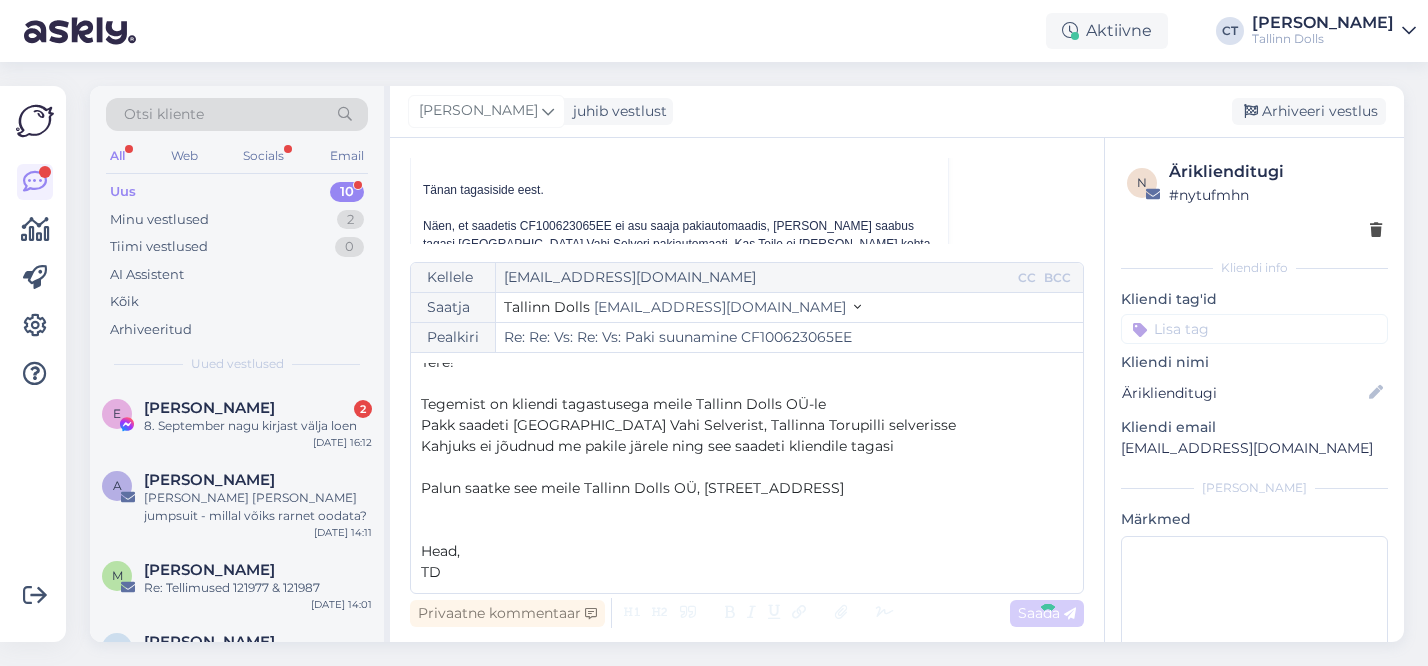 scroll, scrollTop: 6164, scrollLeft: 0, axis: vertical 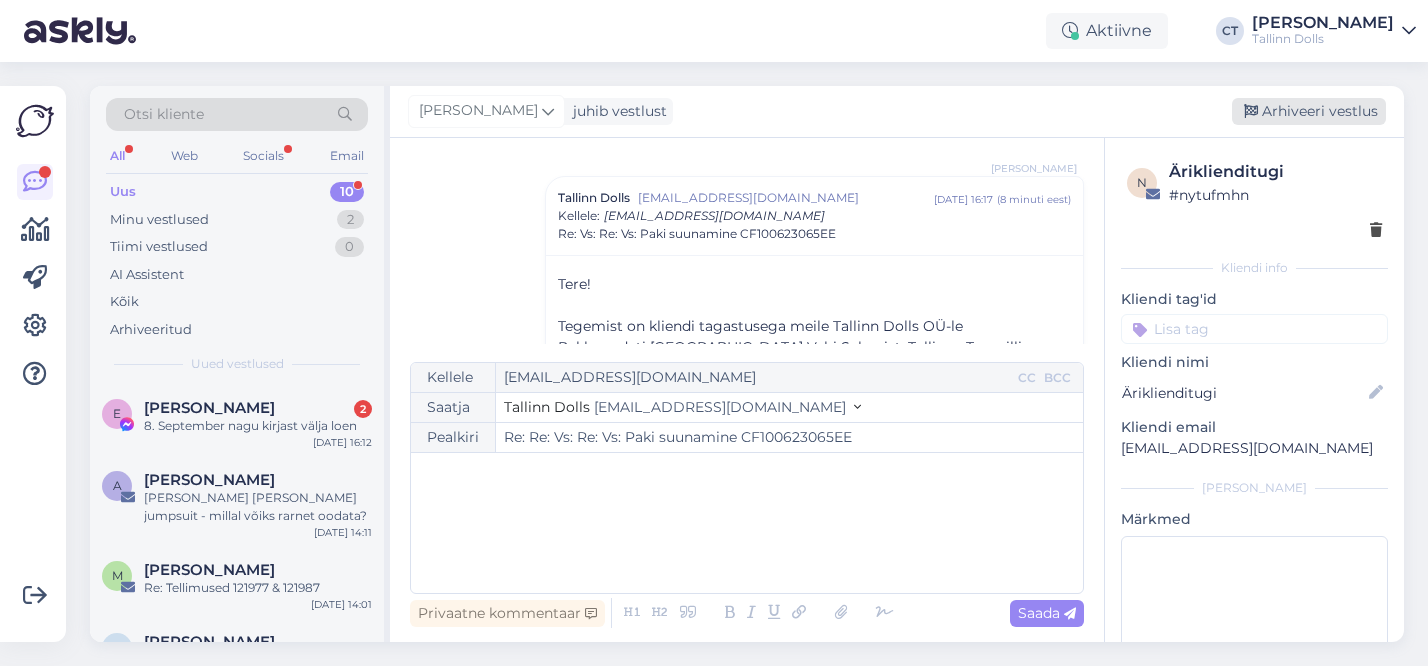 click on "Arhiveeri vestlus" at bounding box center (1309, 111) 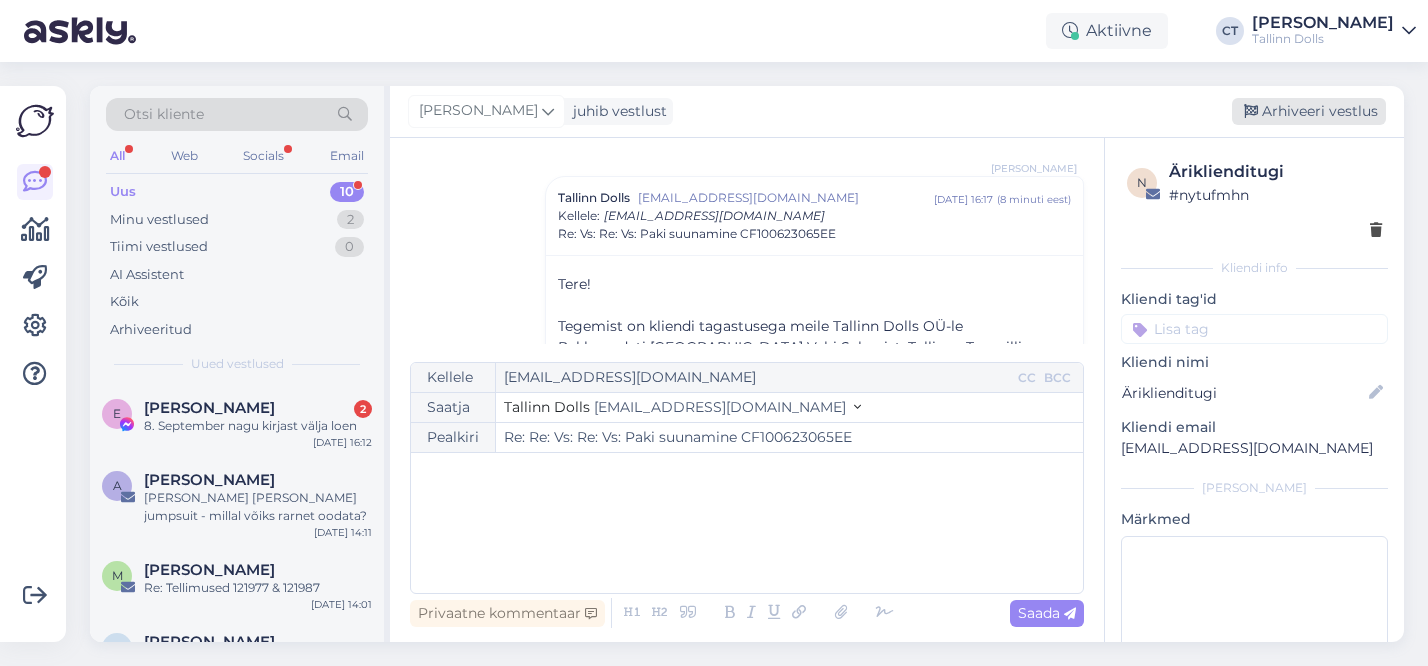 scroll, scrollTop: 6191, scrollLeft: 0, axis: vertical 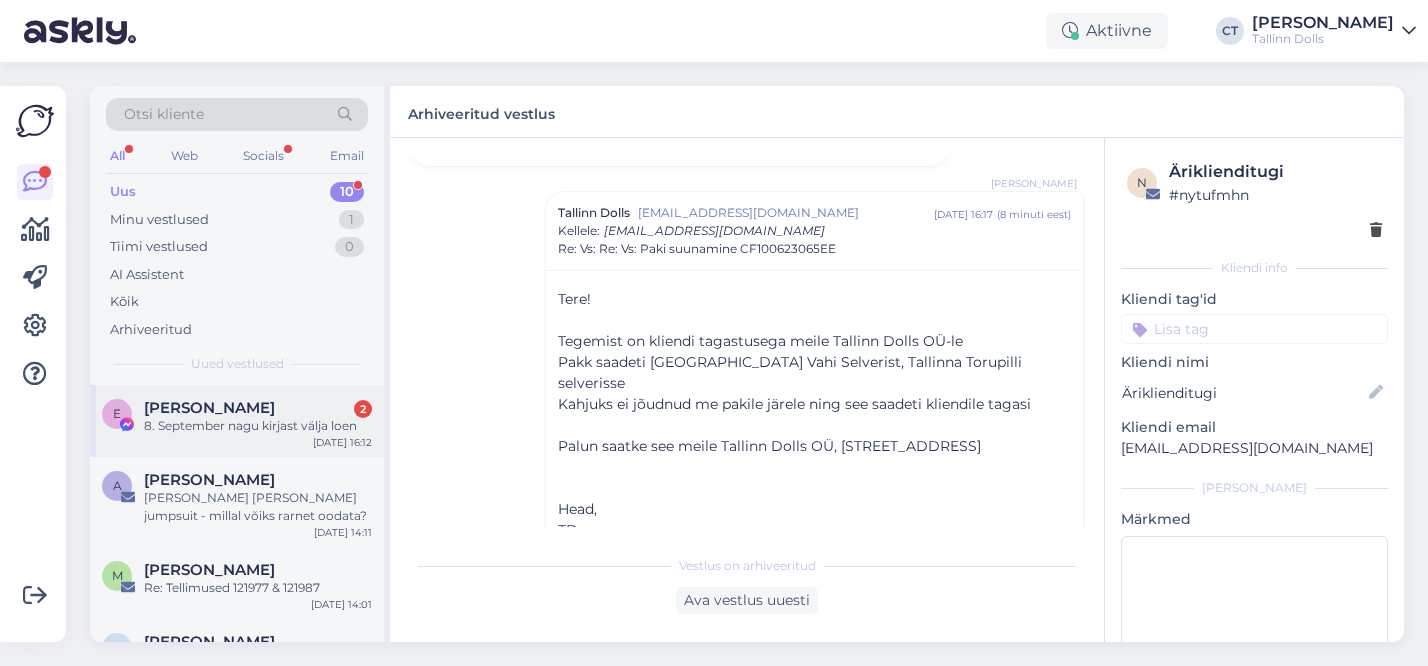 click on "8. September nagu kirjast välja loen" at bounding box center [258, 426] 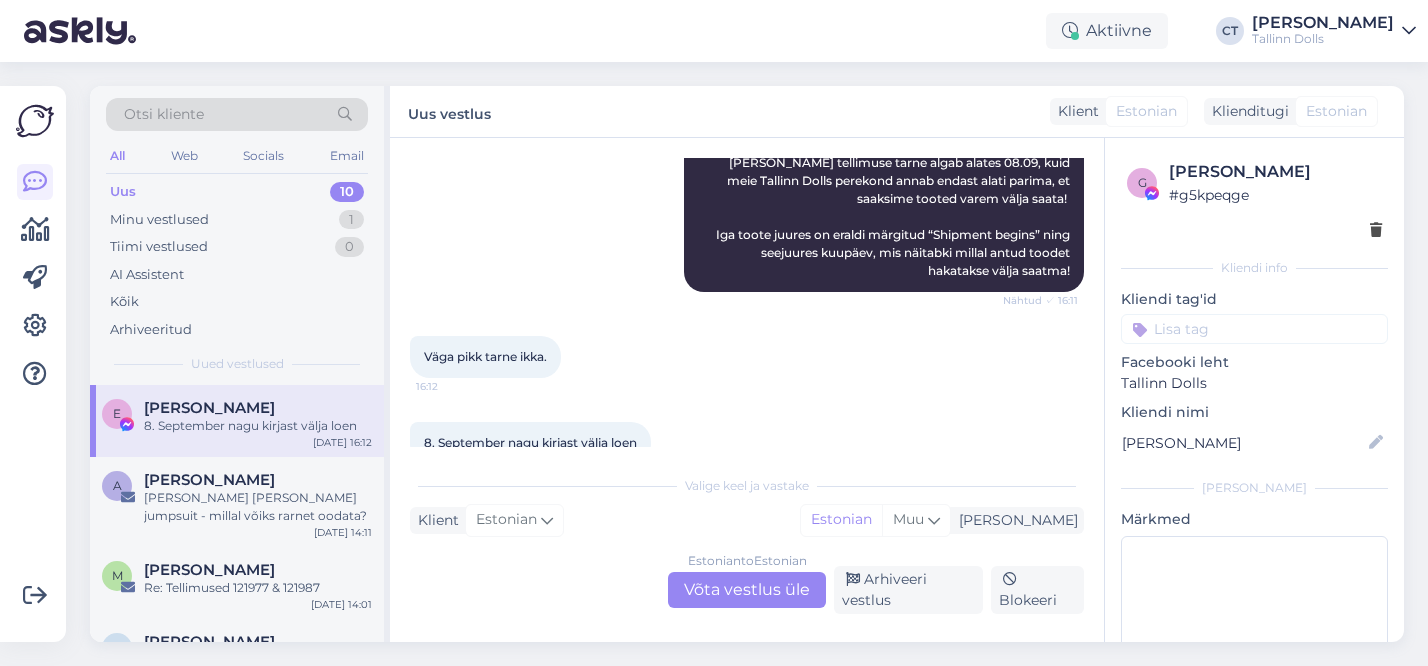 scroll, scrollTop: 1682, scrollLeft: 0, axis: vertical 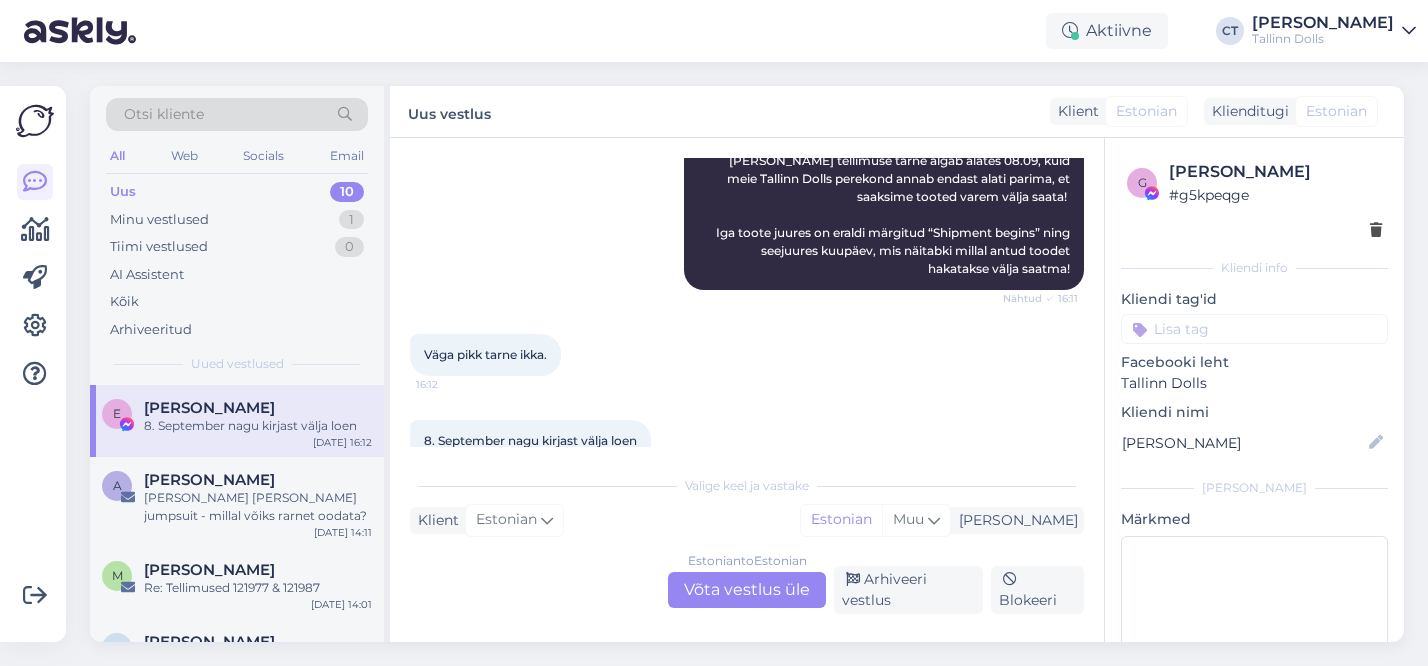 click on "Estonian  to  Estonian Võta vestlus üle" at bounding box center (747, 590) 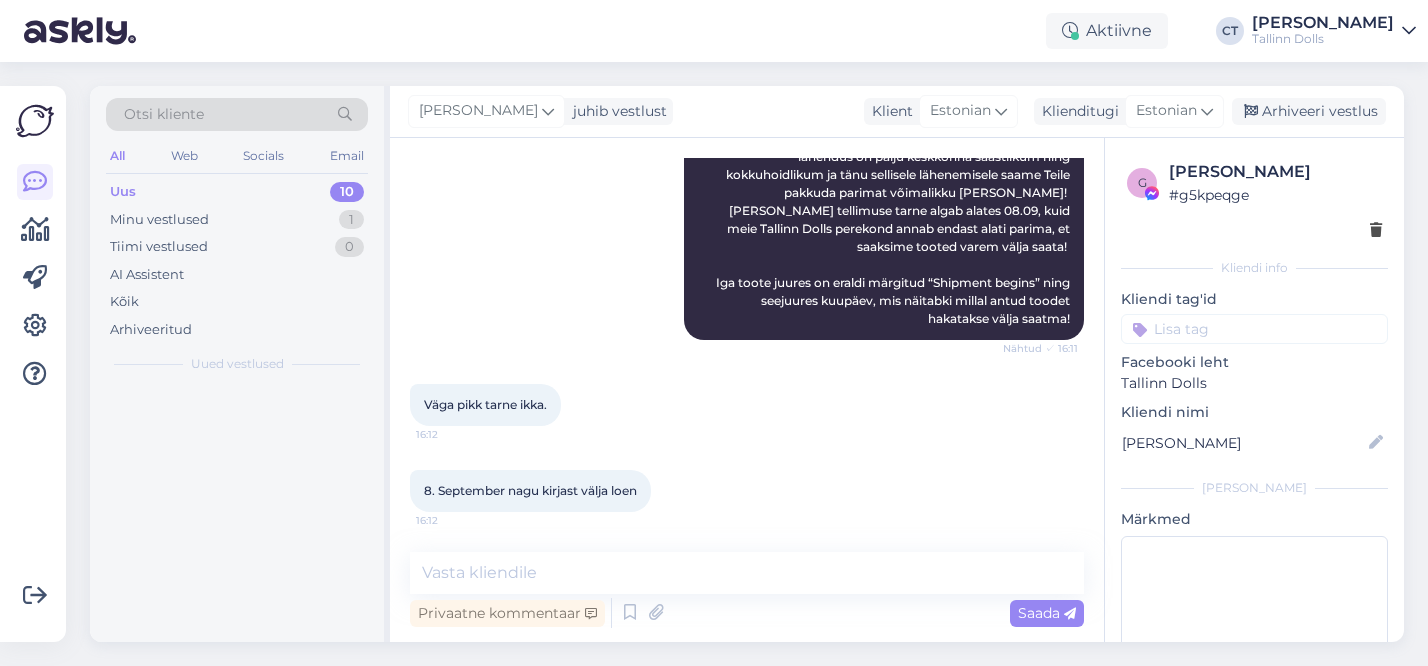 scroll, scrollTop: 1614, scrollLeft: 0, axis: vertical 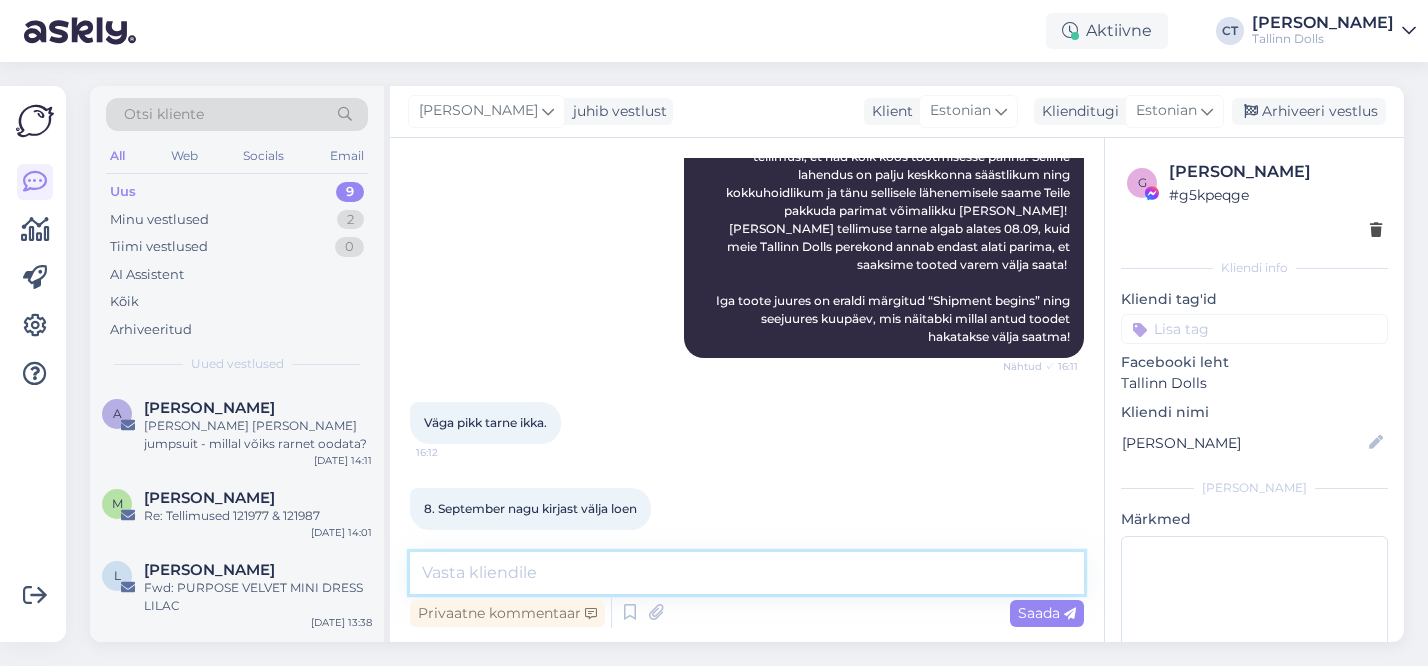 click at bounding box center (747, 573) 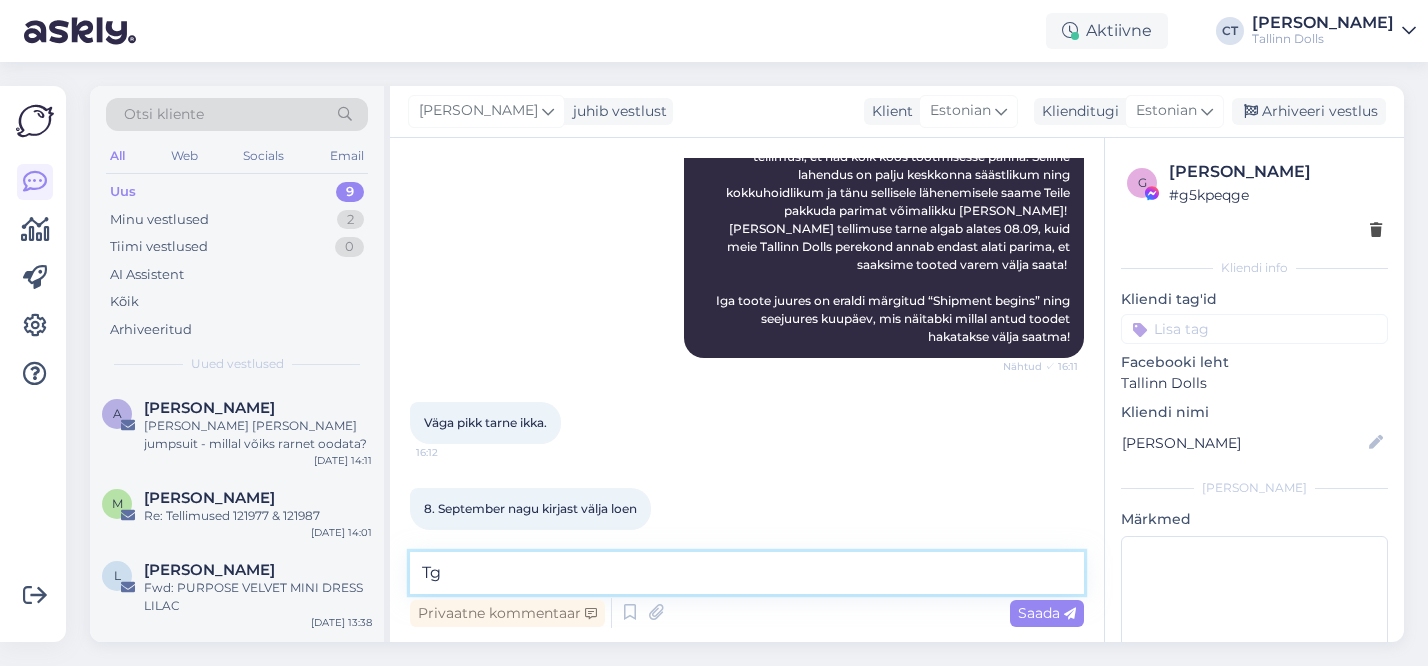 type on "T" 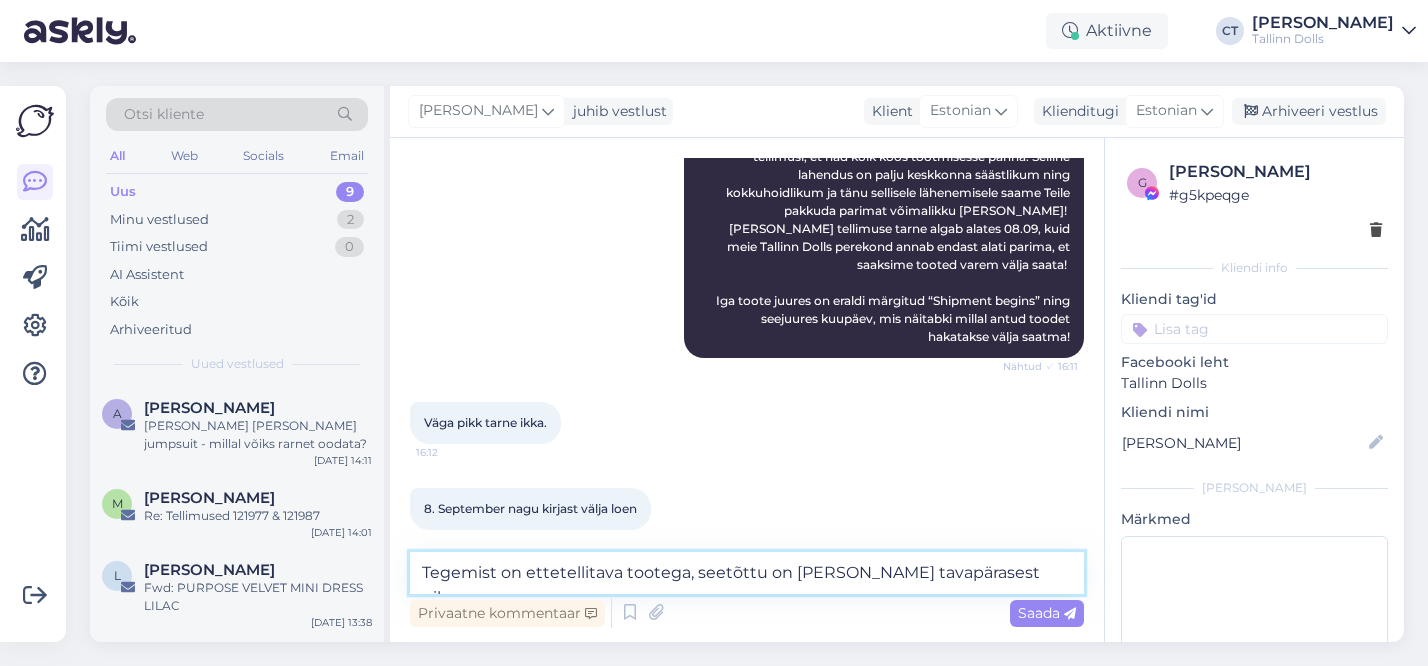 type on "Tegemist on ettetellitava tootega, seetõttu on [PERSON_NAME] tavapärasest pikem." 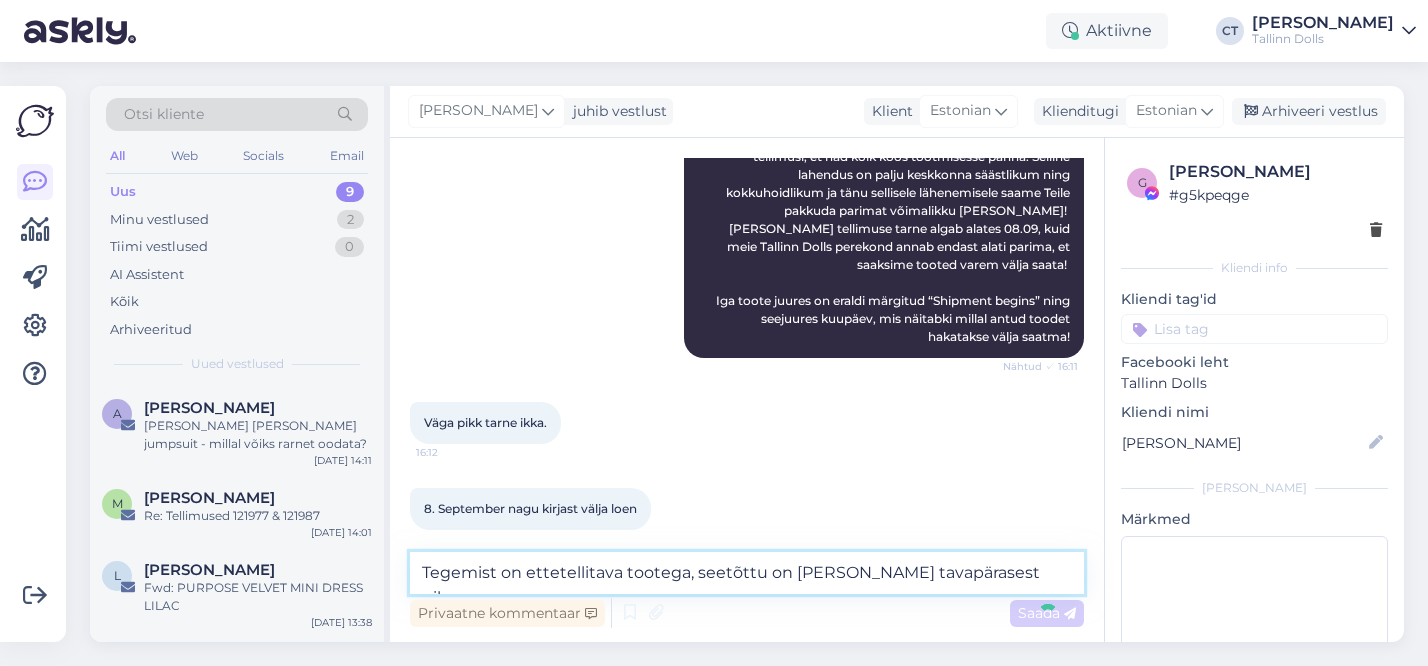 type 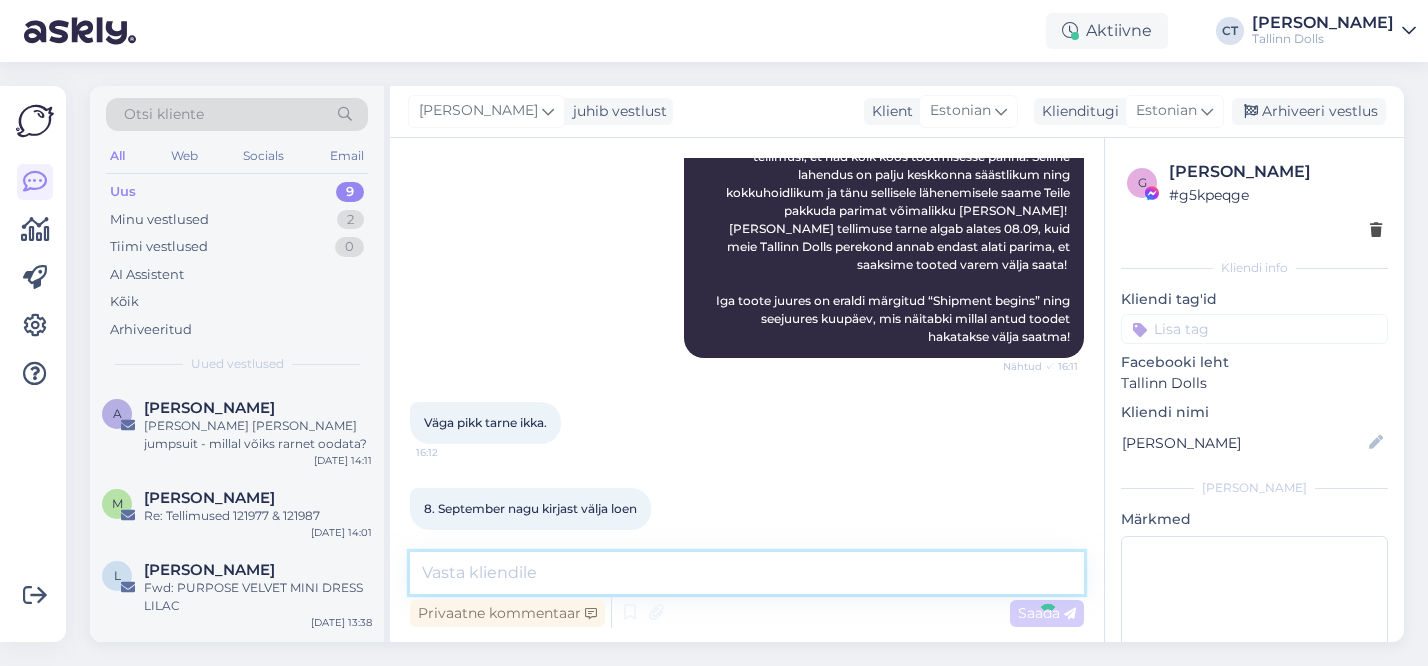 scroll, scrollTop: 1718, scrollLeft: 0, axis: vertical 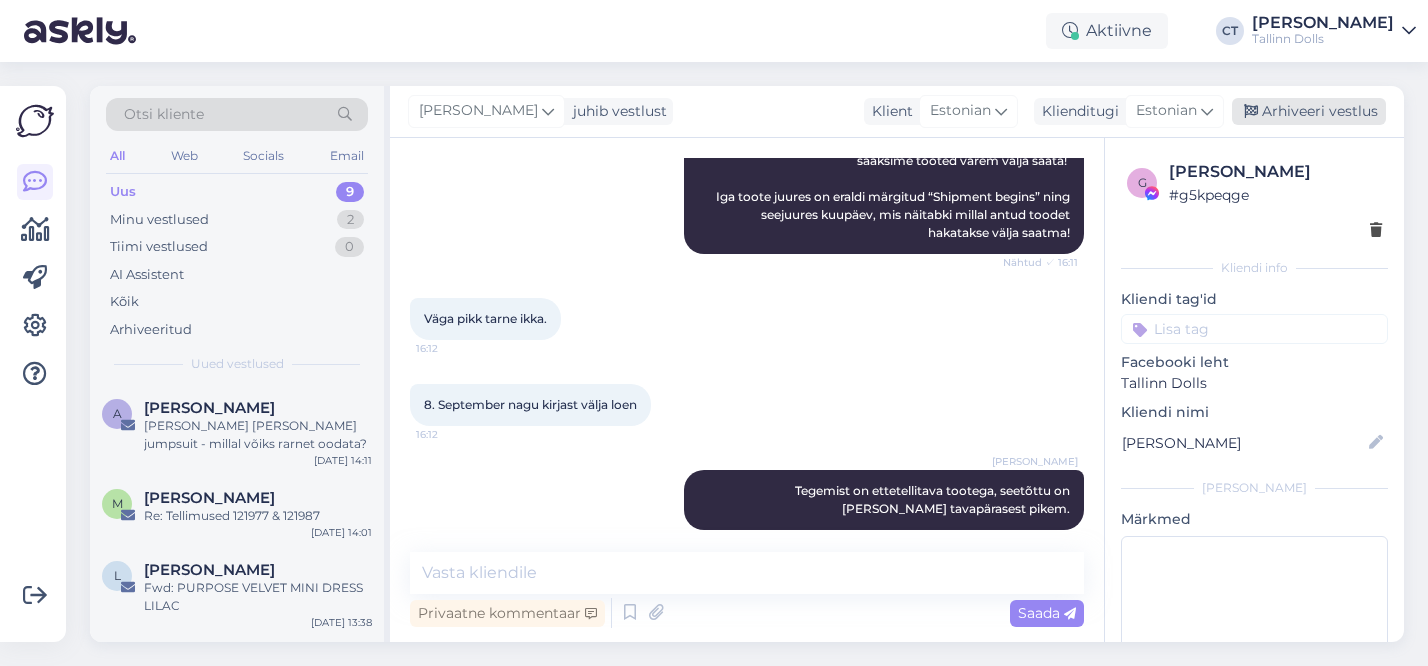 click on "Arhiveeri vestlus" at bounding box center [1309, 111] 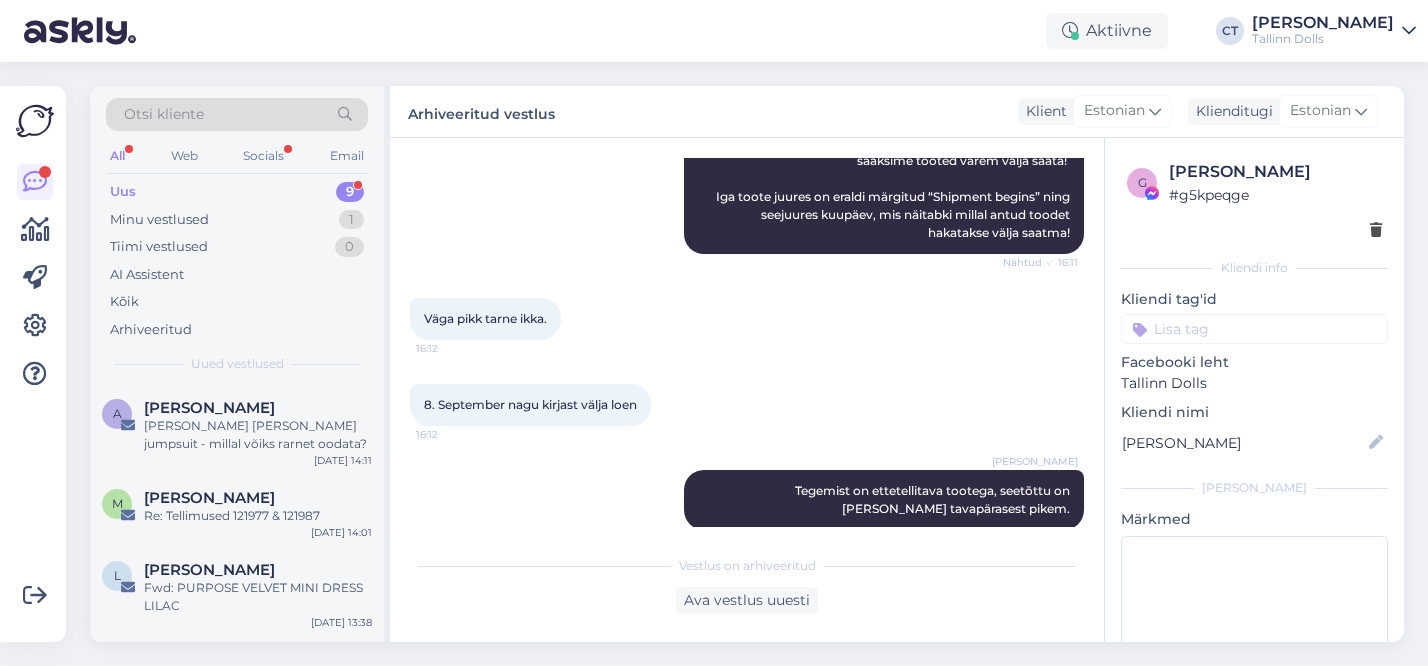 scroll, scrollTop: 1811, scrollLeft: 0, axis: vertical 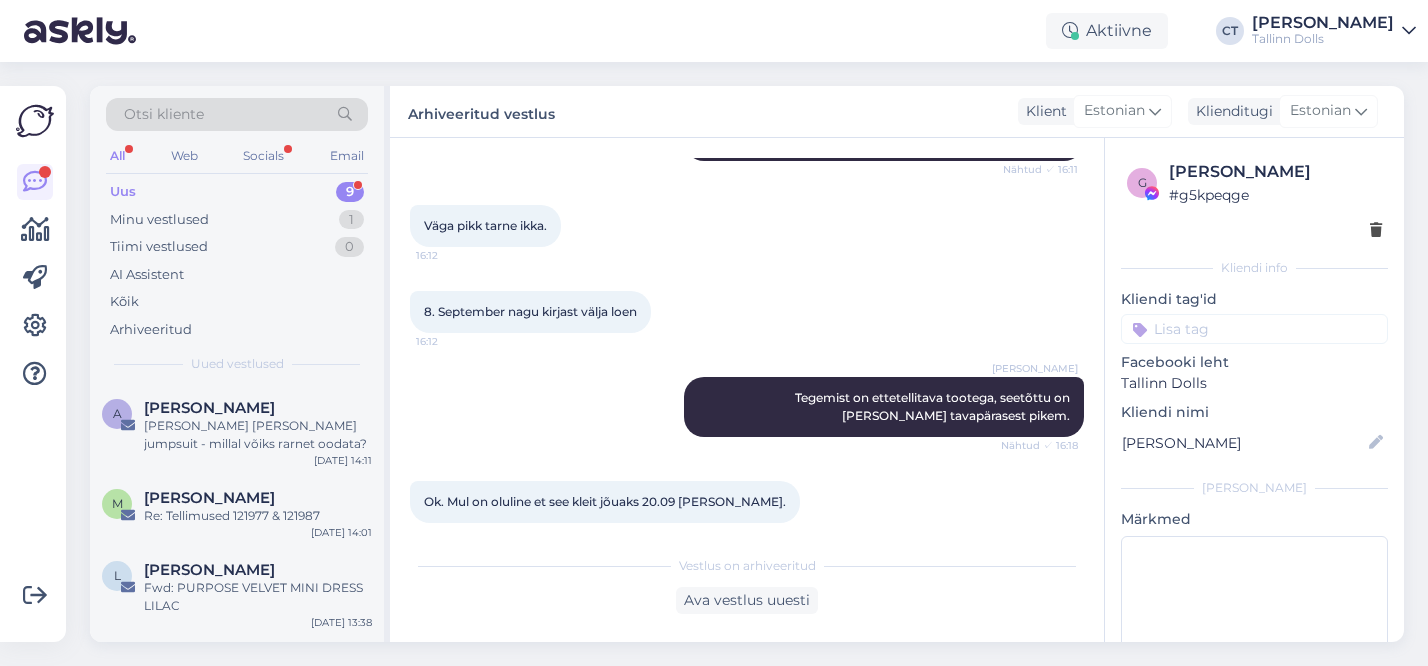 click on "Uus 9" at bounding box center [237, 192] 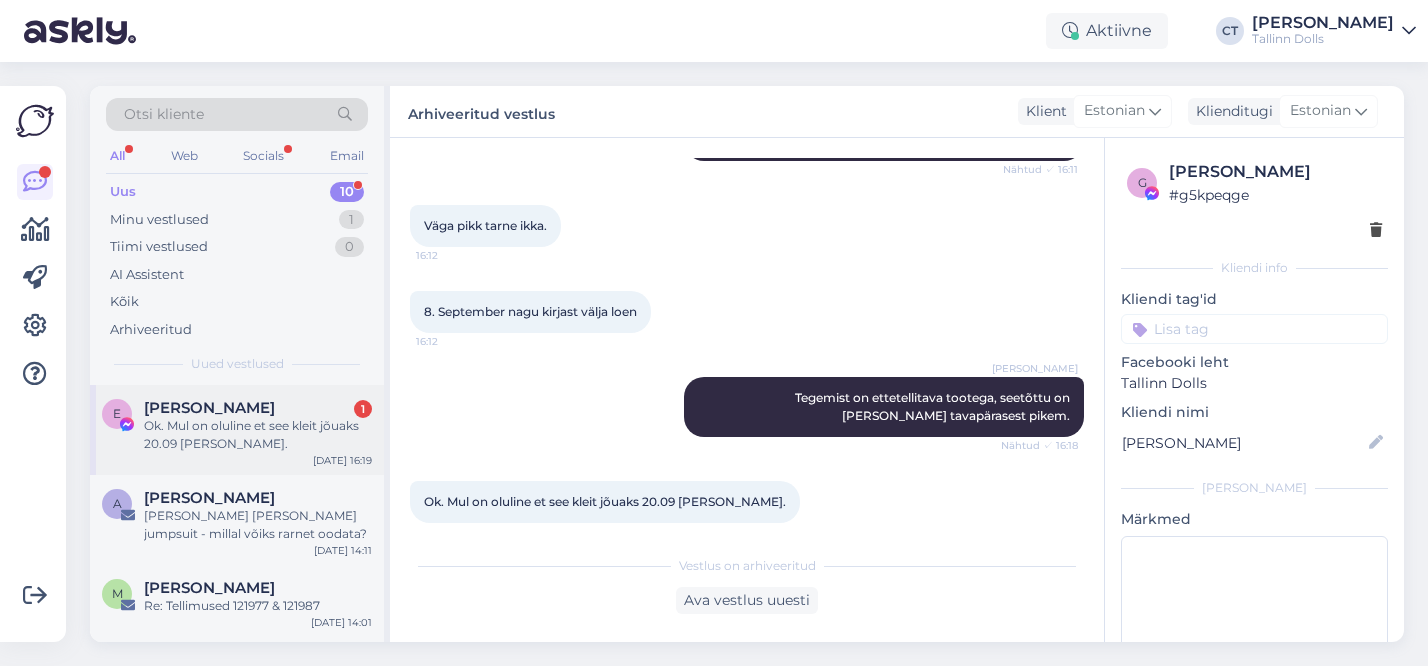 click on "Ok. Mul on oluline et see kleit jõuaks 20.09 [PERSON_NAME]." at bounding box center [258, 435] 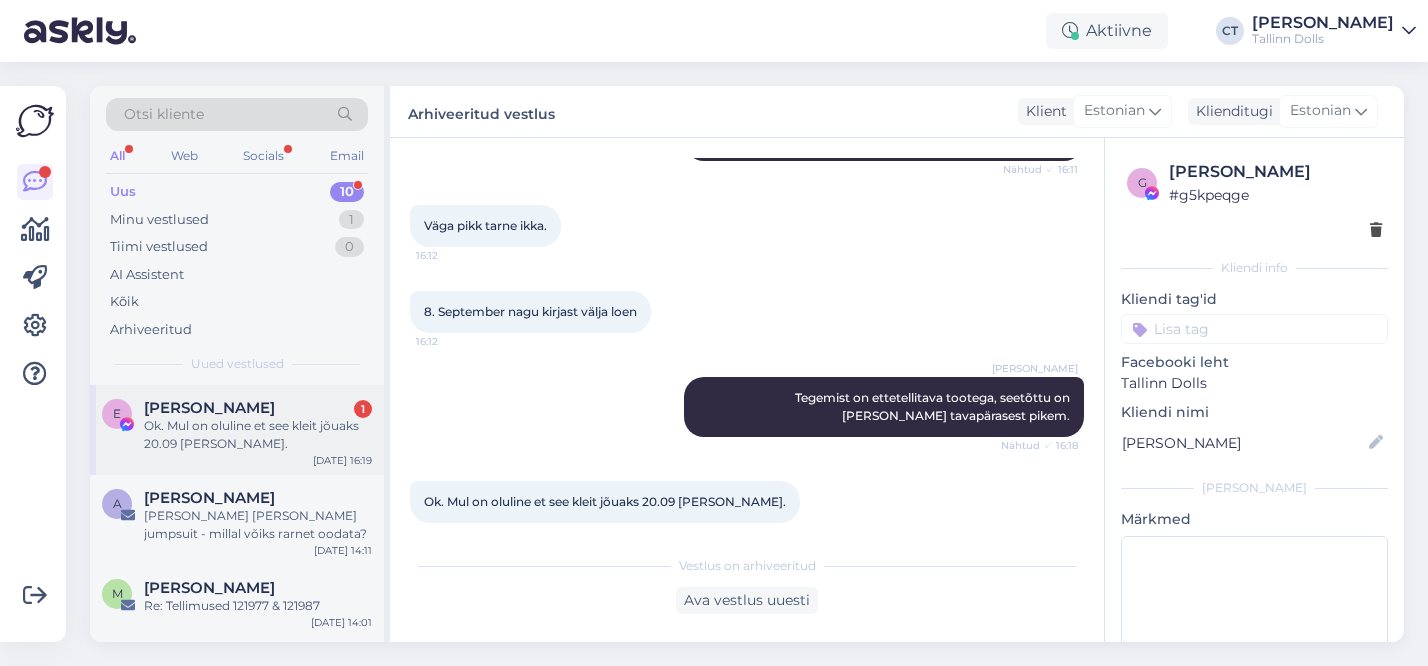scroll, scrollTop: 1891, scrollLeft: 0, axis: vertical 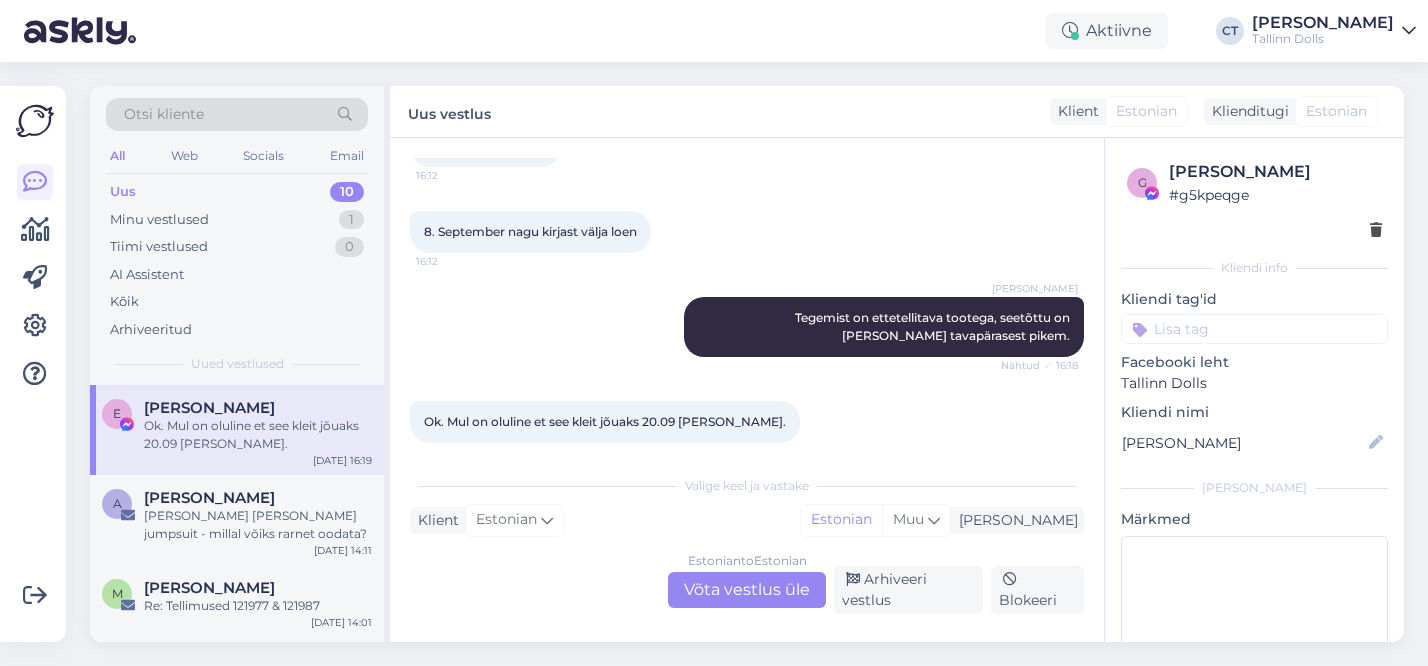 click on "Estonian  to  Estonian Võta vestlus üle" at bounding box center (747, 590) 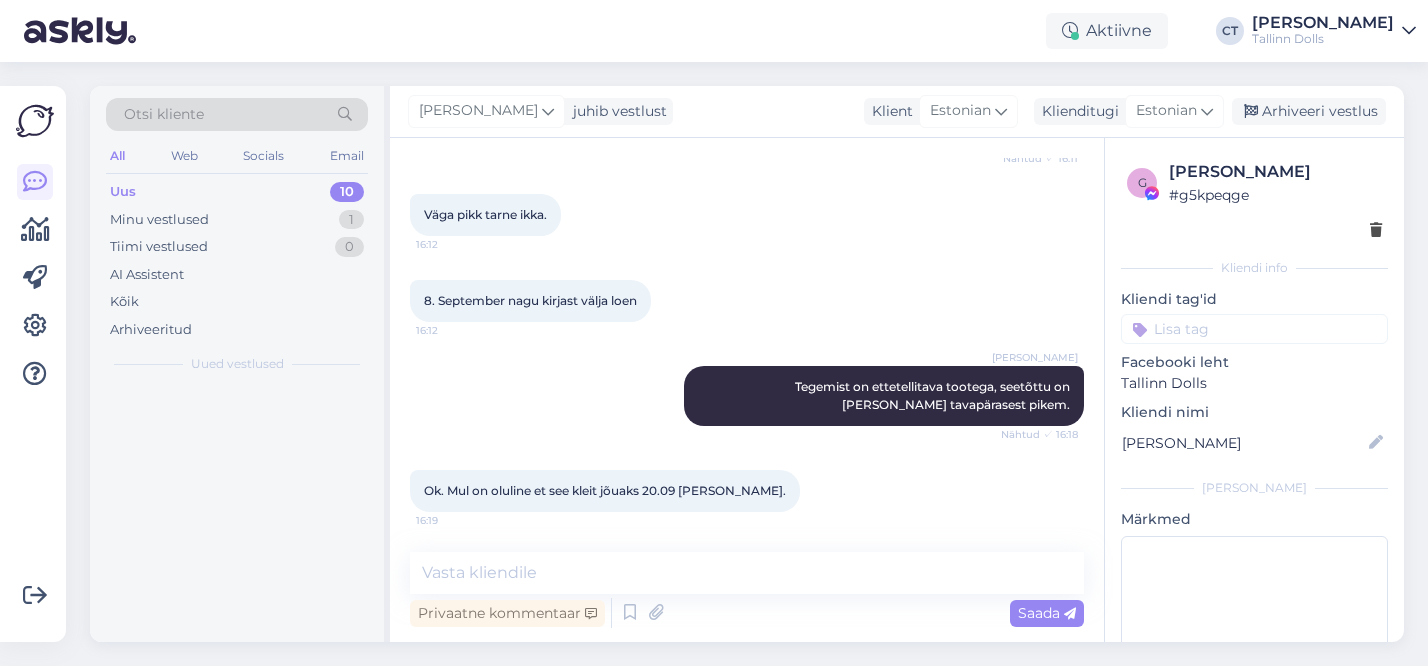 scroll, scrollTop: 1804, scrollLeft: 0, axis: vertical 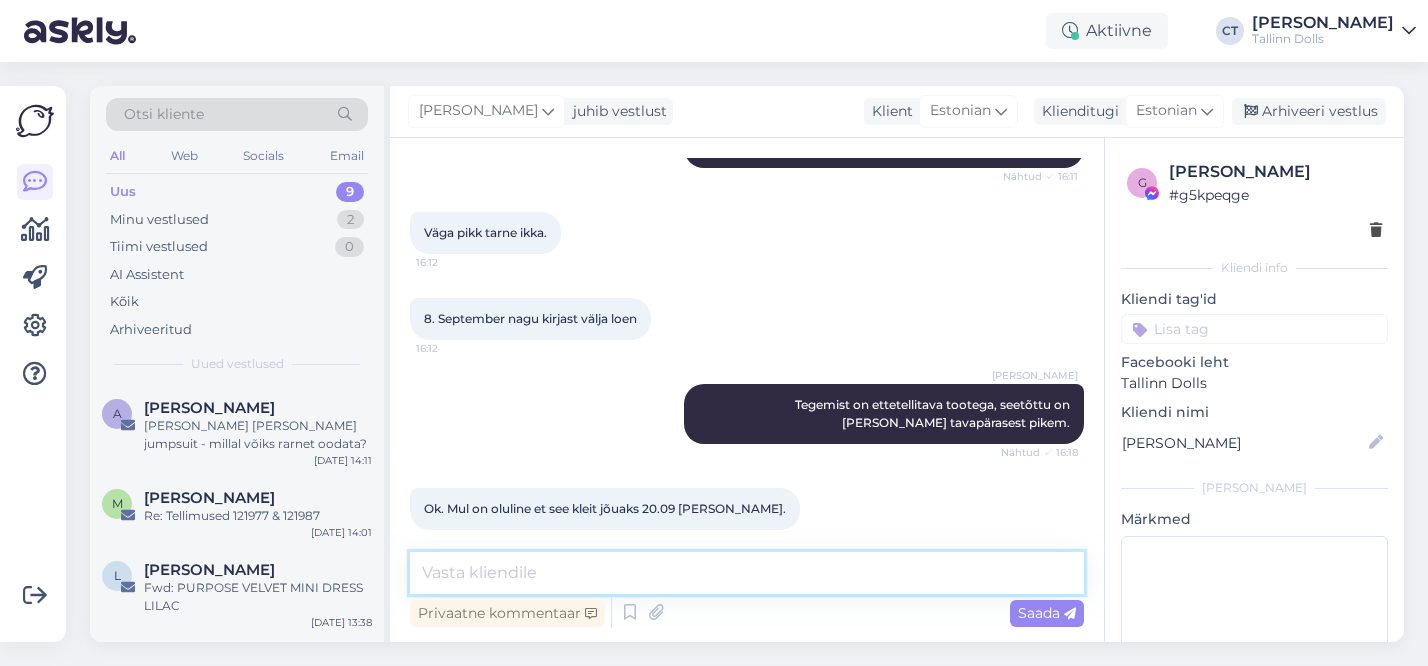 click at bounding box center [747, 573] 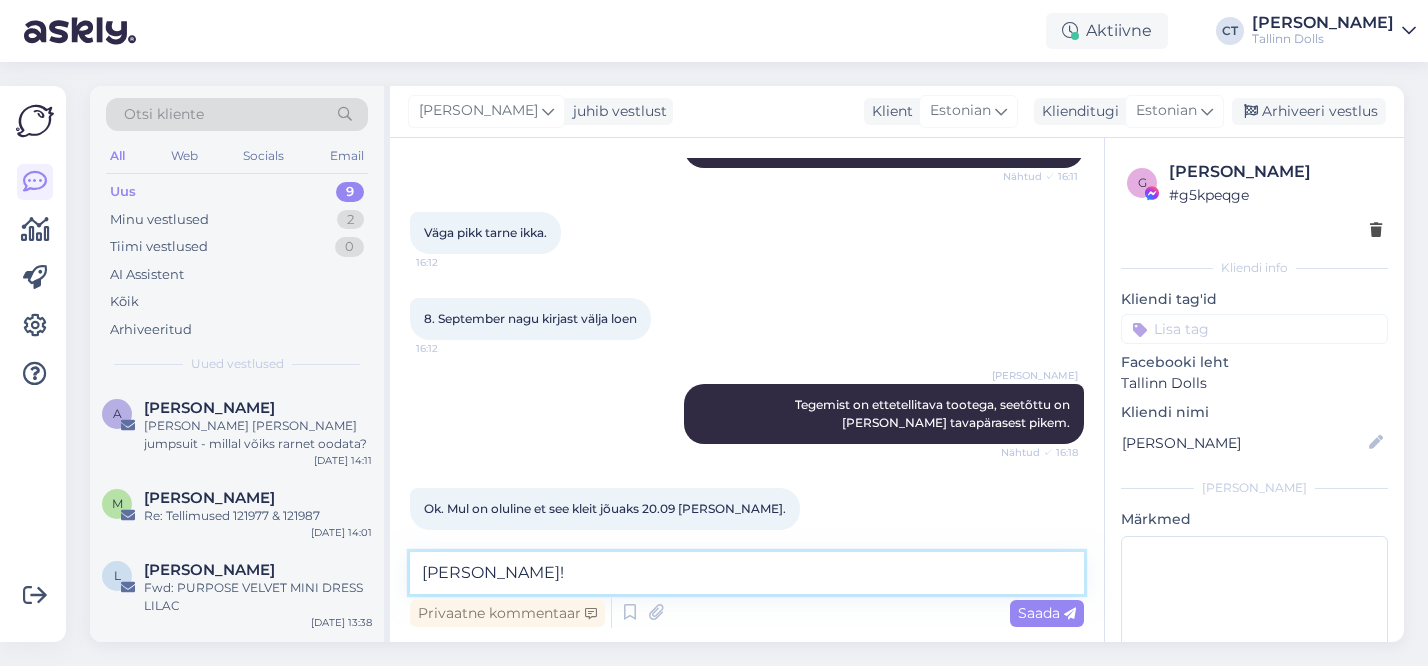 scroll, scrollTop: 1828, scrollLeft: 0, axis: vertical 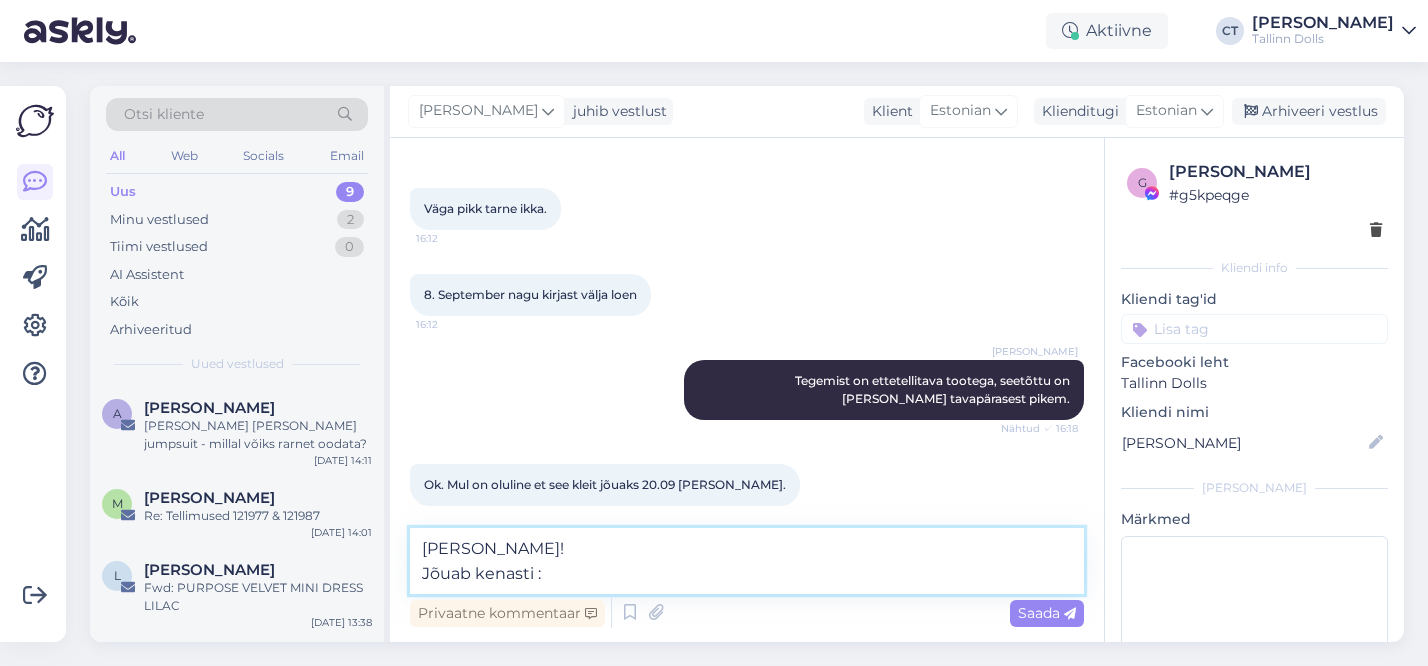 type on "[PERSON_NAME]!
Jõuab kenasti :)" 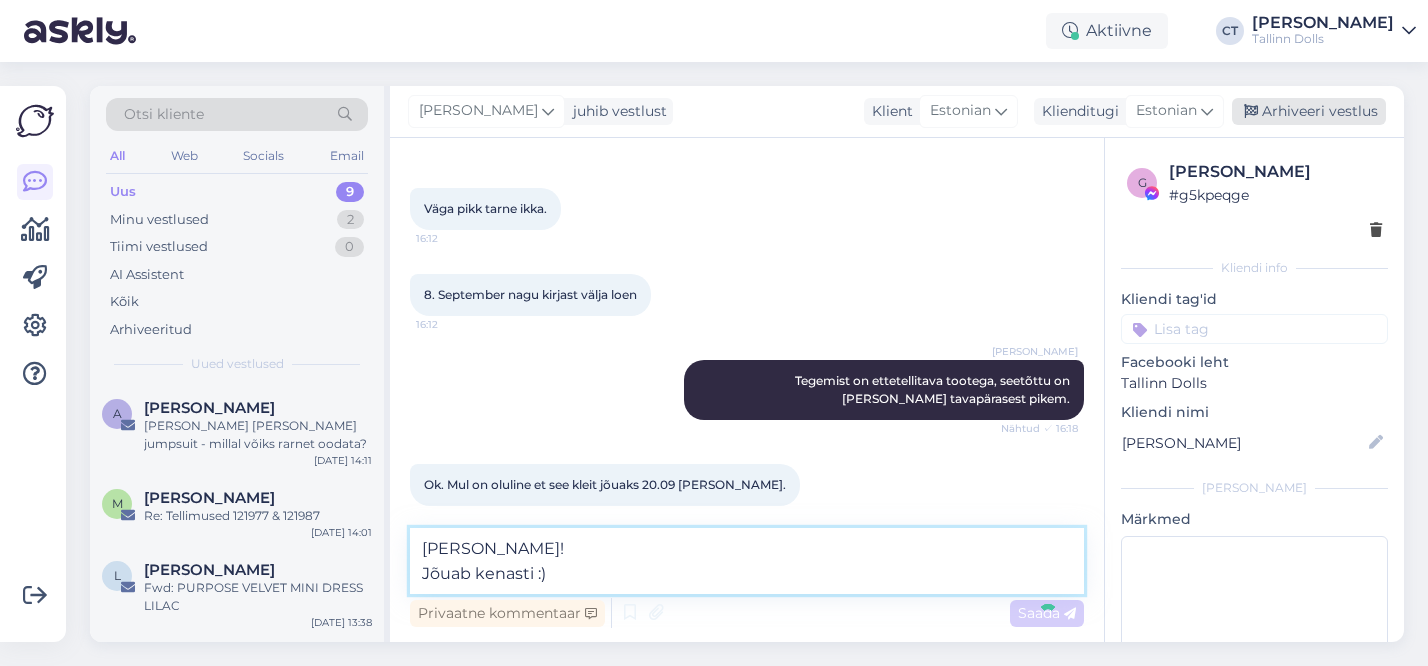 type 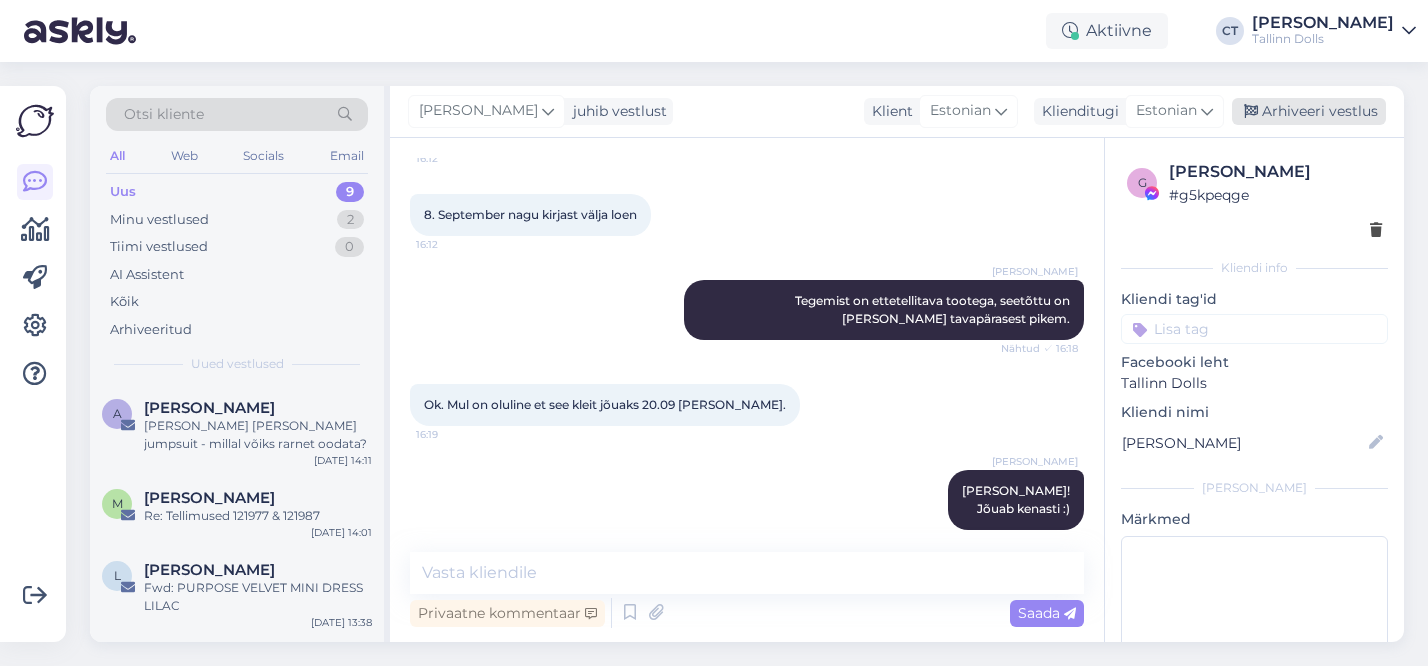 click on "Arhiveeri vestlus" at bounding box center [1309, 111] 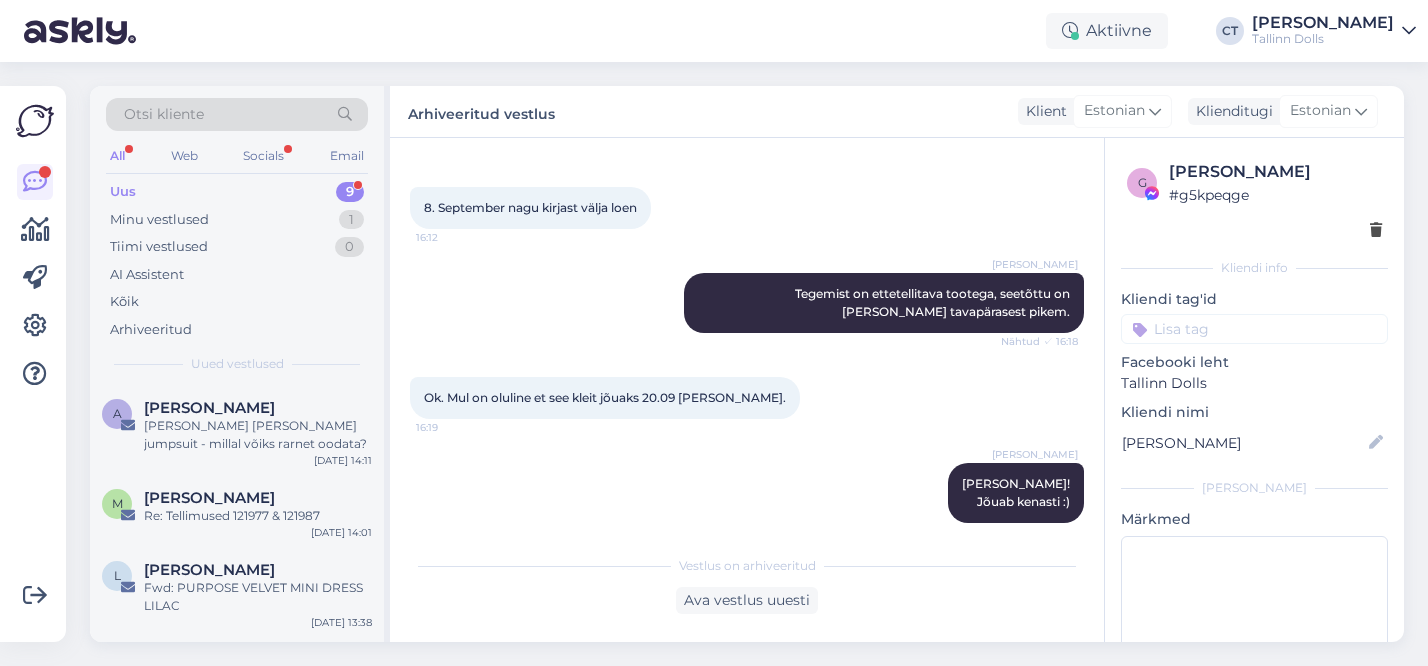 scroll, scrollTop: 2019, scrollLeft: 0, axis: vertical 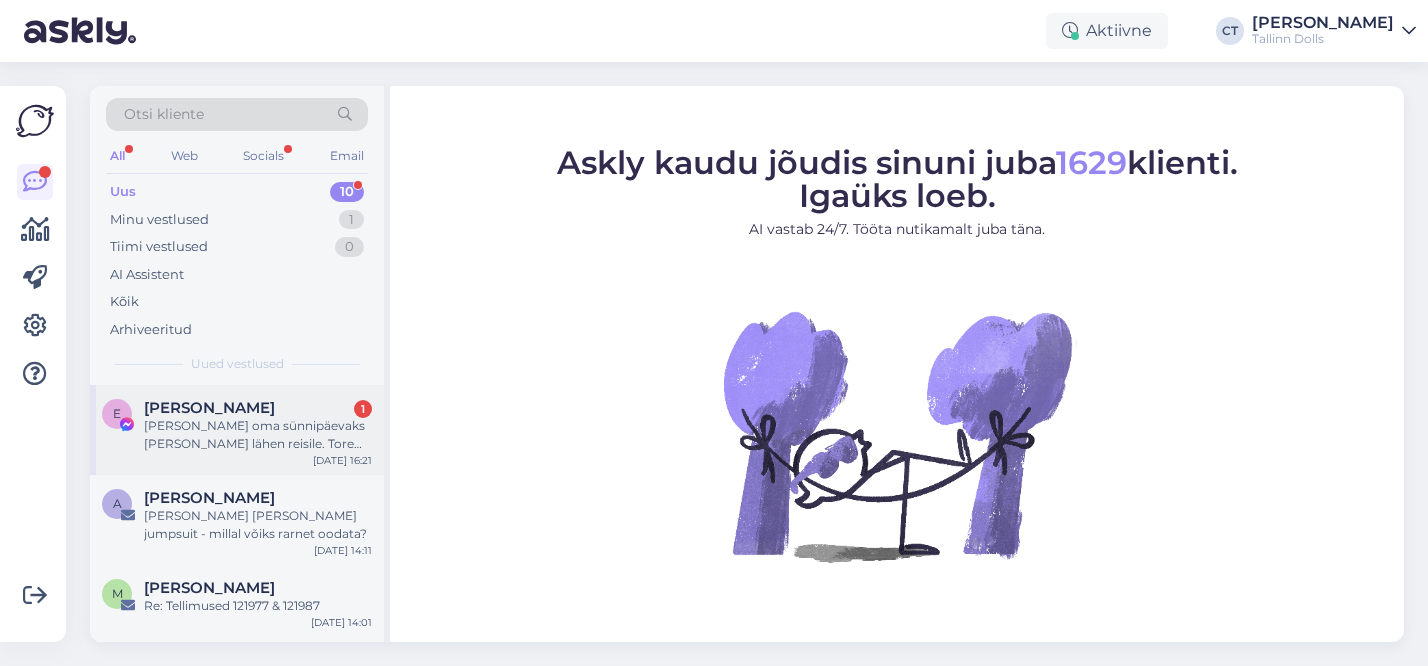 click on "[PERSON_NAME] oma sünnipäevaks [PERSON_NAME] lähen reisile. Tore kui selleks ajaks [PERSON_NAME] jõuab." at bounding box center (258, 435) 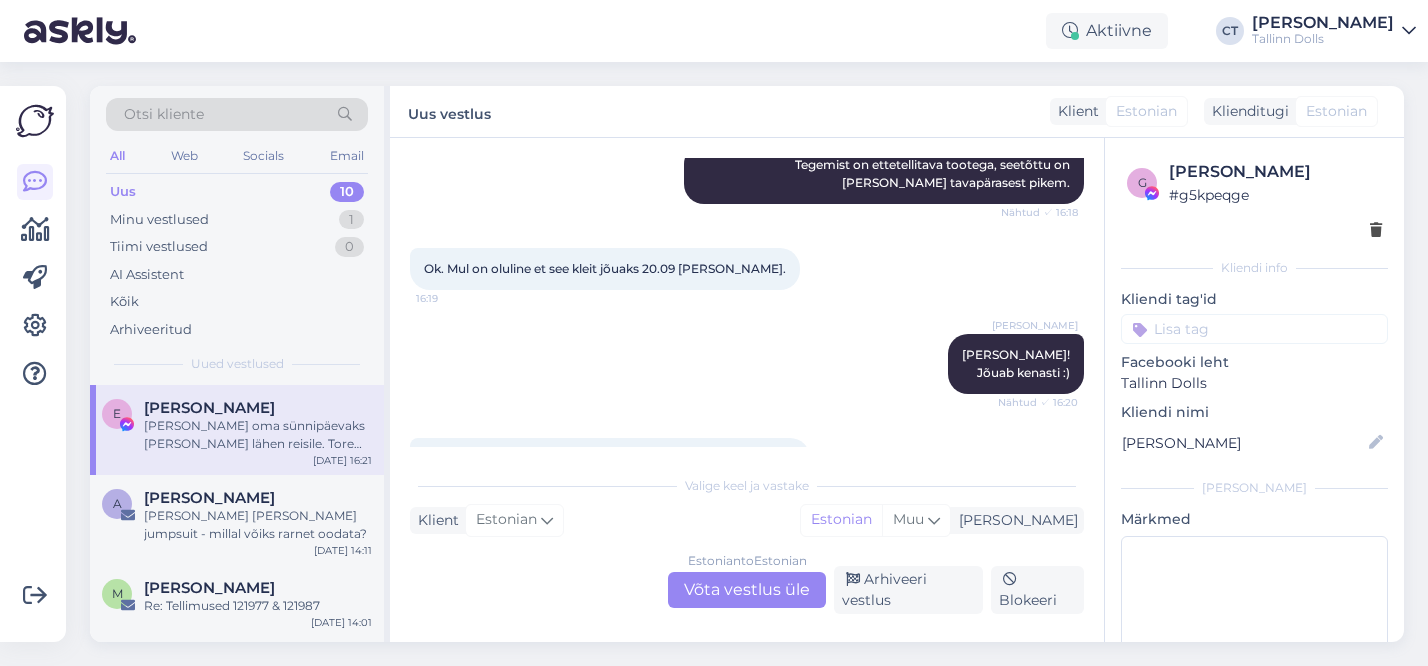 scroll, scrollTop: 2045, scrollLeft: 0, axis: vertical 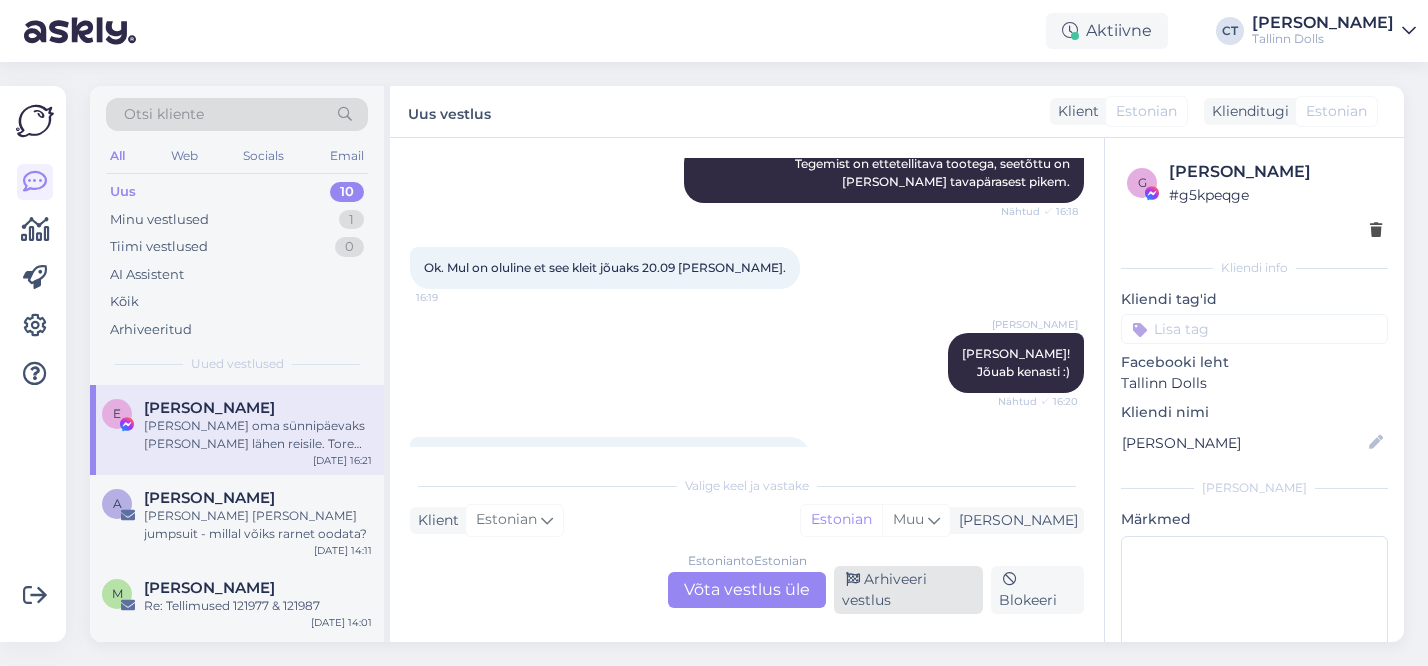 click on "Arhiveeri vestlus" at bounding box center [908, 590] 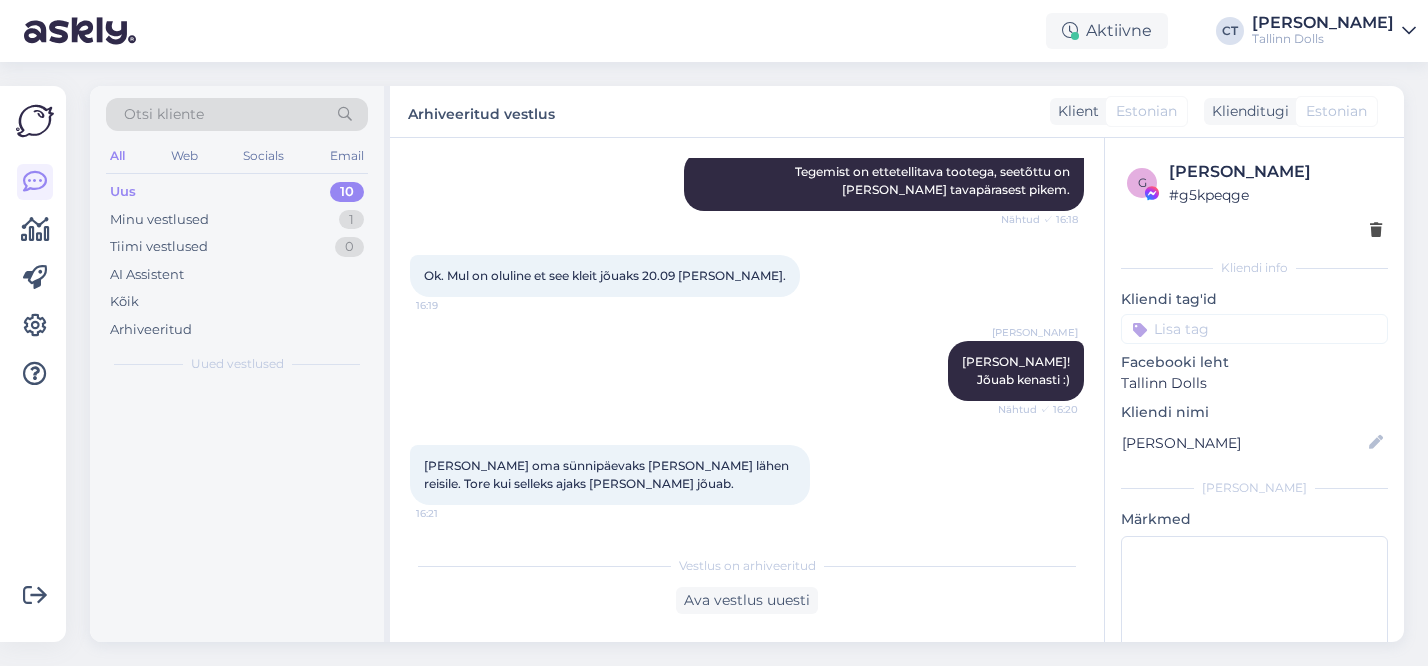 scroll, scrollTop: 2019, scrollLeft: 0, axis: vertical 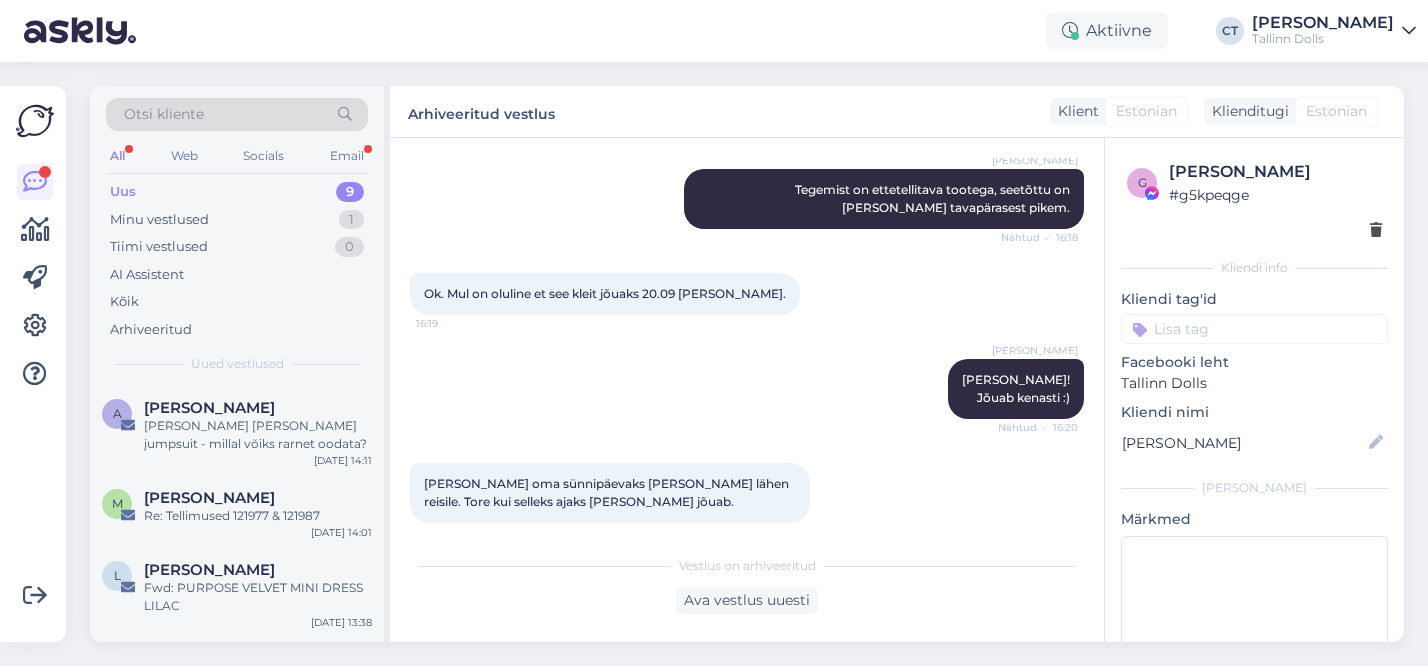 click on "Otsi kliente" at bounding box center [237, 114] 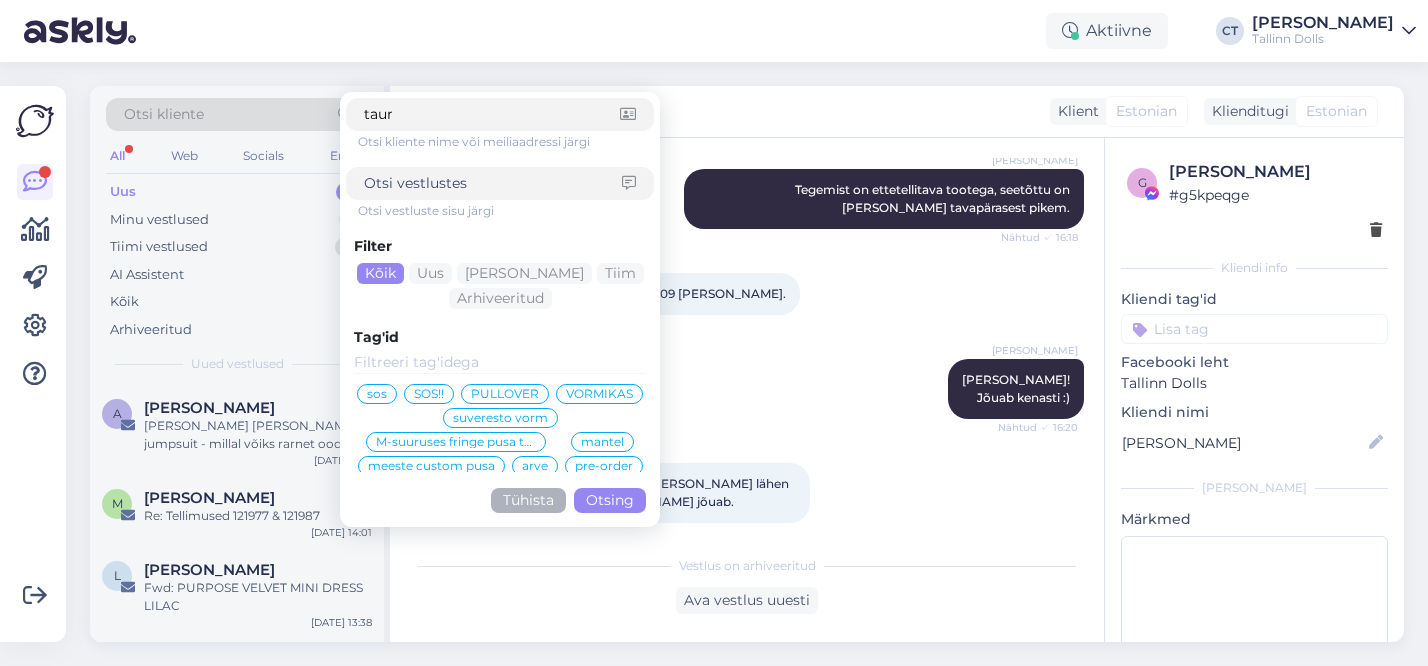 type on "tauri" 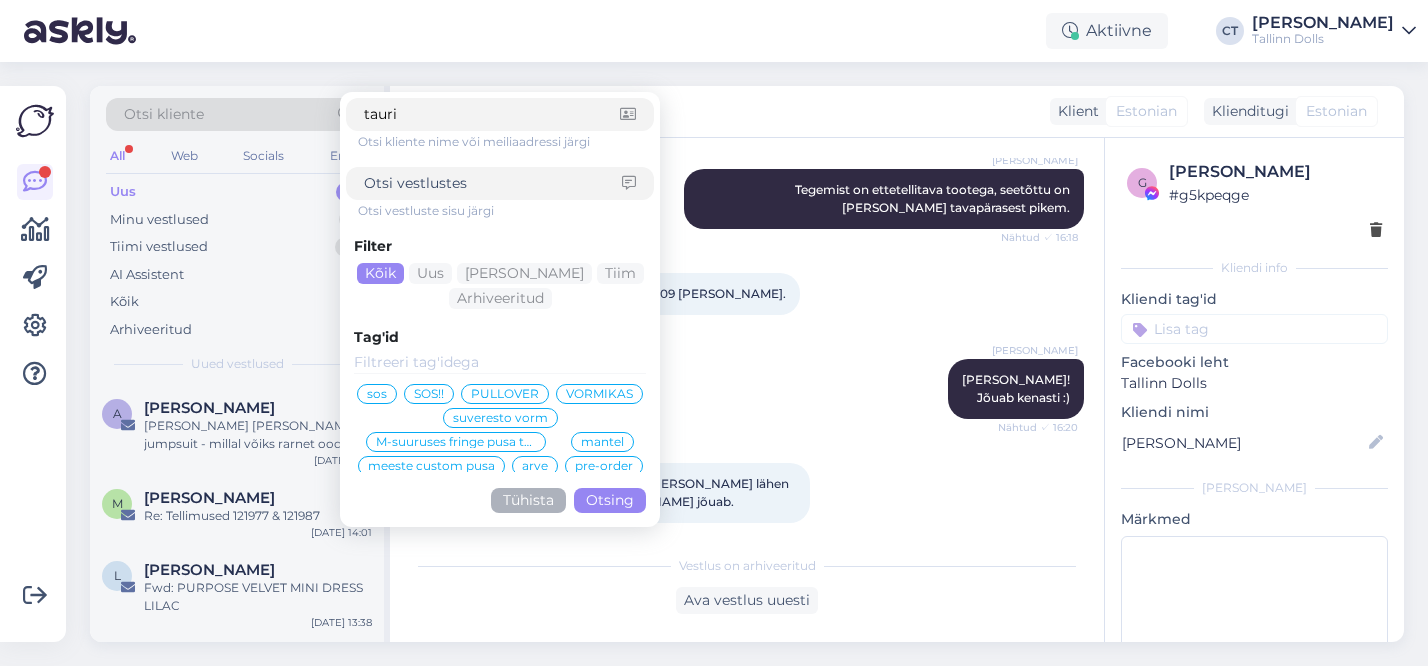 click on "Otsing" at bounding box center (610, 500) 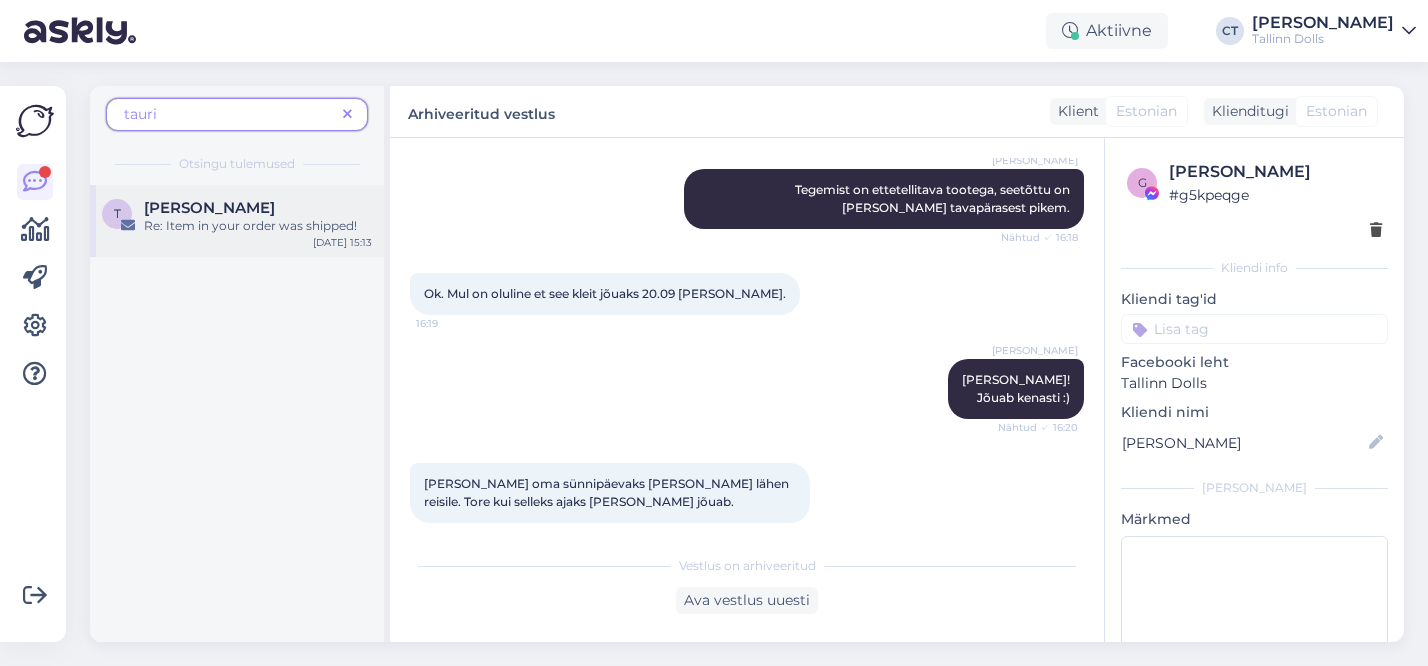 click on "Tauri Treier" at bounding box center [209, 208] 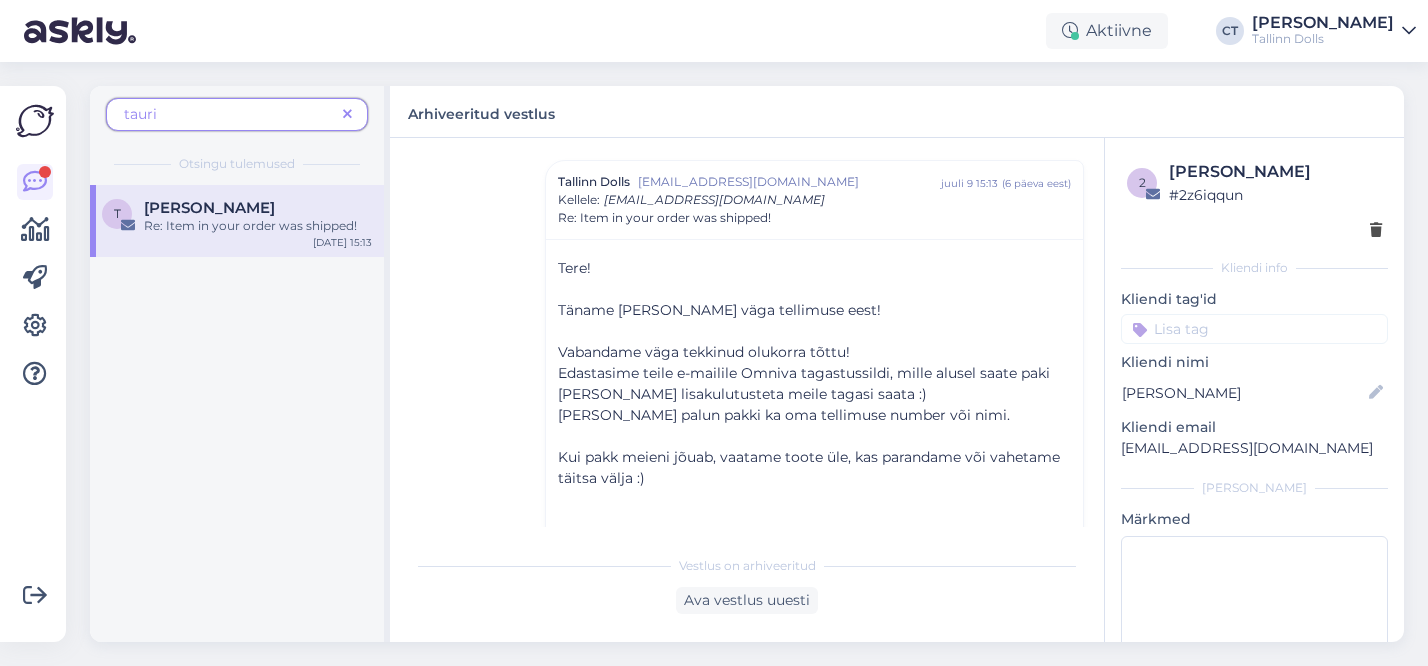 scroll, scrollTop: 183, scrollLeft: 0, axis: vertical 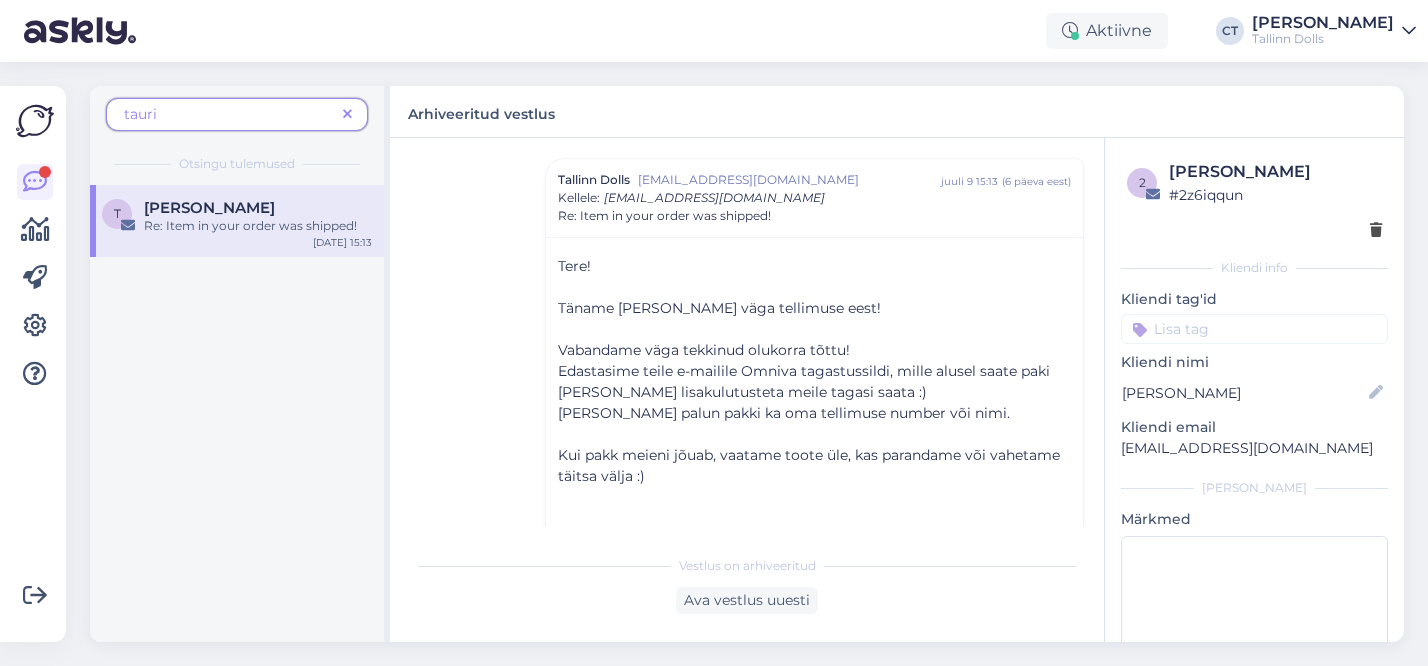 click at bounding box center (347, 115) 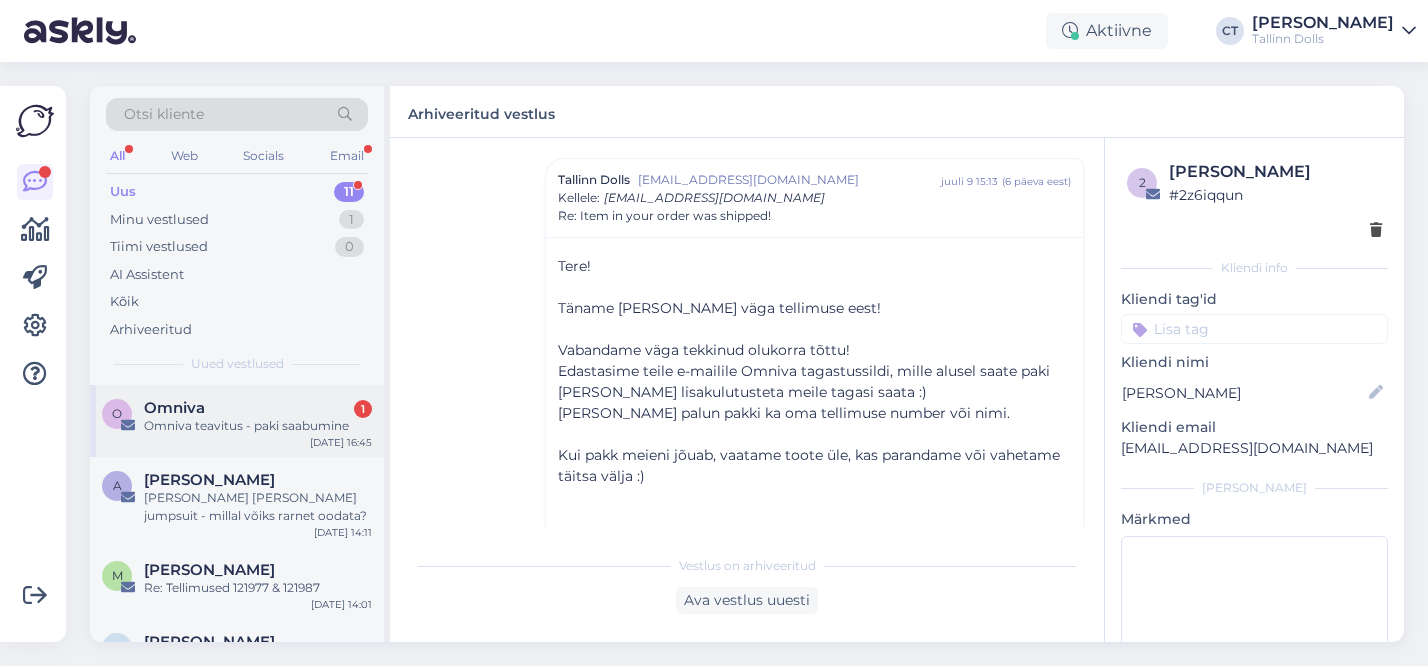 click on "O Omniva 1 Omniva teavitus - paki saabumine Jul 15 16:45" at bounding box center (237, 421) 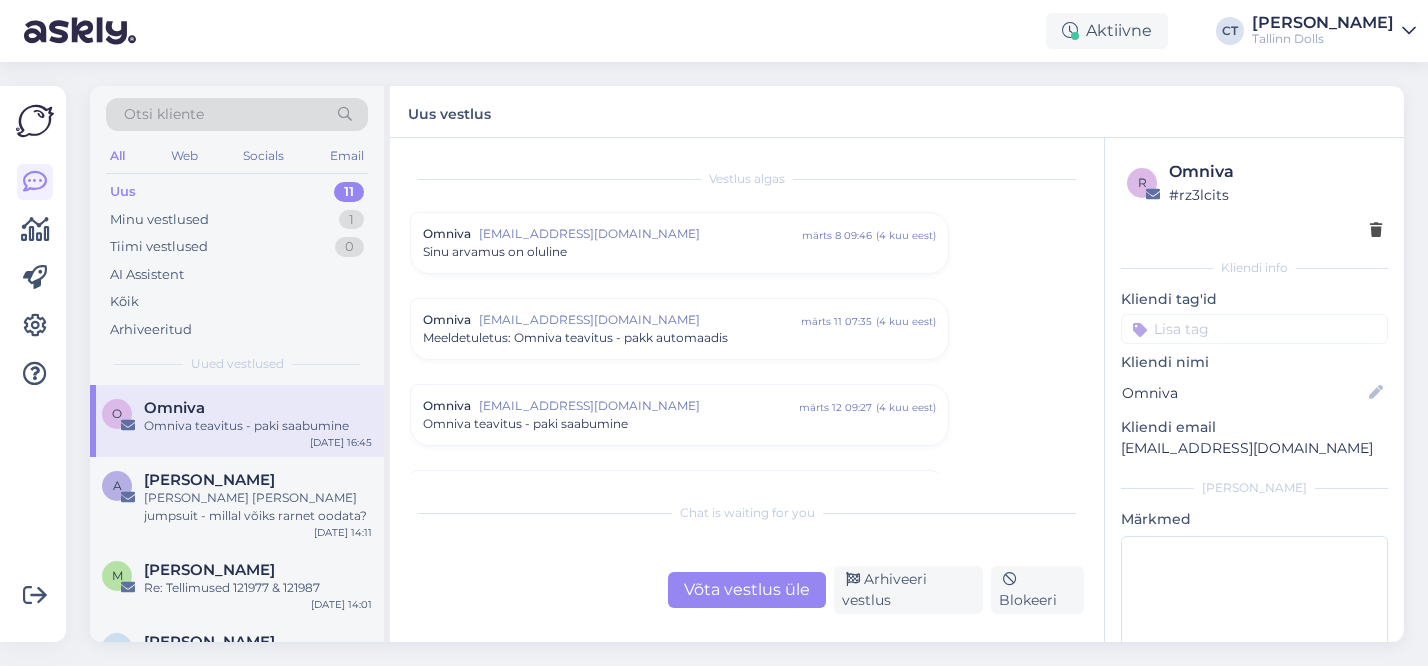 scroll, scrollTop: 8482, scrollLeft: 0, axis: vertical 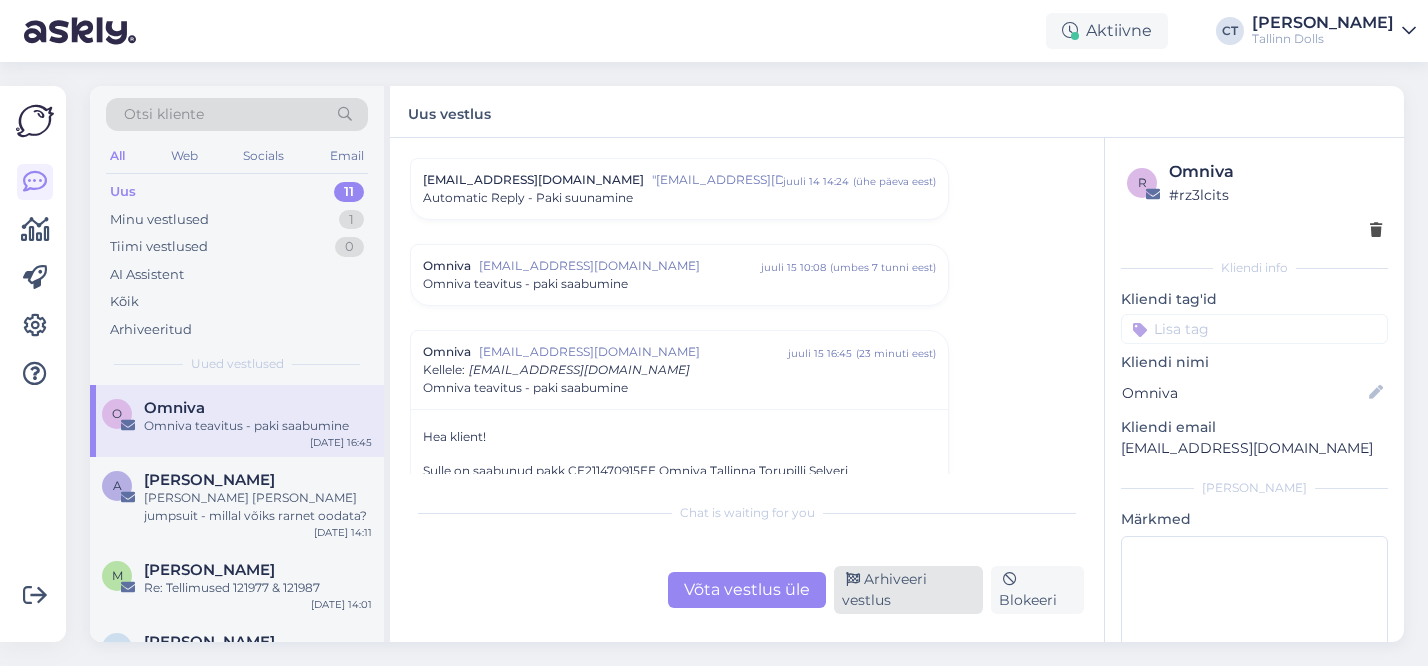 click on "Arhiveeri vestlus" at bounding box center [908, 590] 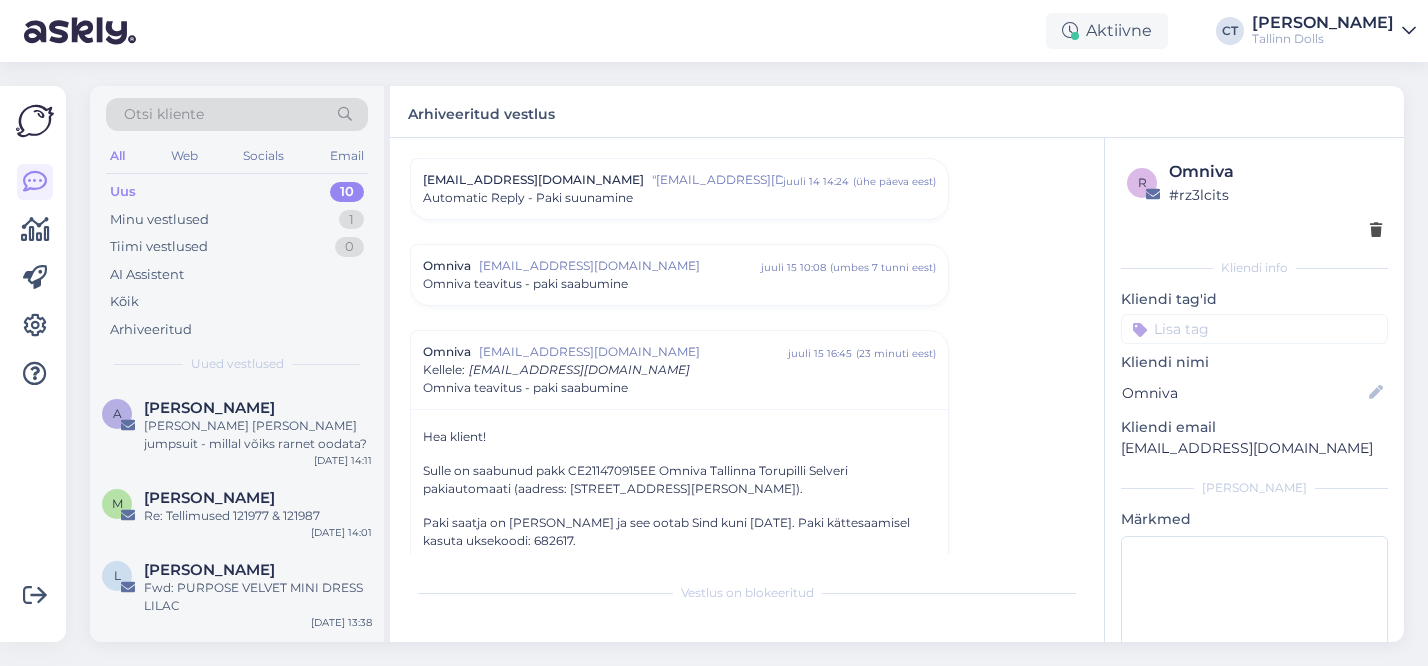 scroll, scrollTop: 8646, scrollLeft: 0, axis: vertical 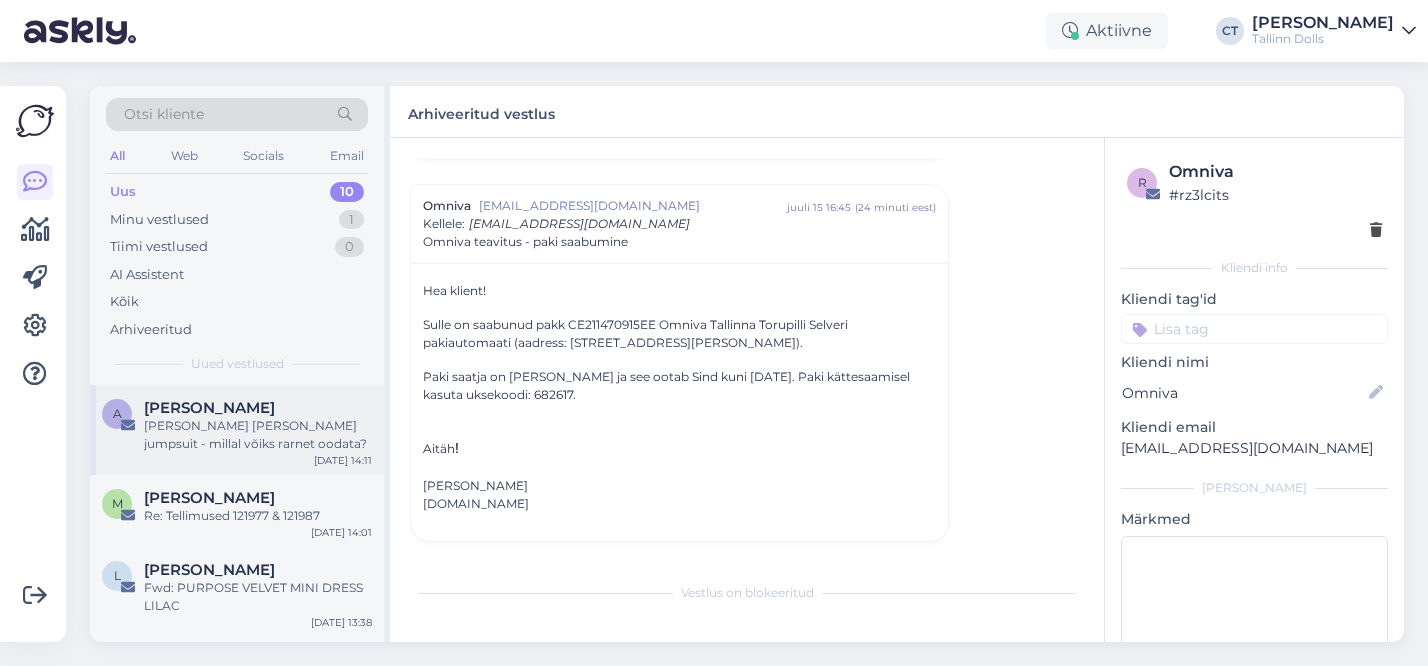 click on "[PERSON_NAME] [PERSON_NAME] jumpsuit - millal võiks rarnet oodata?" at bounding box center [258, 435] 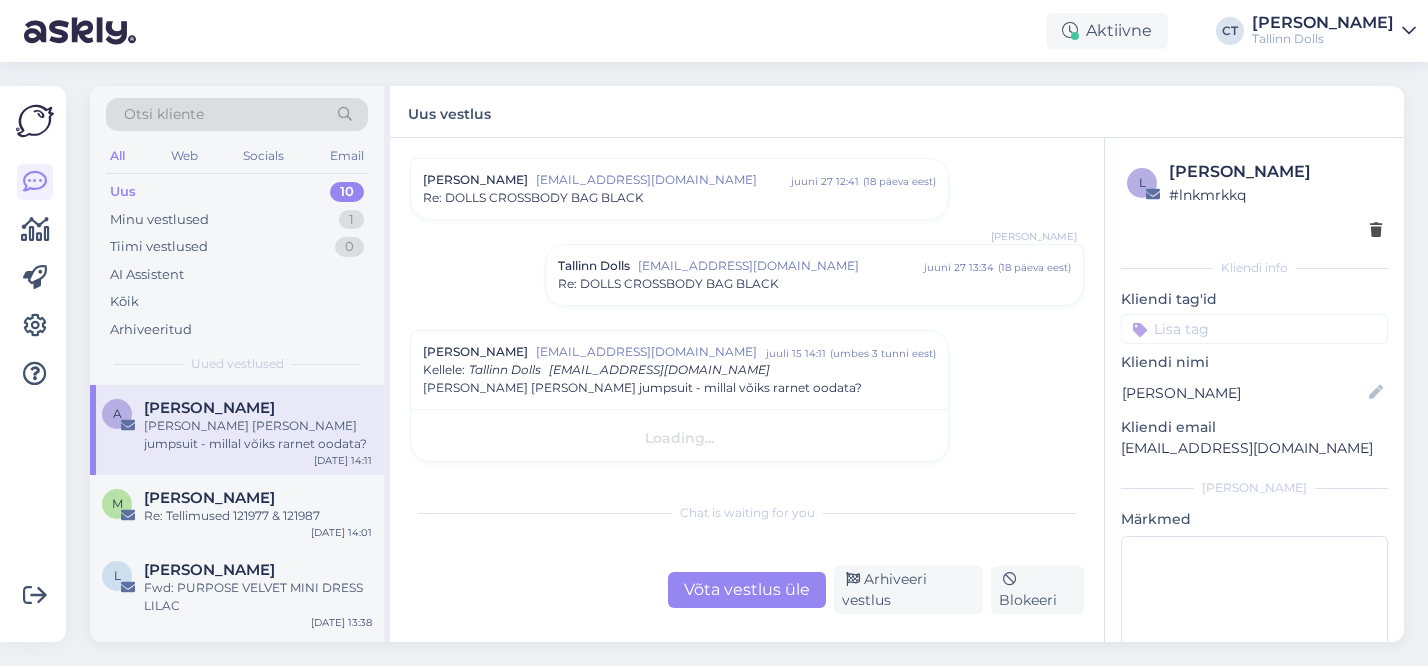 scroll, scrollTop: 226, scrollLeft: 0, axis: vertical 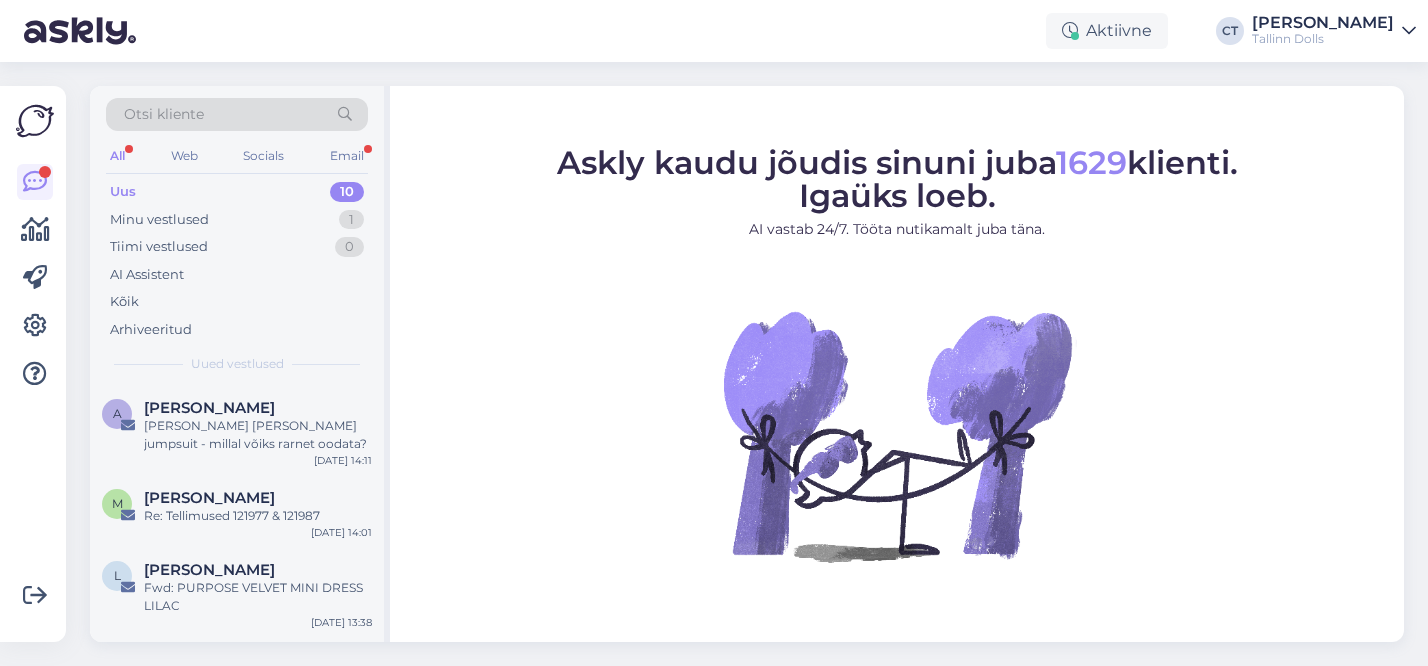 click on "Uus 10" at bounding box center [237, 192] 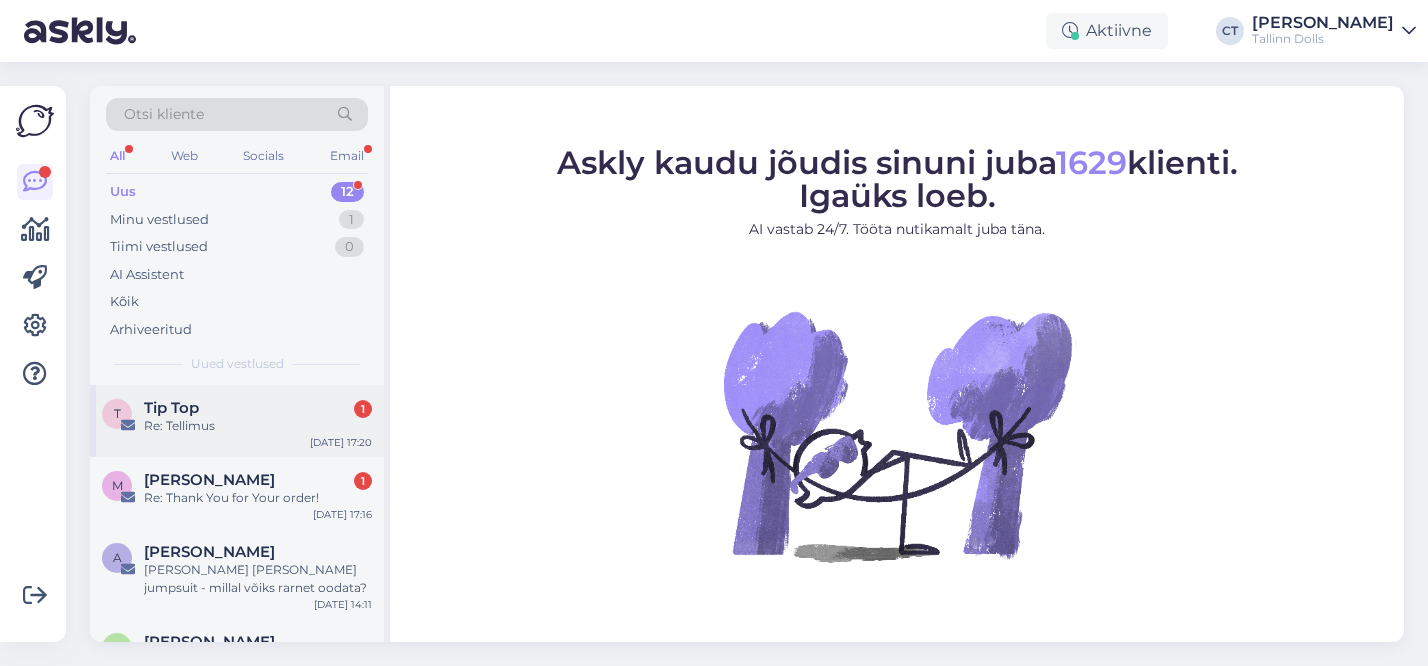 click on "T Tip Top 1 Re: Tellimus [DATE] 17:20" at bounding box center (237, 421) 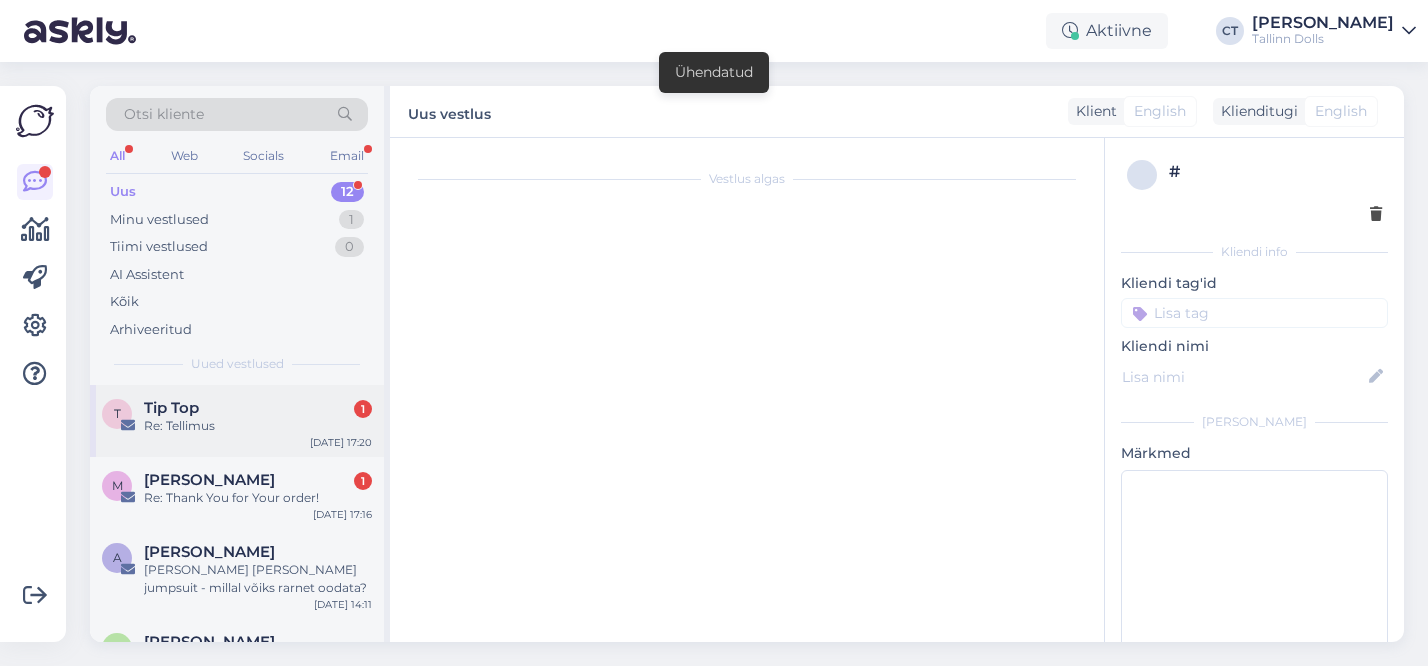 click on "Tip Top 1" at bounding box center [258, 408] 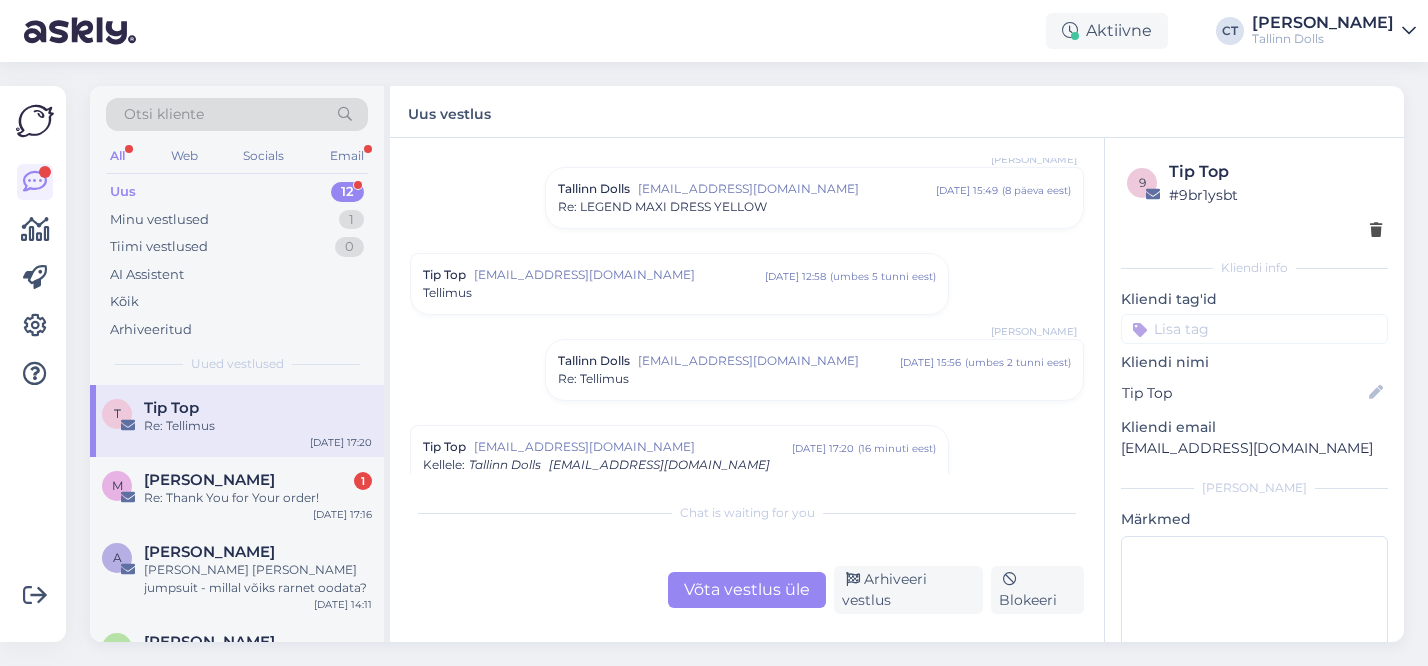 scroll, scrollTop: 449, scrollLeft: 0, axis: vertical 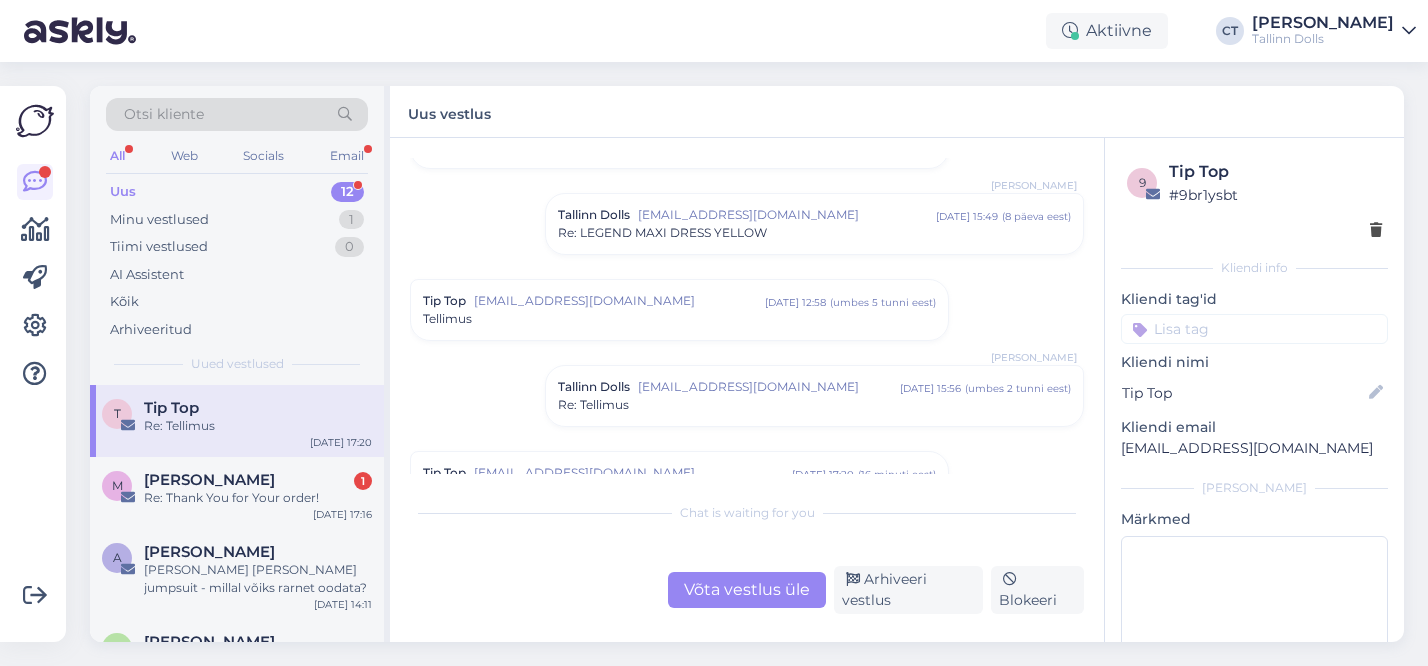 click on "Re: Tellimus" at bounding box center (814, 405) 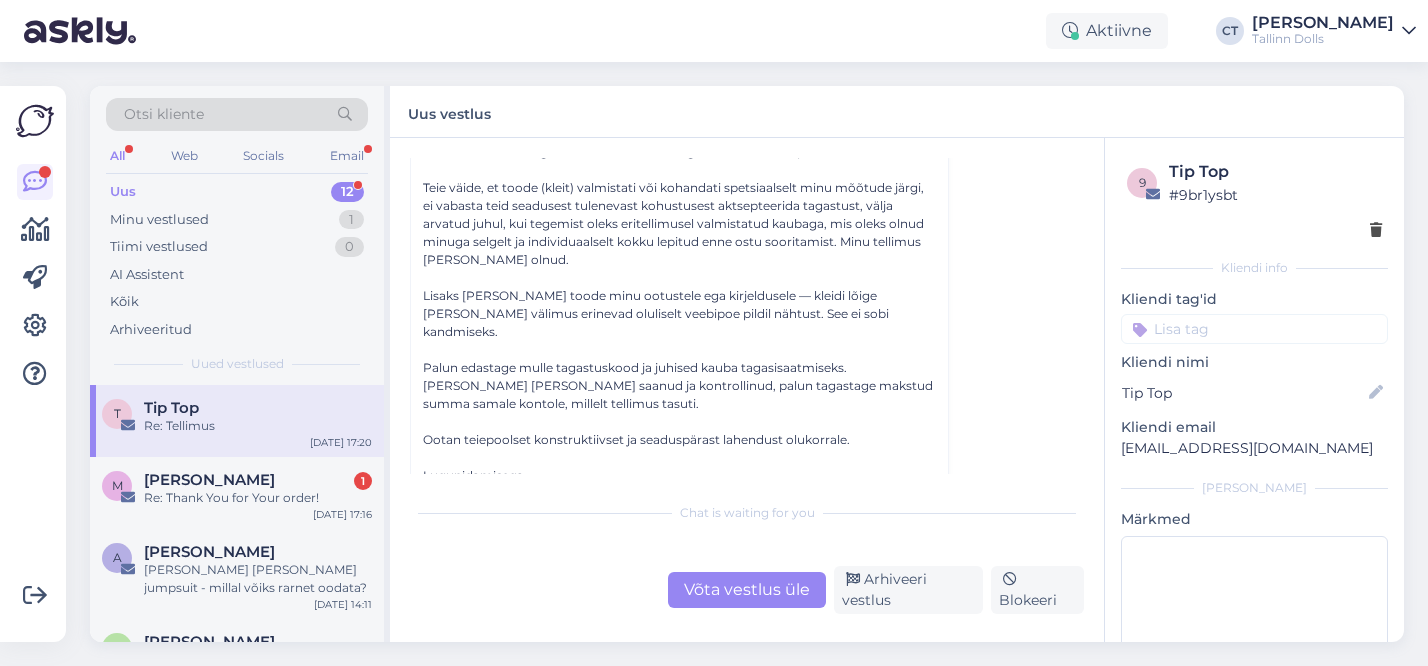scroll, scrollTop: 1349, scrollLeft: 0, axis: vertical 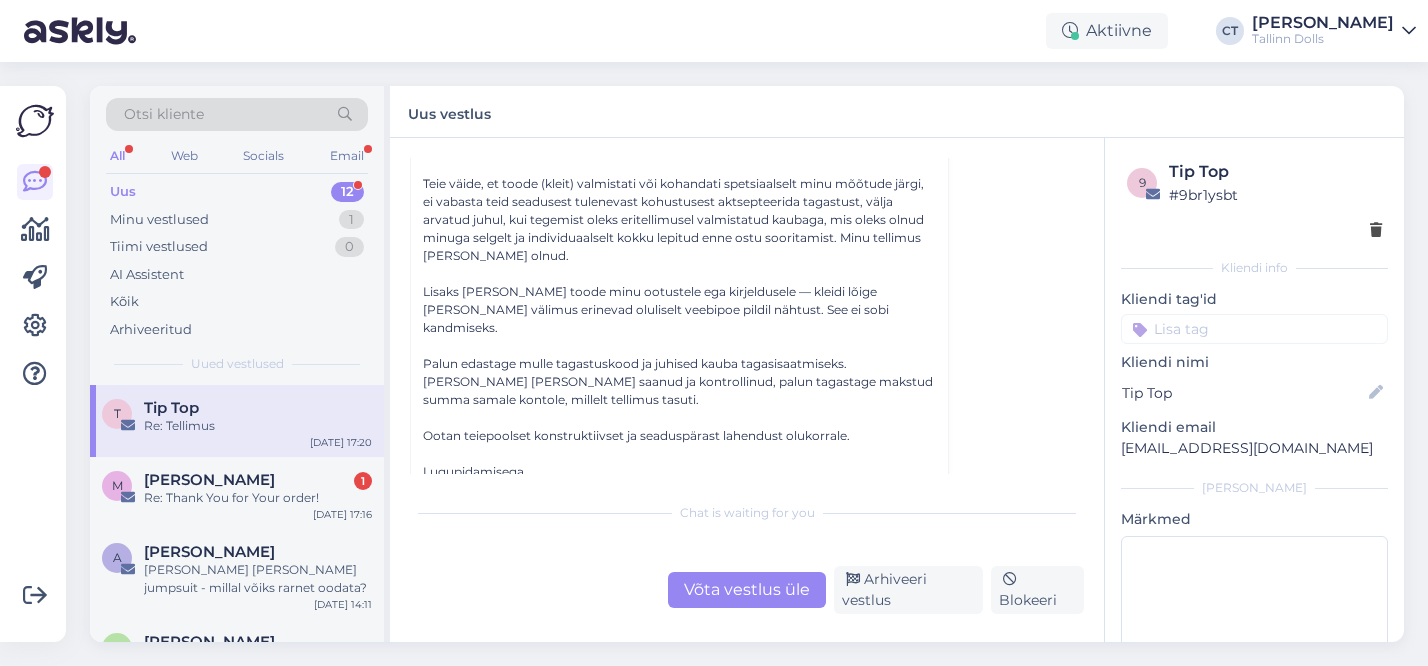 click on "Võta vestlus üle" at bounding box center (747, 590) 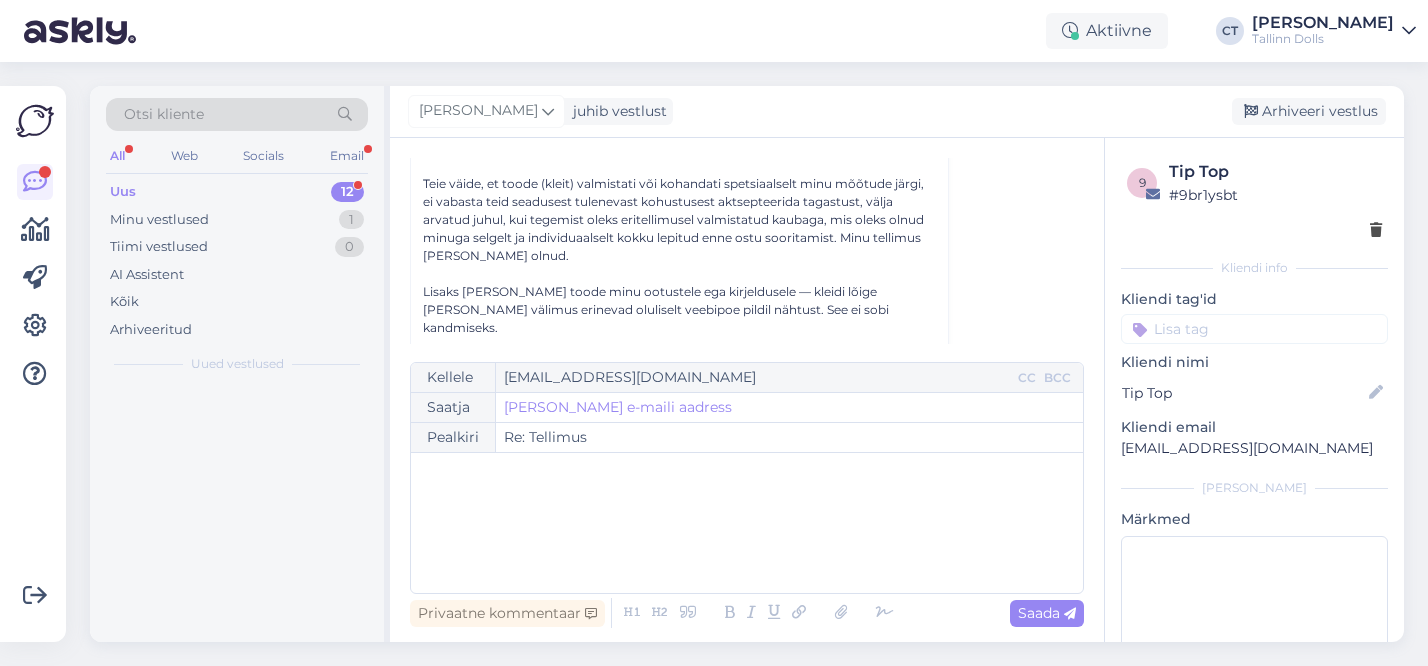 scroll, scrollTop: 1106, scrollLeft: 0, axis: vertical 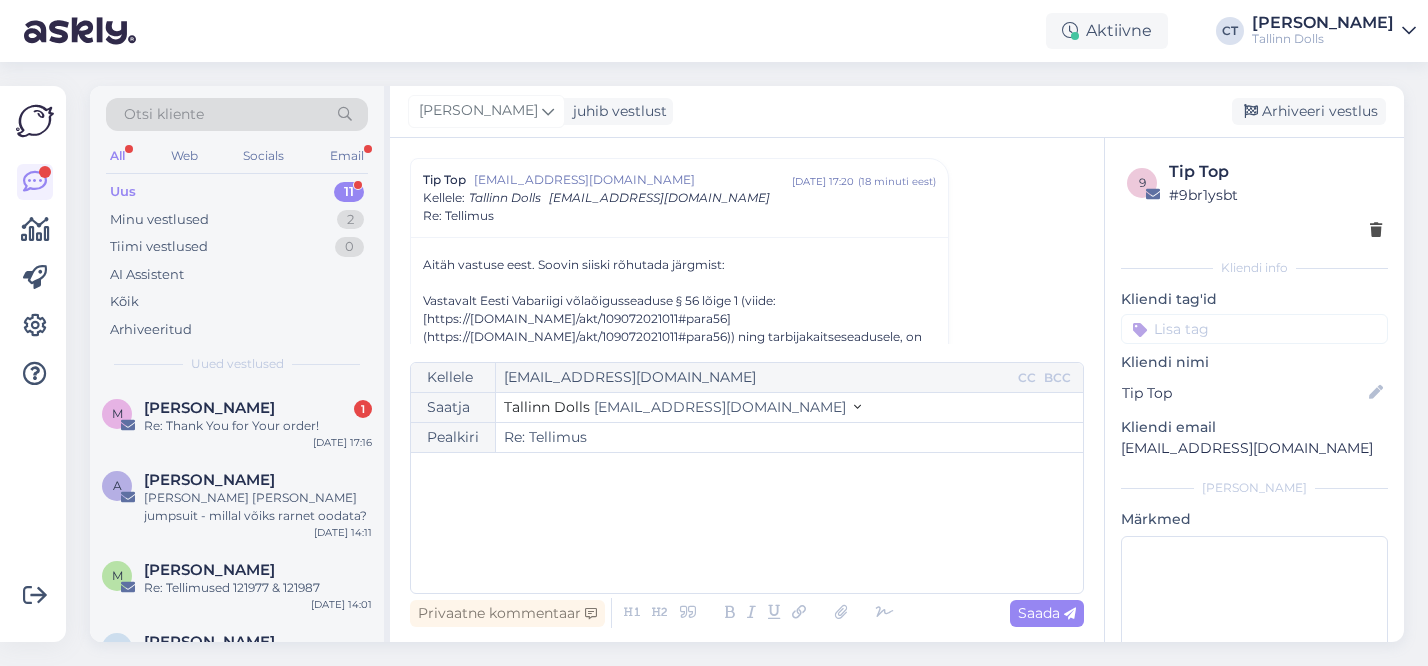 click on "﻿" at bounding box center [747, 523] 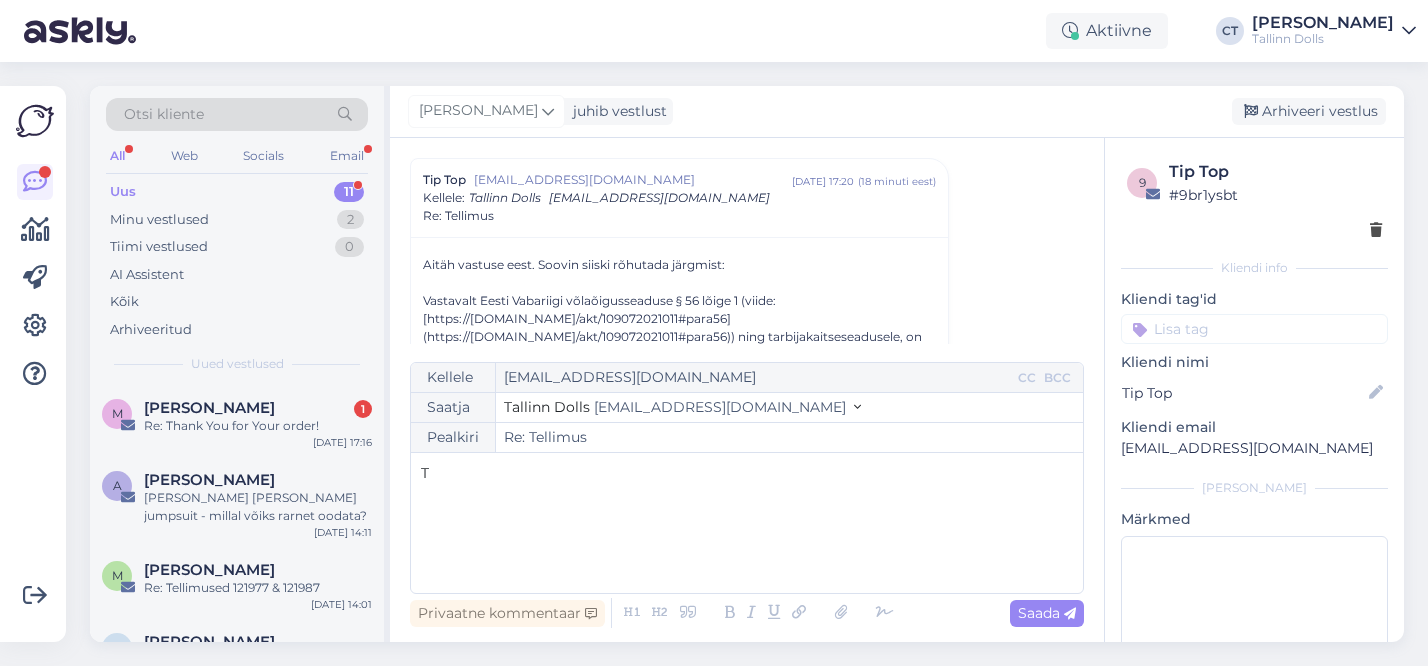 type 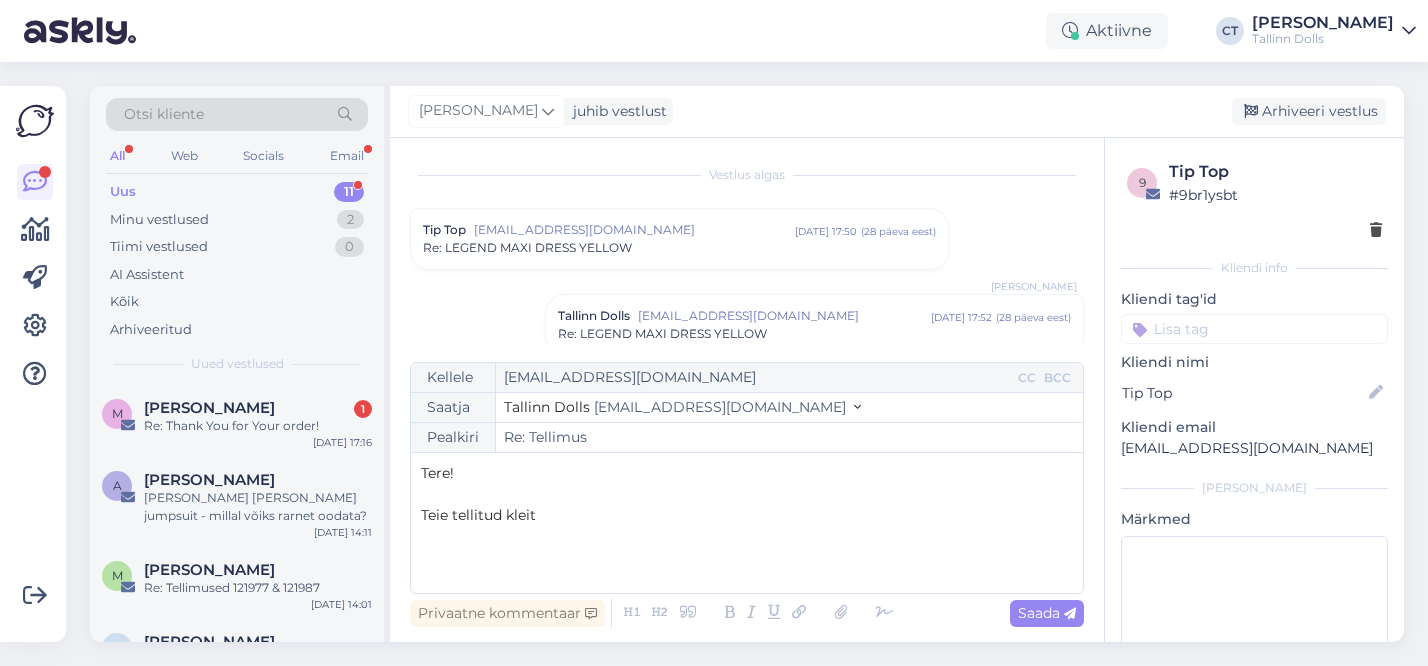 scroll, scrollTop: 0, scrollLeft: 0, axis: both 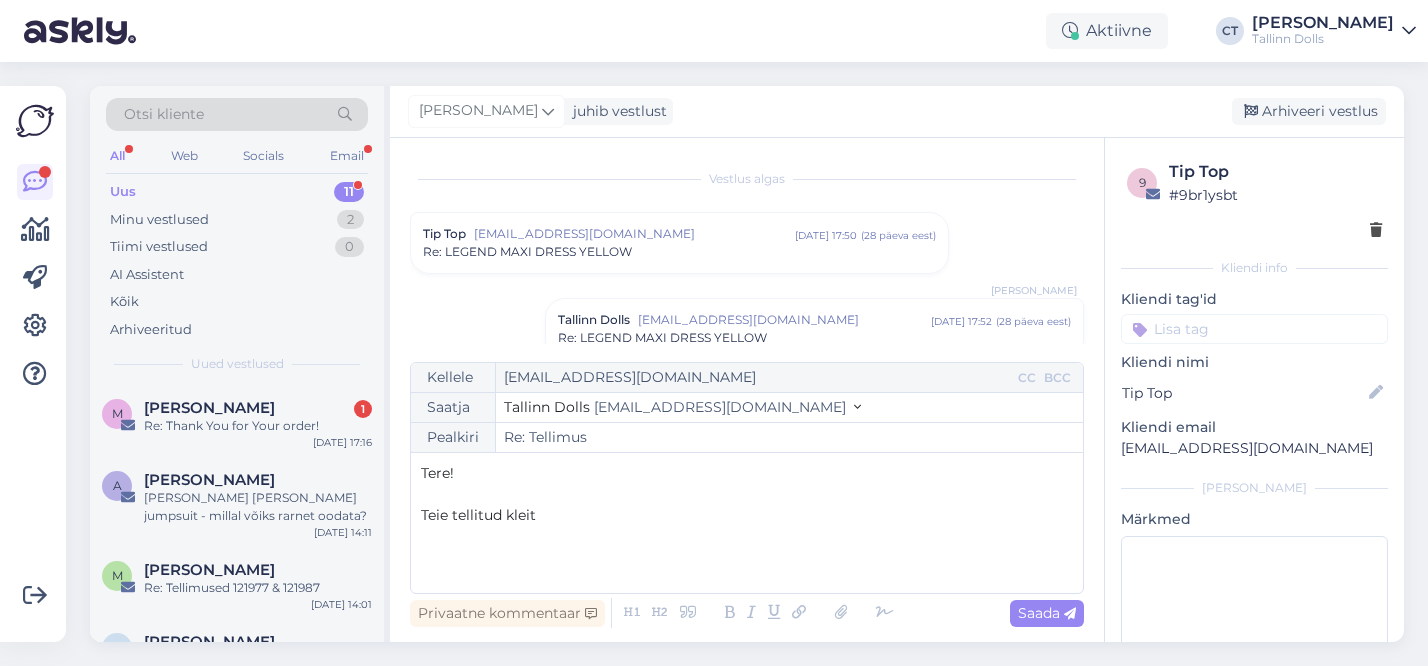 click on "Re: LEGEND MAXI DRESS YELLOW" at bounding box center [679, 252] 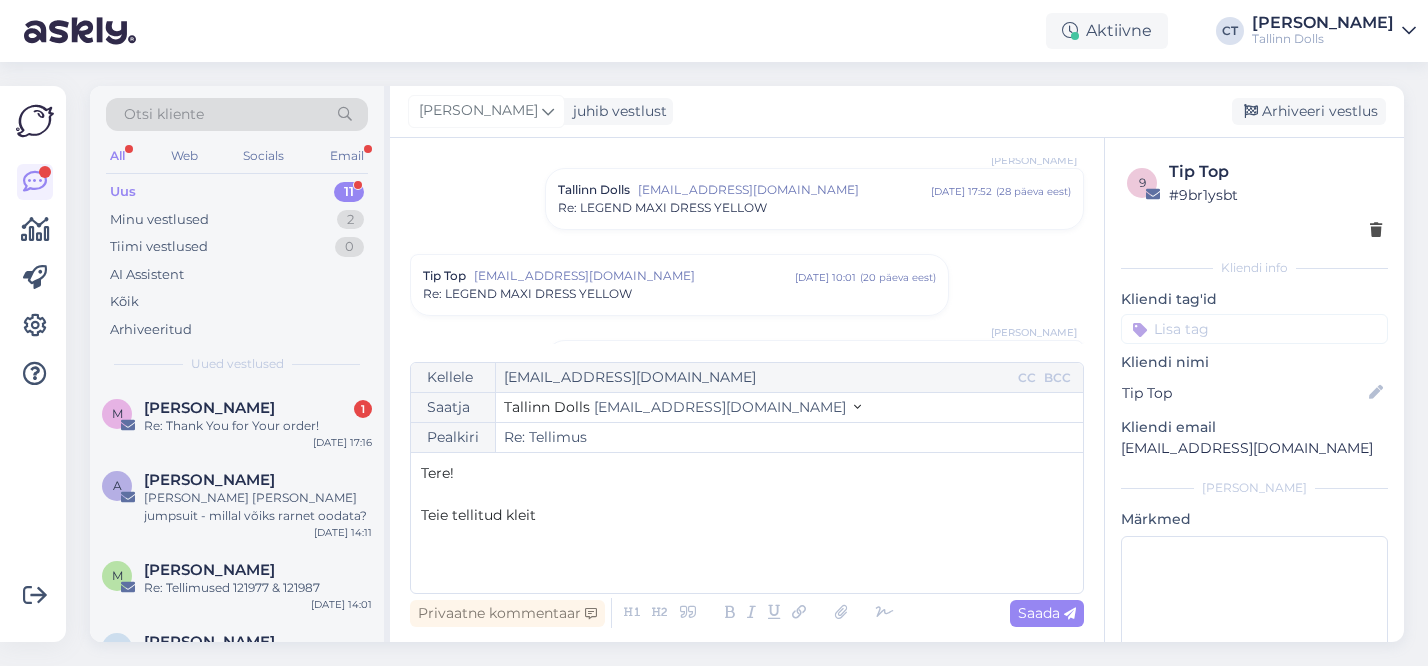 click on "Tallinn Dolls info@tallinndolls.com juuni 17 17:52 ( 28 päeva eest ) Re: LEGEND MAXI DRESS YELLOW" at bounding box center (814, 199) 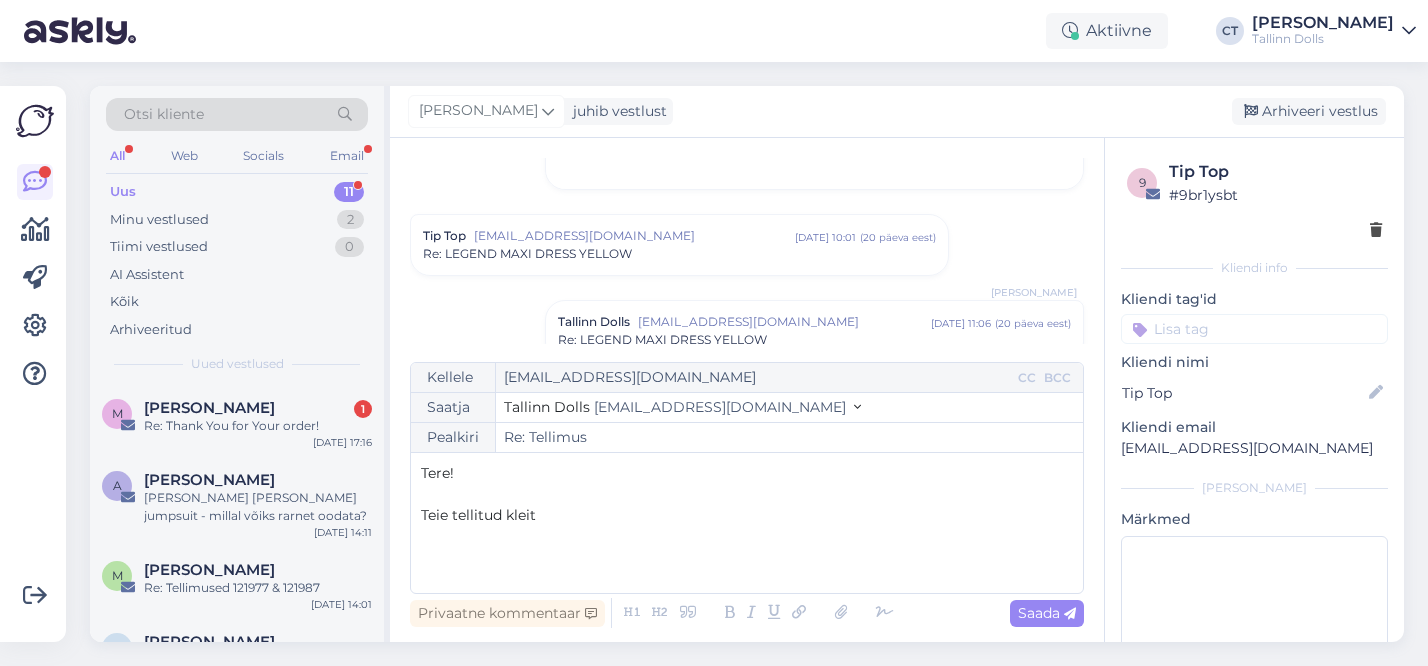 click on "[EMAIL_ADDRESS][DOMAIN_NAME]" at bounding box center [634, 236] 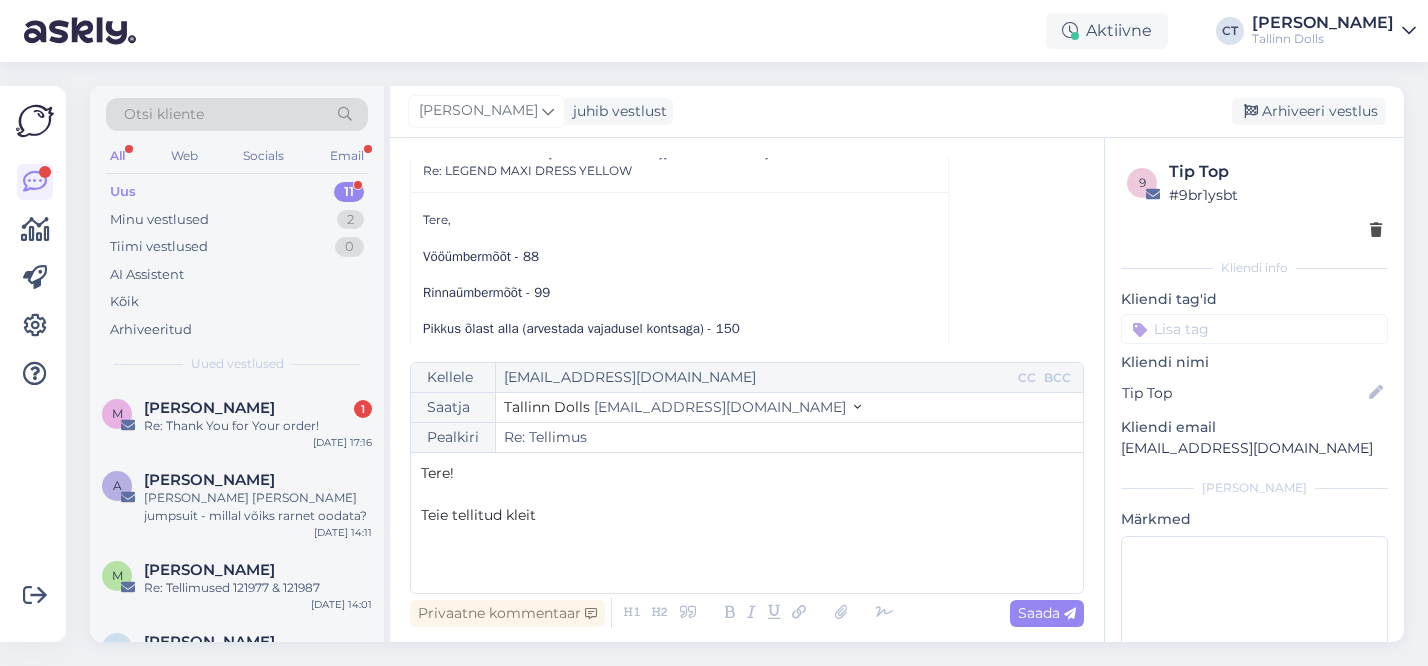 scroll, scrollTop: 1232, scrollLeft: 0, axis: vertical 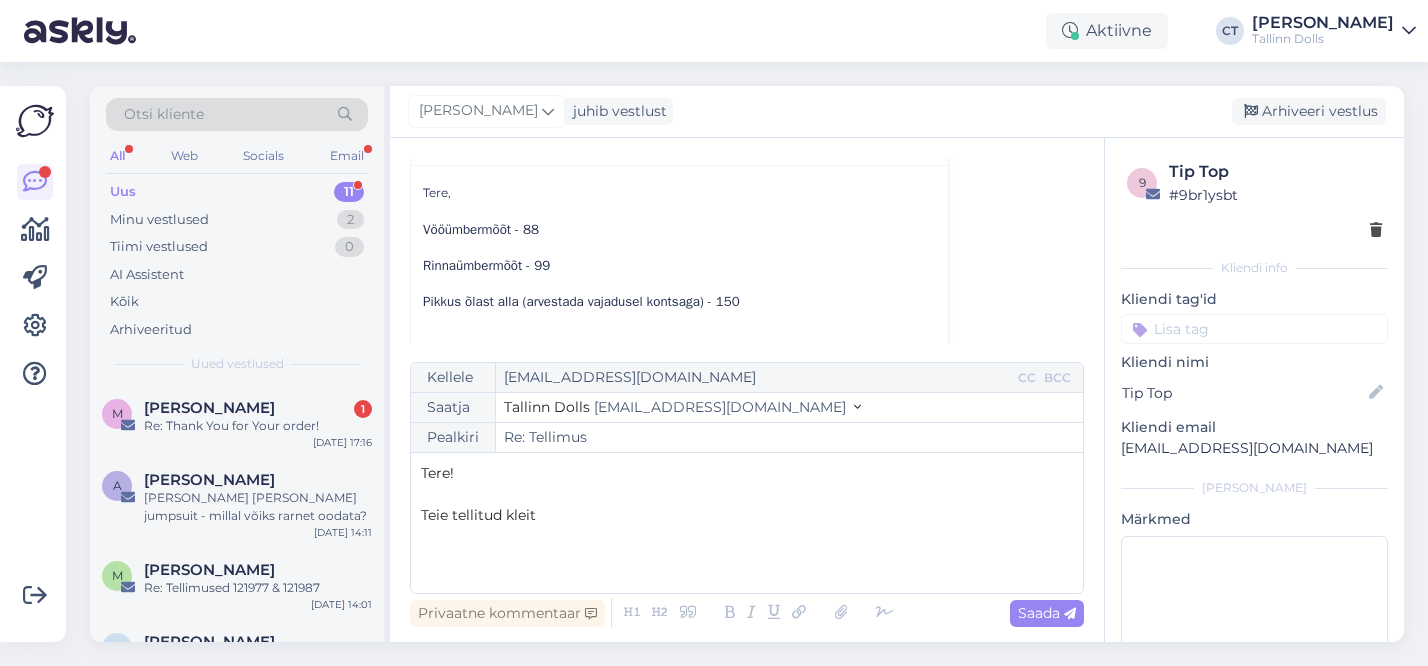 click on "Teie tellitud kleit" at bounding box center [747, 515] 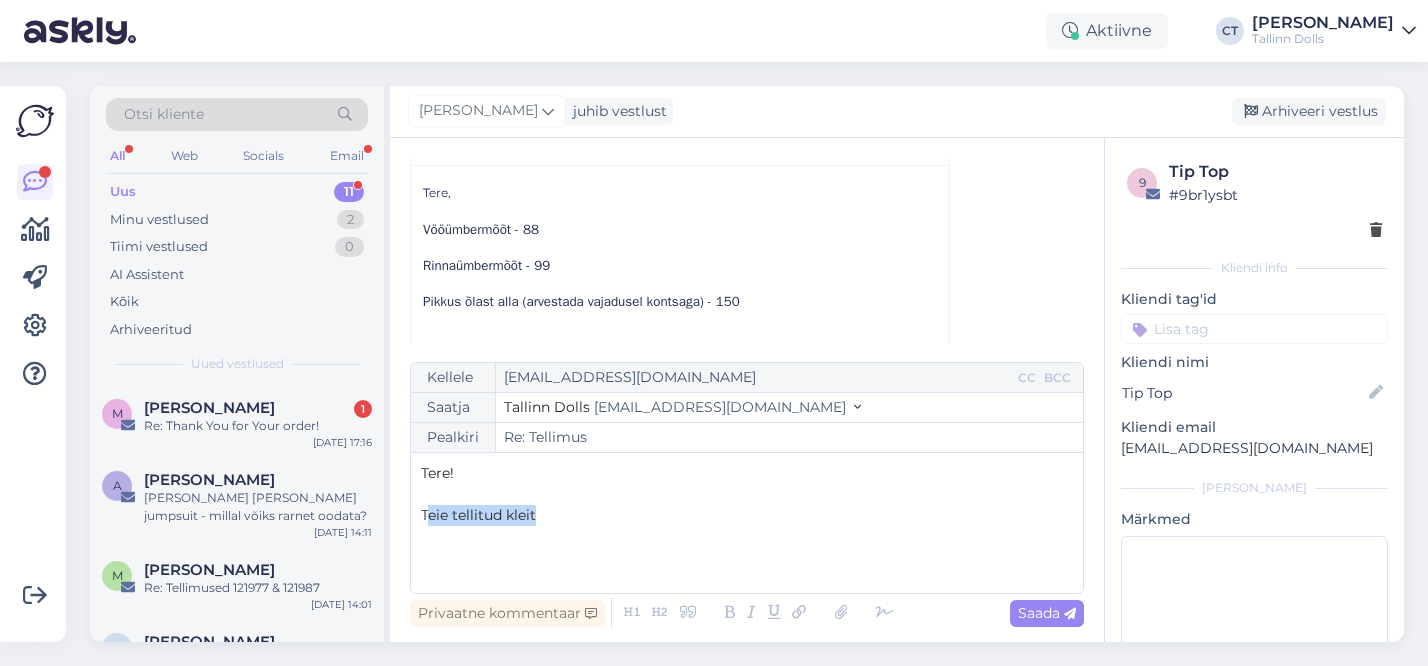 drag, startPoint x: 599, startPoint y: 514, endPoint x: 428, endPoint y: 509, distance: 171.07309 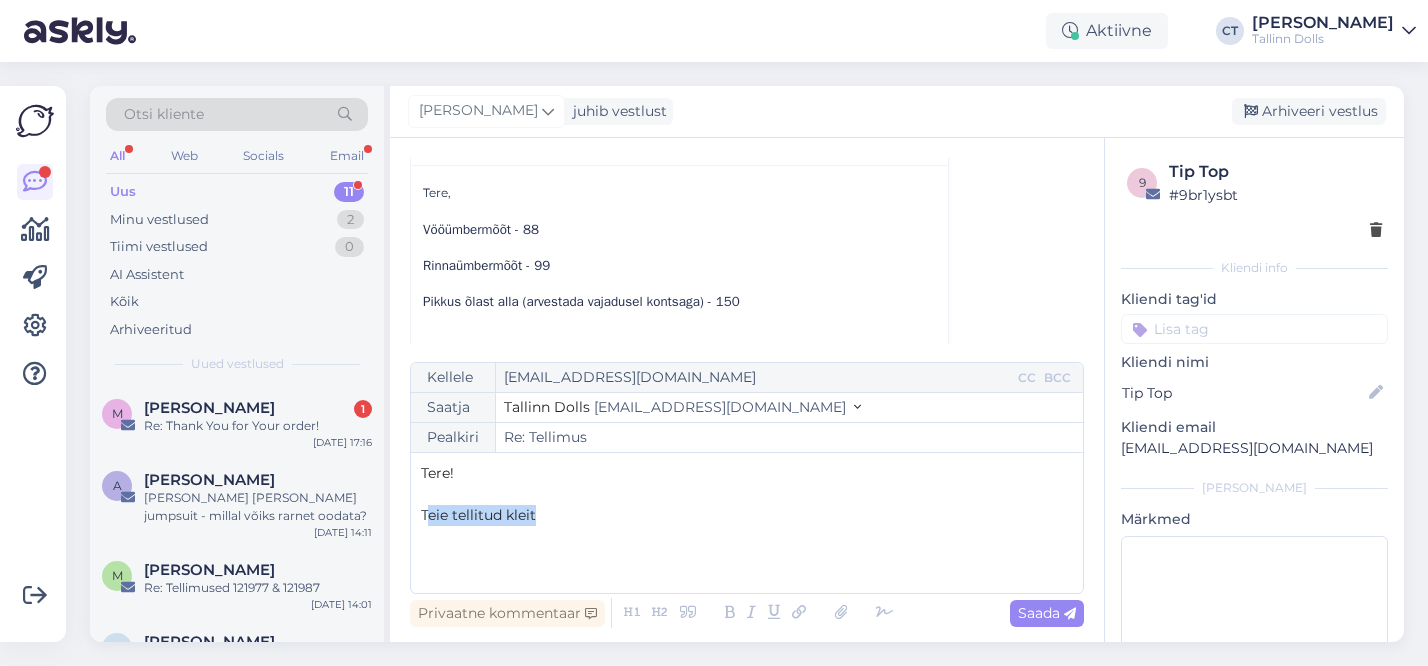 click on "Teie tellitud kleit" at bounding box center [747, 515] 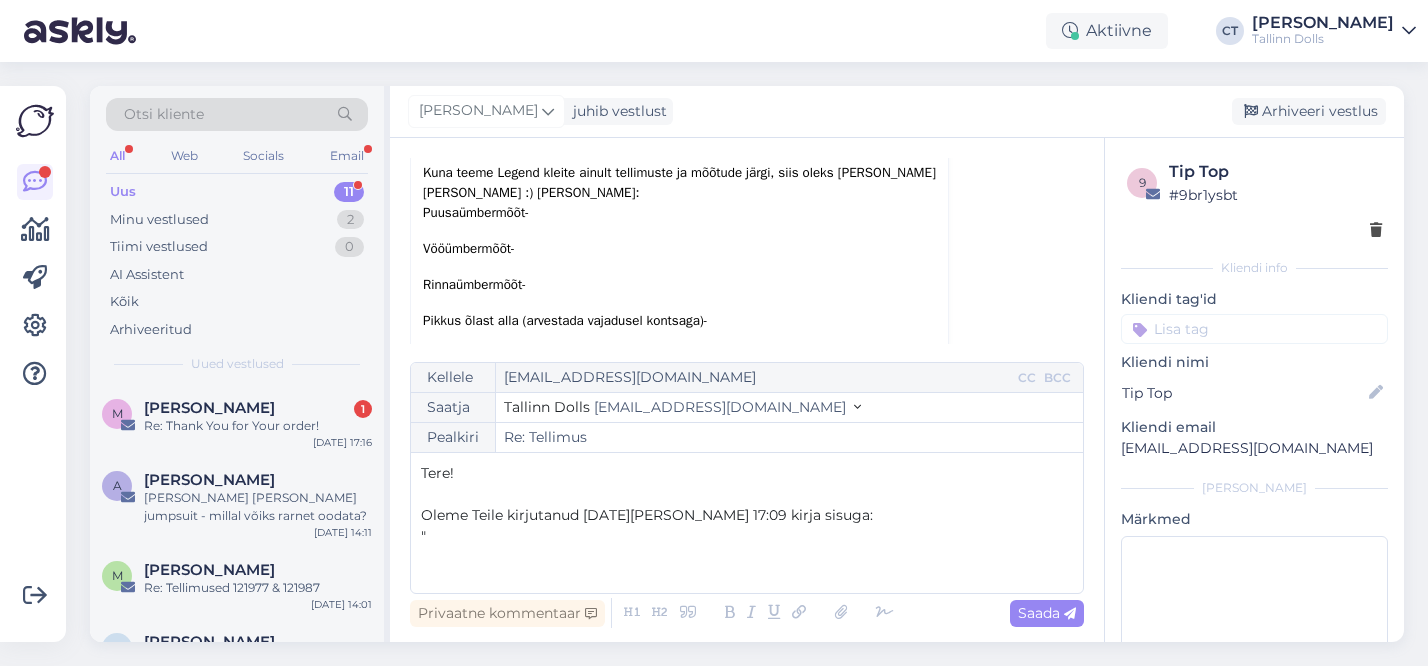 scroll, scrollTop: 488, scrollLeft: 0, axis: vertical 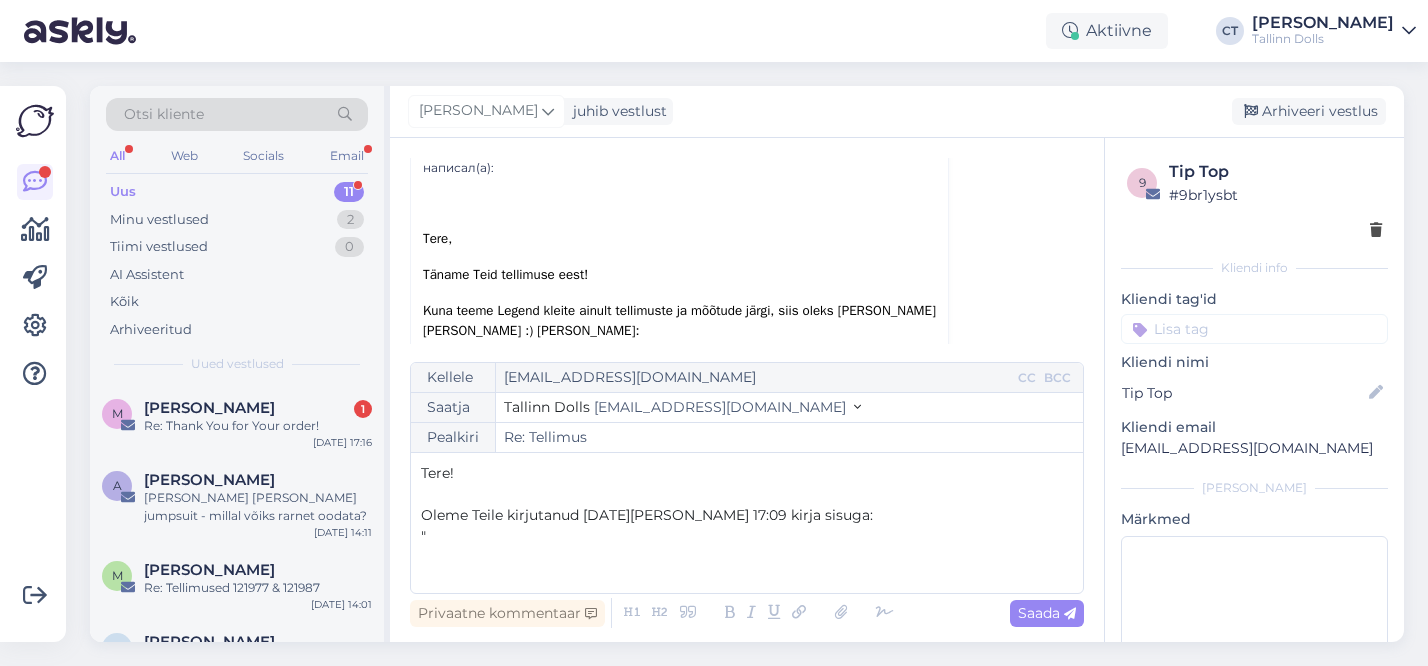 drag, startPoint x: 730, startPoint y: 303, endPoint x: 419, endPoint y: 279, distance: 311.92468 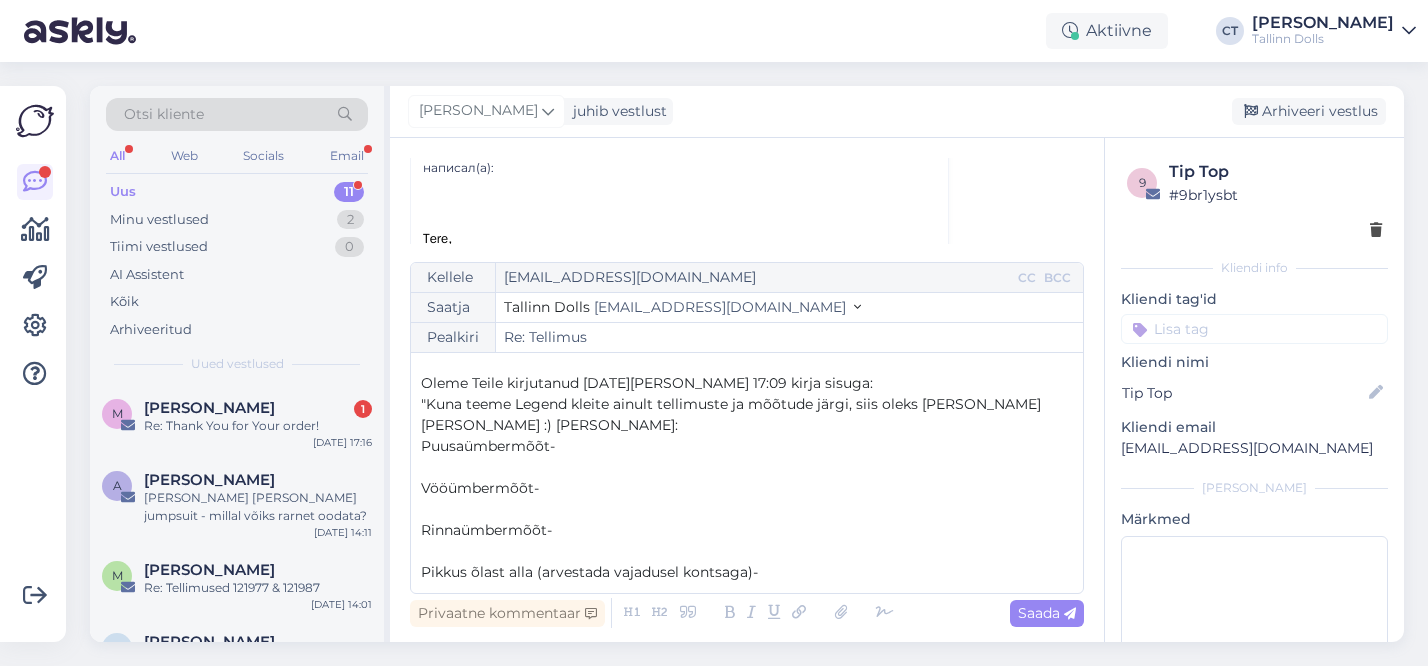 click on "﻿" at bounding box center (747, 467) 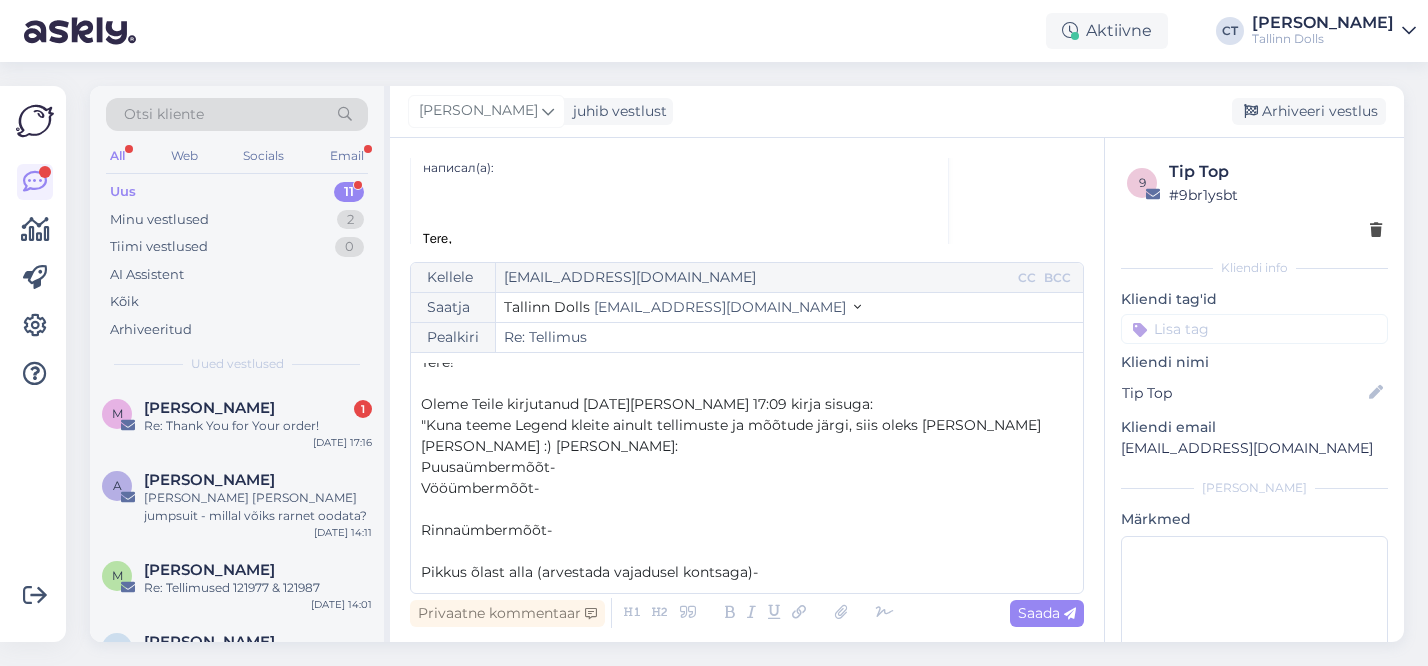 scroll, scrollTop: 11, scrollLeft: 0, axis: vertical 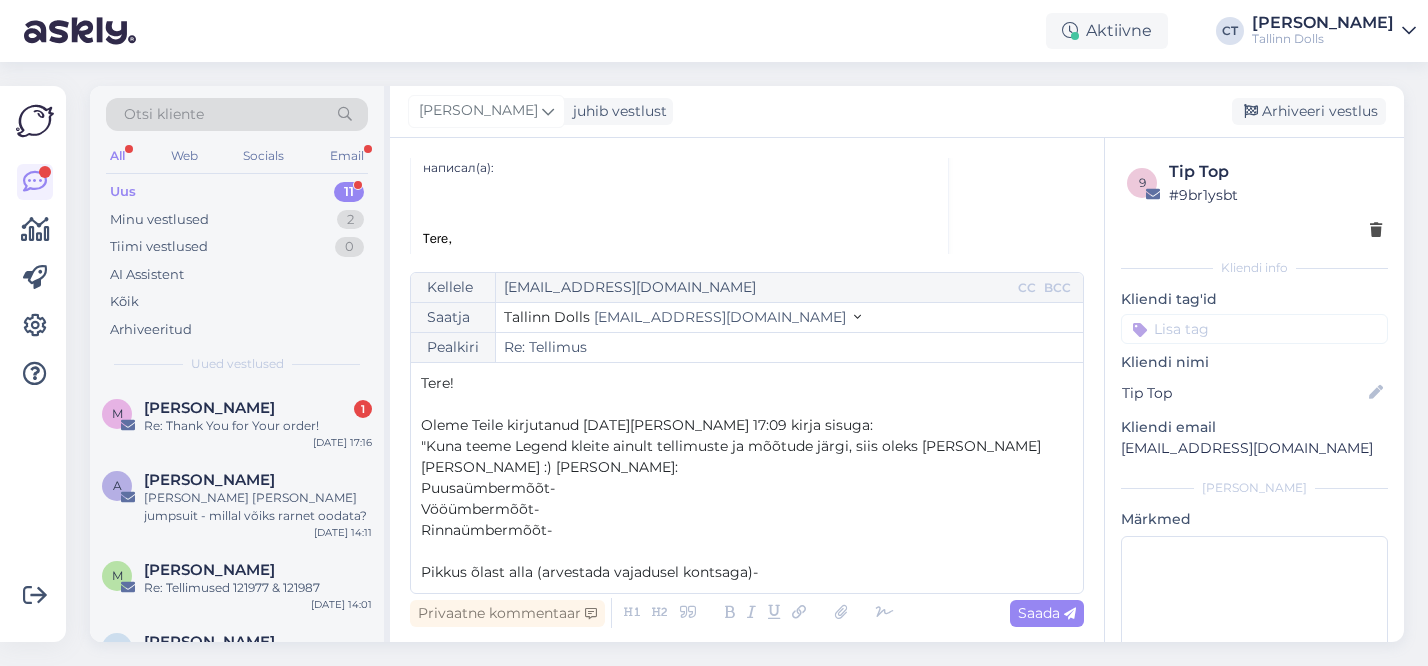 click on "﻿" at bounding box center [747, 551] 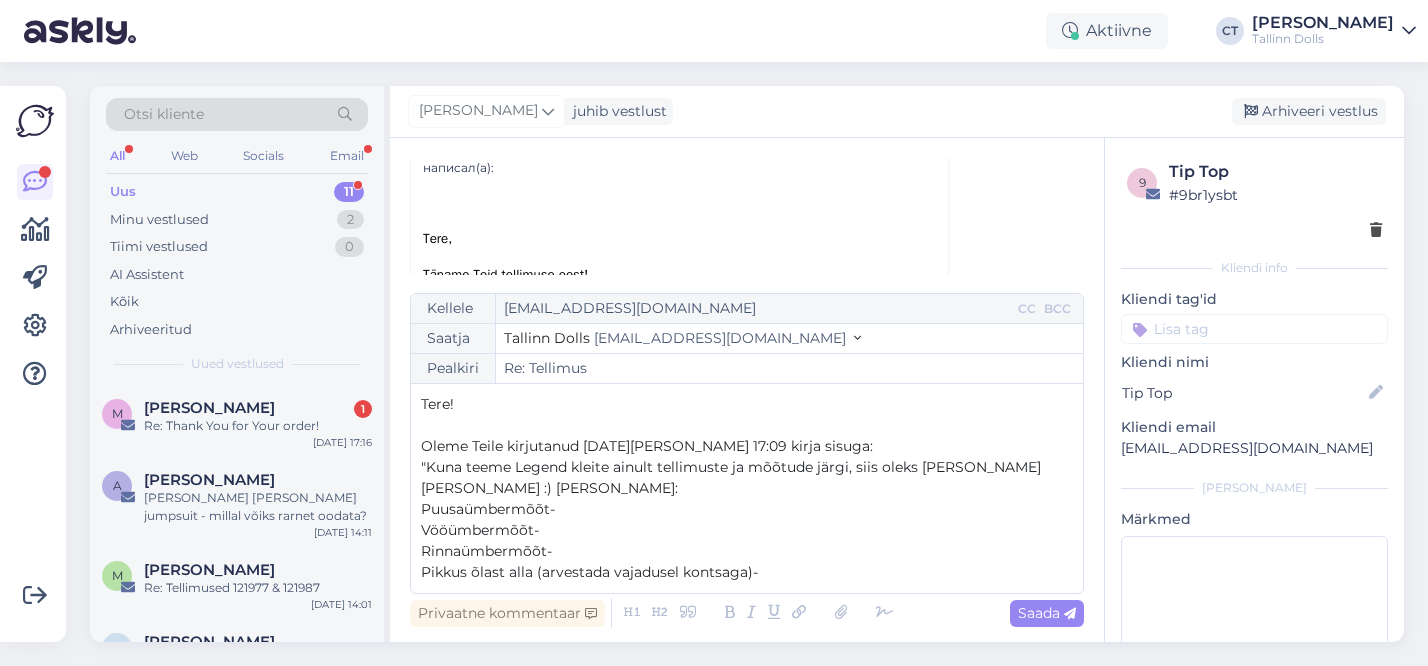 click on "Pikkus õlast alla (arvestada vajadusel kontsaga)-" at bounding box center (747, 572) 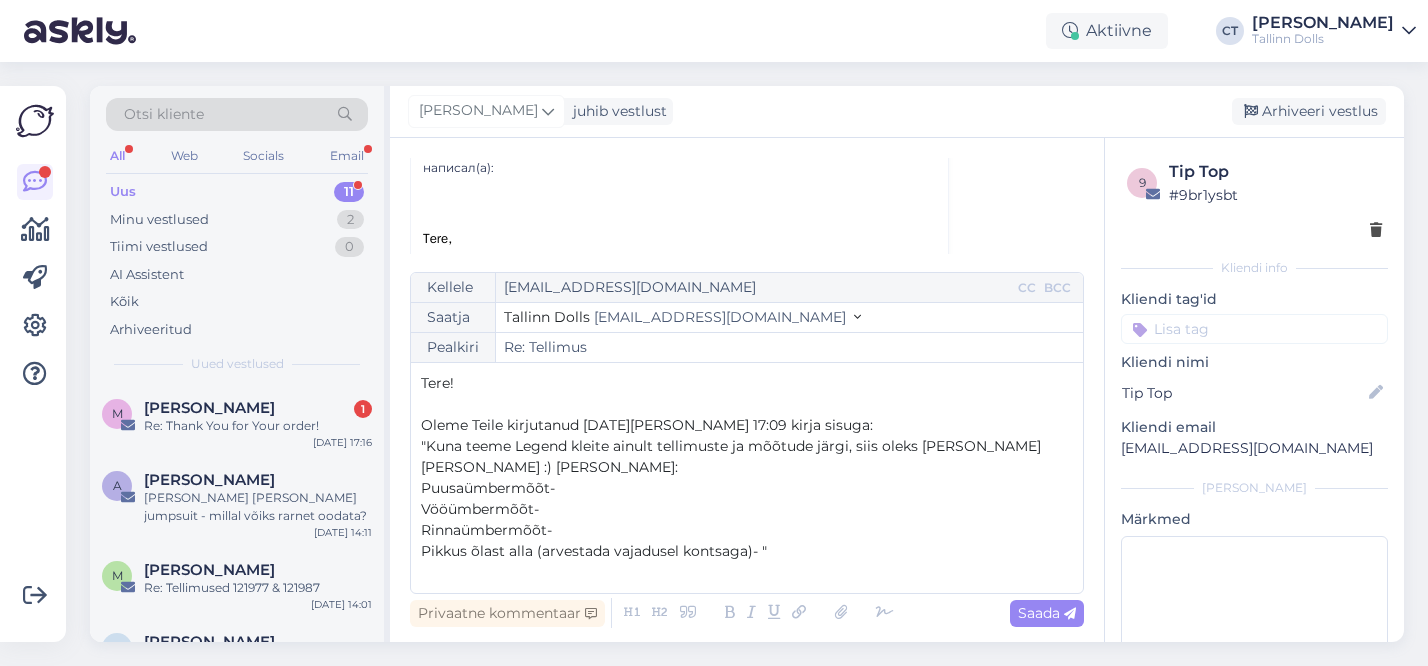 scroll, scrollTop: 11, scrollLeft: 0, axis: vertical 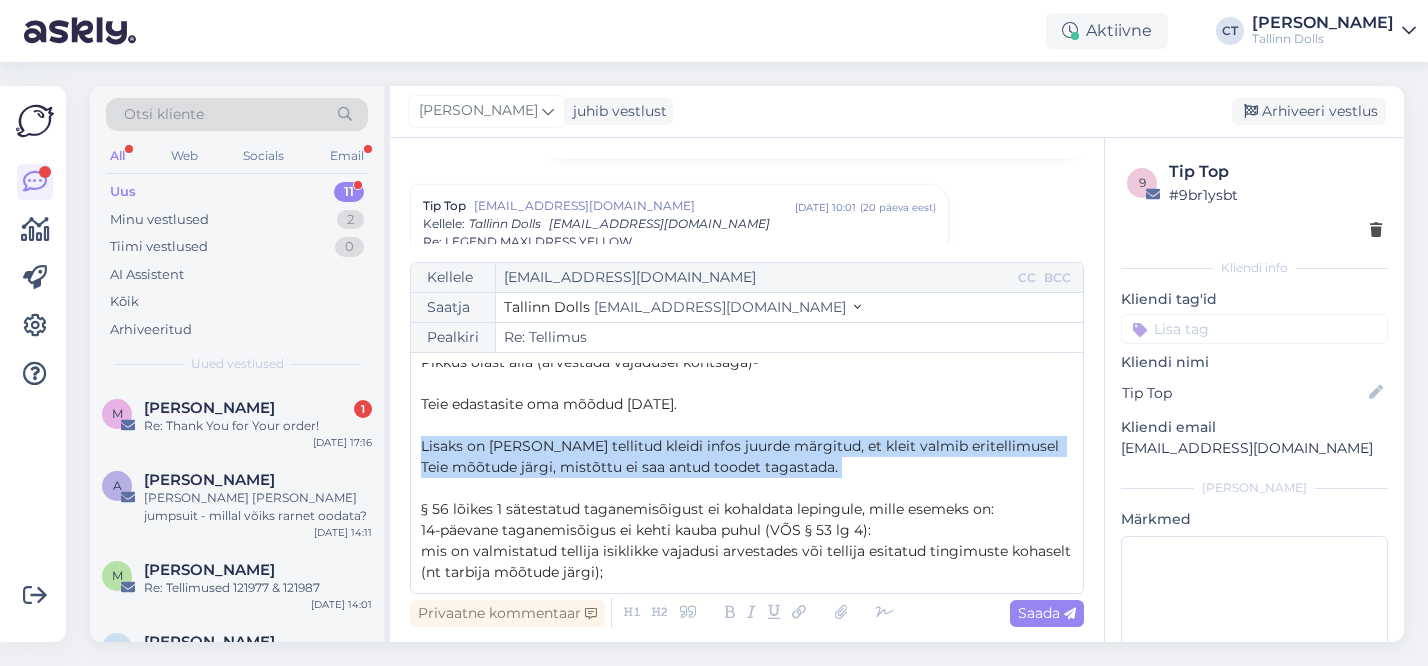 drag, startPoint x: 791, startPoint y: 494, endPoint x: 409, endPoint y: 447, distance: 384.8805 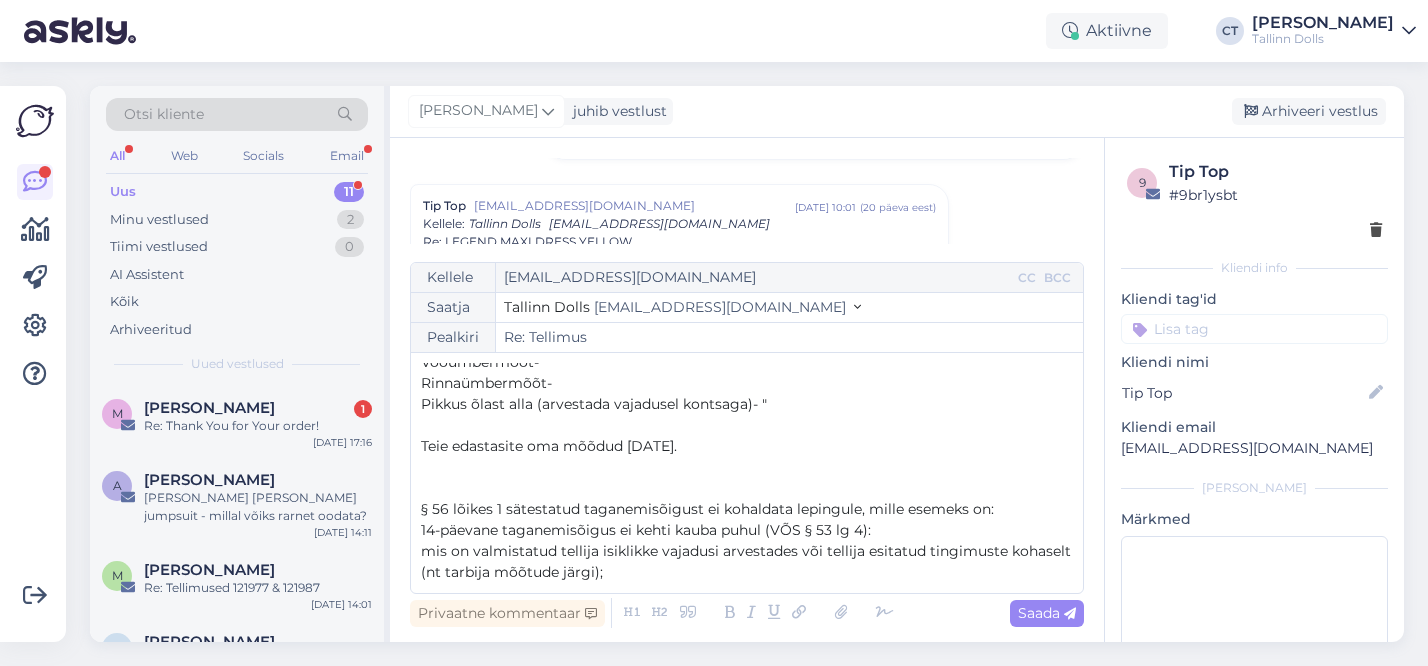 scroll, scrollTop: 137, scrollLeft: 0, axis: vertical 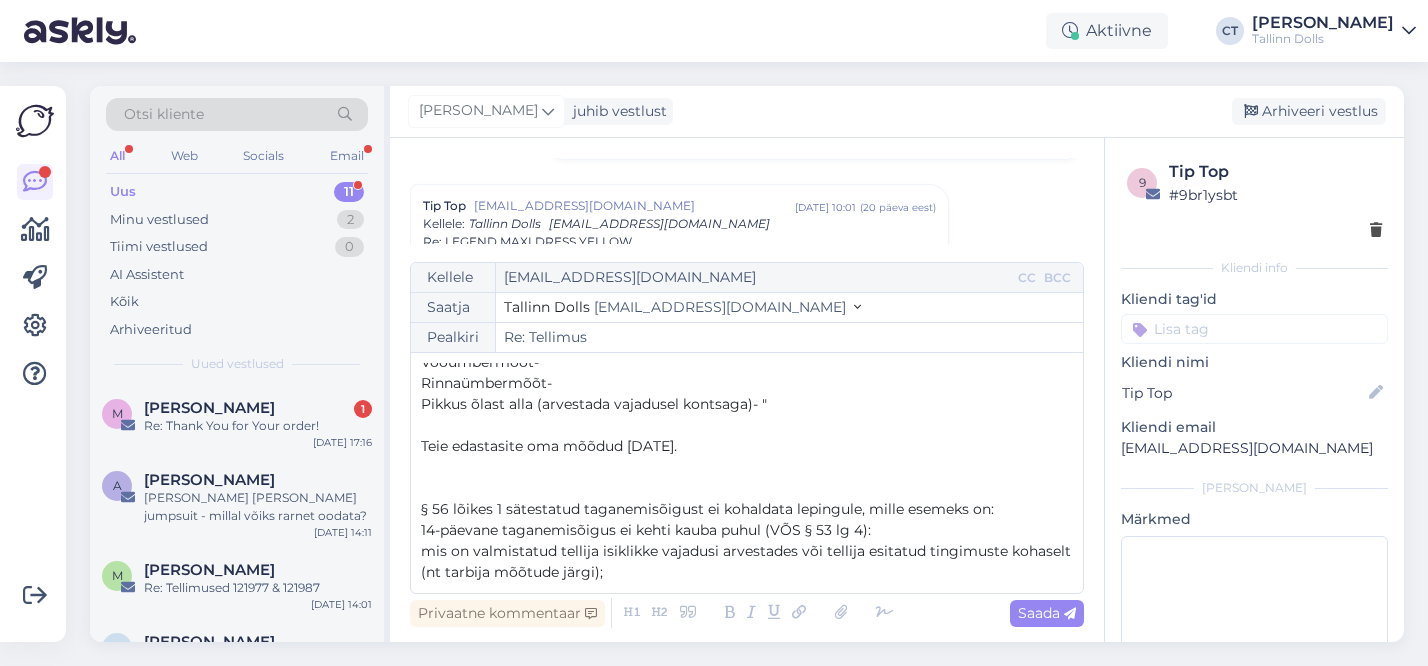 click on "﻿" at bounding box center (747, 488) 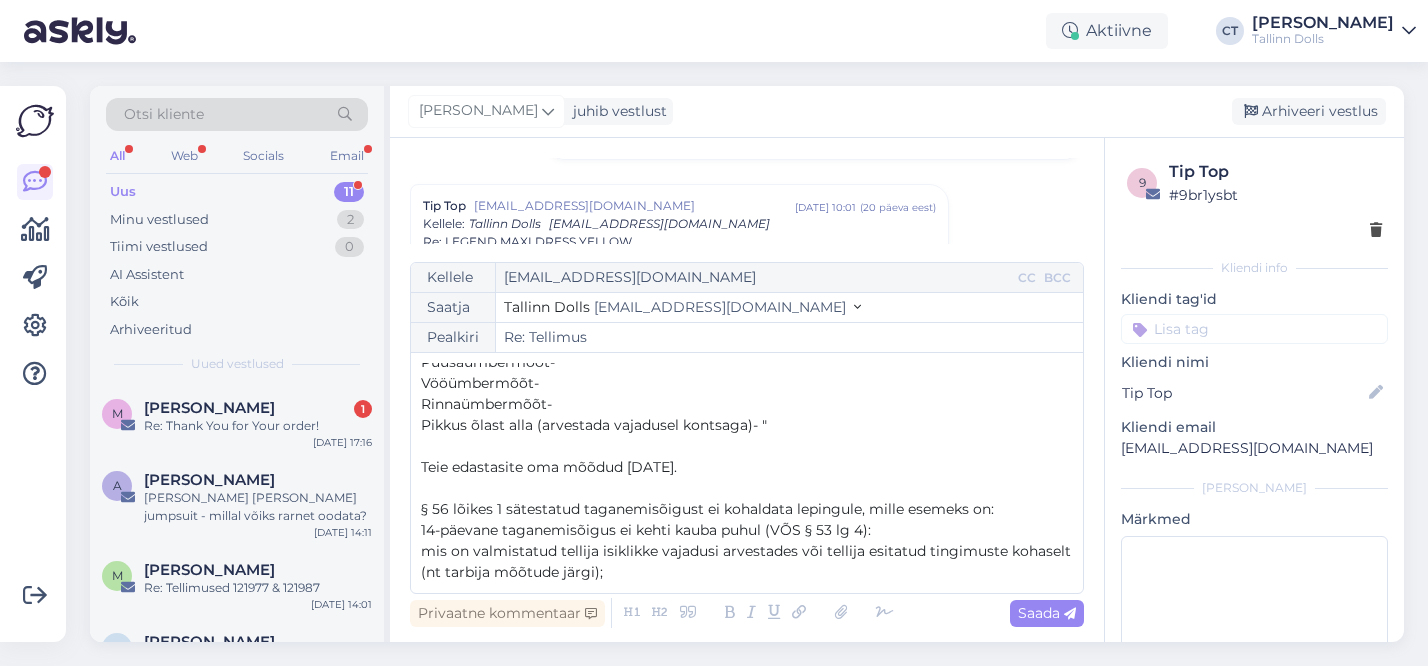 click on "mis on valmistatud tellija isiklikke vajadusi arvestades või tellija esitatud tingimuste kohaselt (nt tarbija mõõtude järgi);" at bounding box center (747, 562) 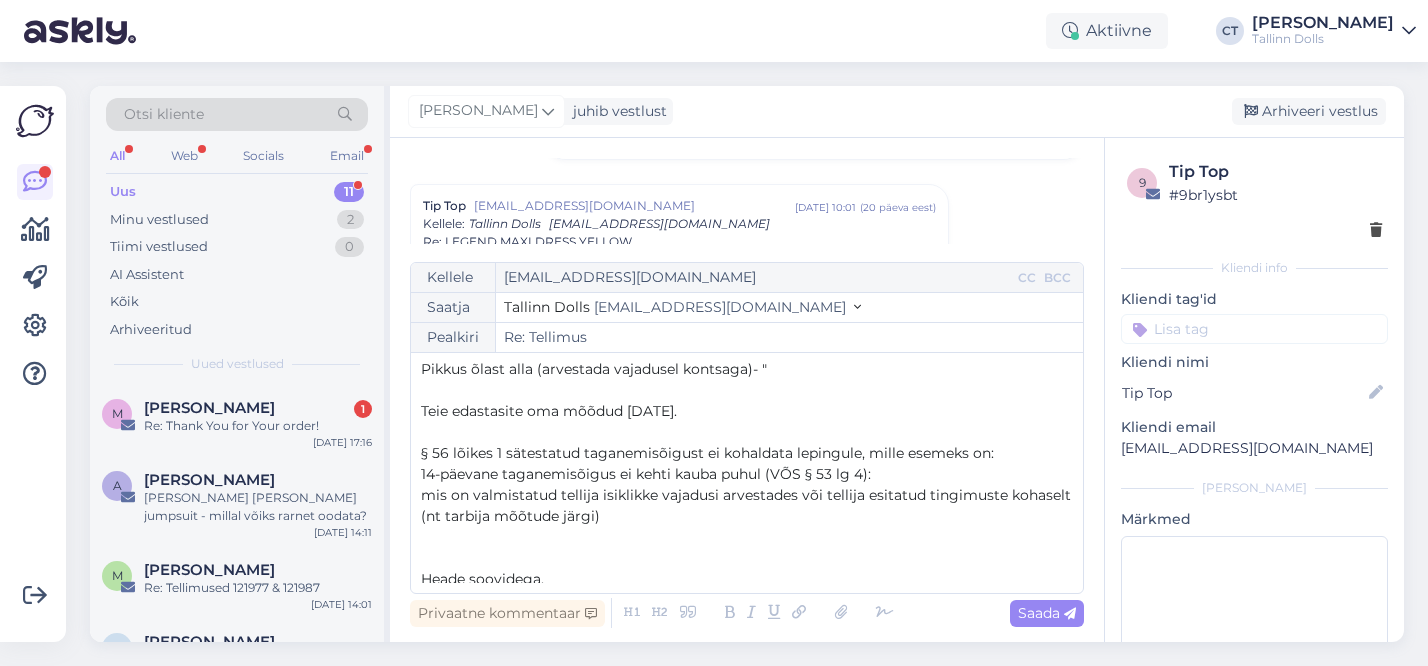 scroll, scrollTop: 200, scrollLeft: 0, axis: vertical 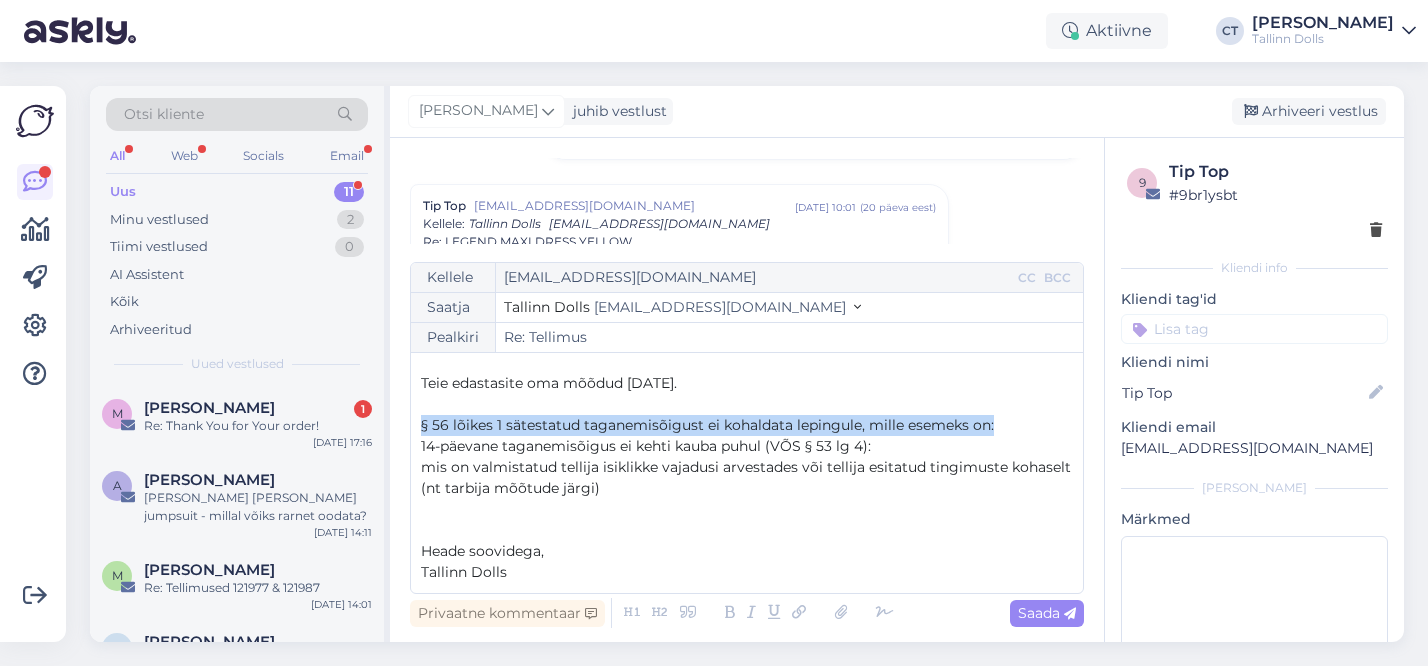 drag, startPoint x: 1028, startPoint y: 425, endPoint x: 421, endPoint y: 423, distance: 607.0033 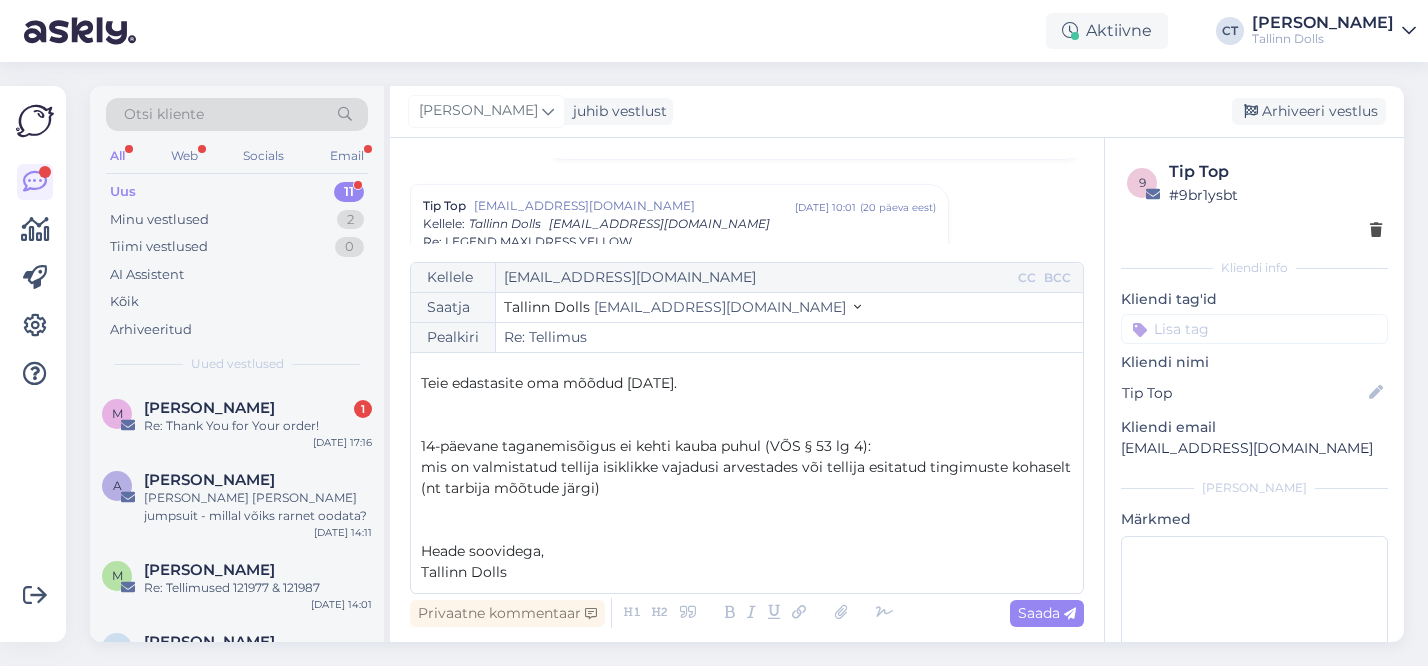 scroll, scrollTop: 179, scrollLeft: 0, axis: vertical 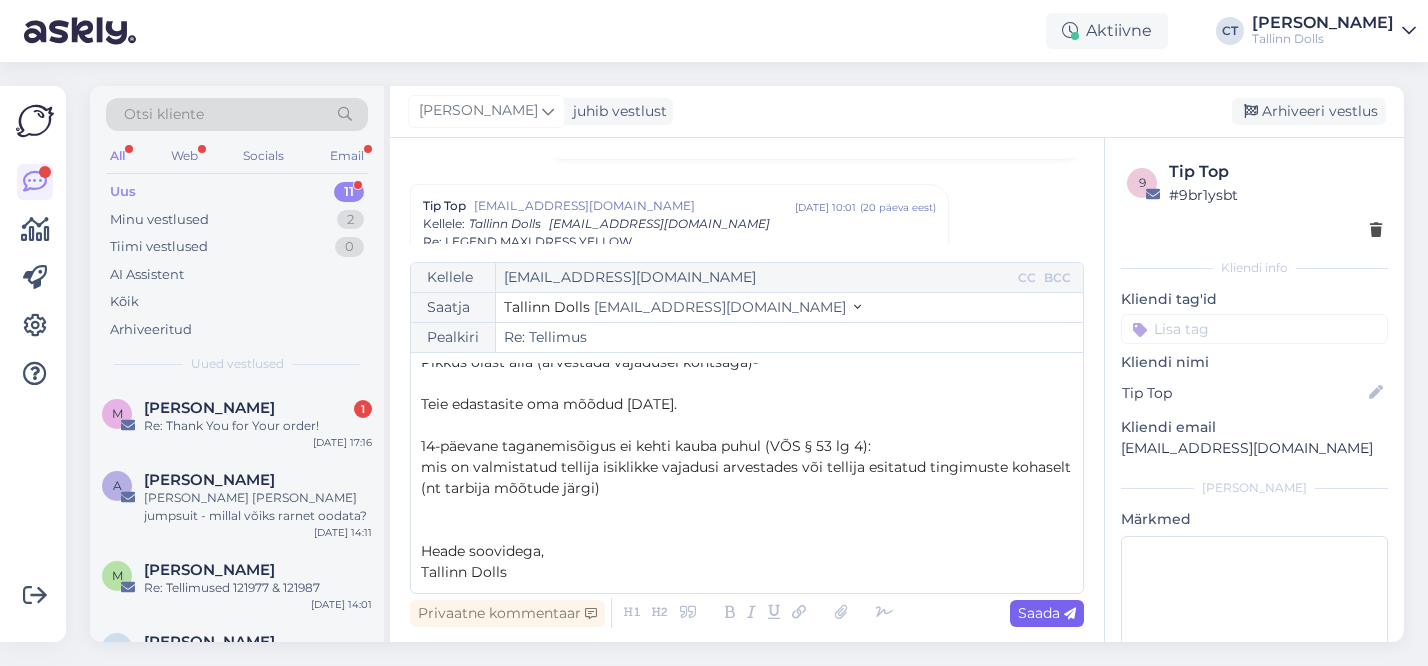 click on "Saada" at bounding box center [1047, 613] 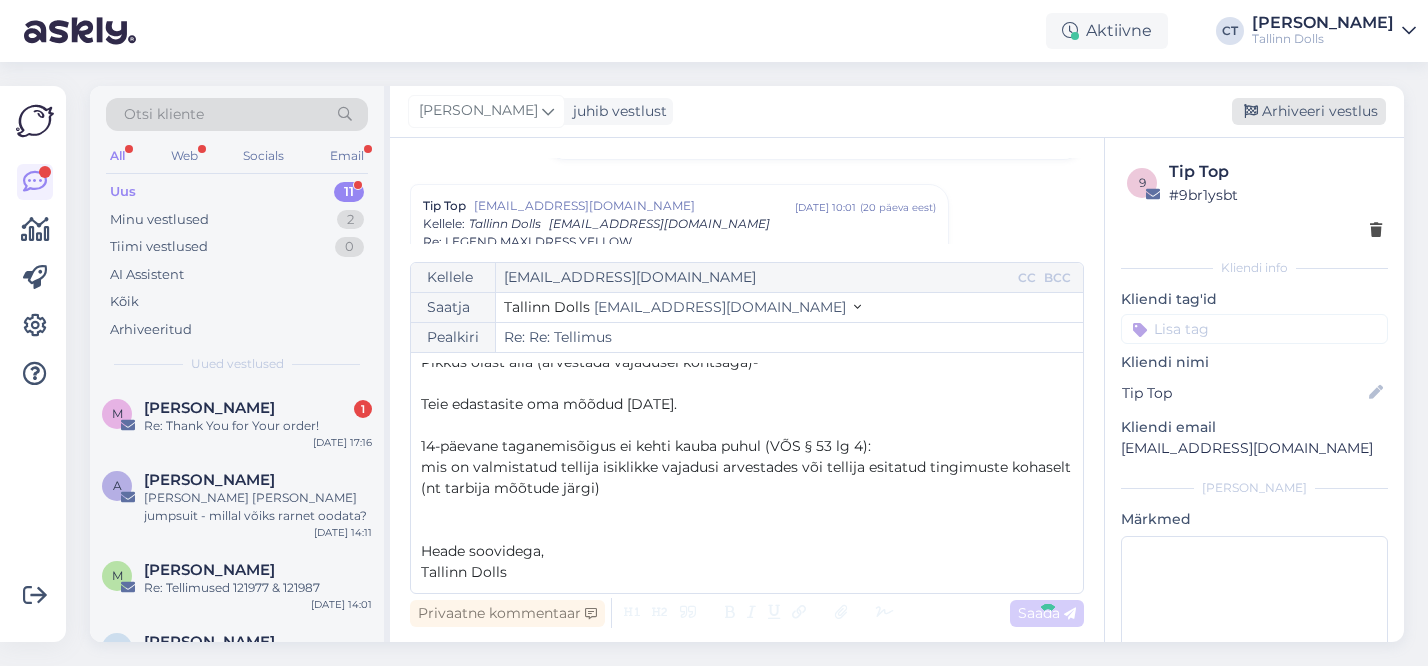 type on "Re: Tellimus" 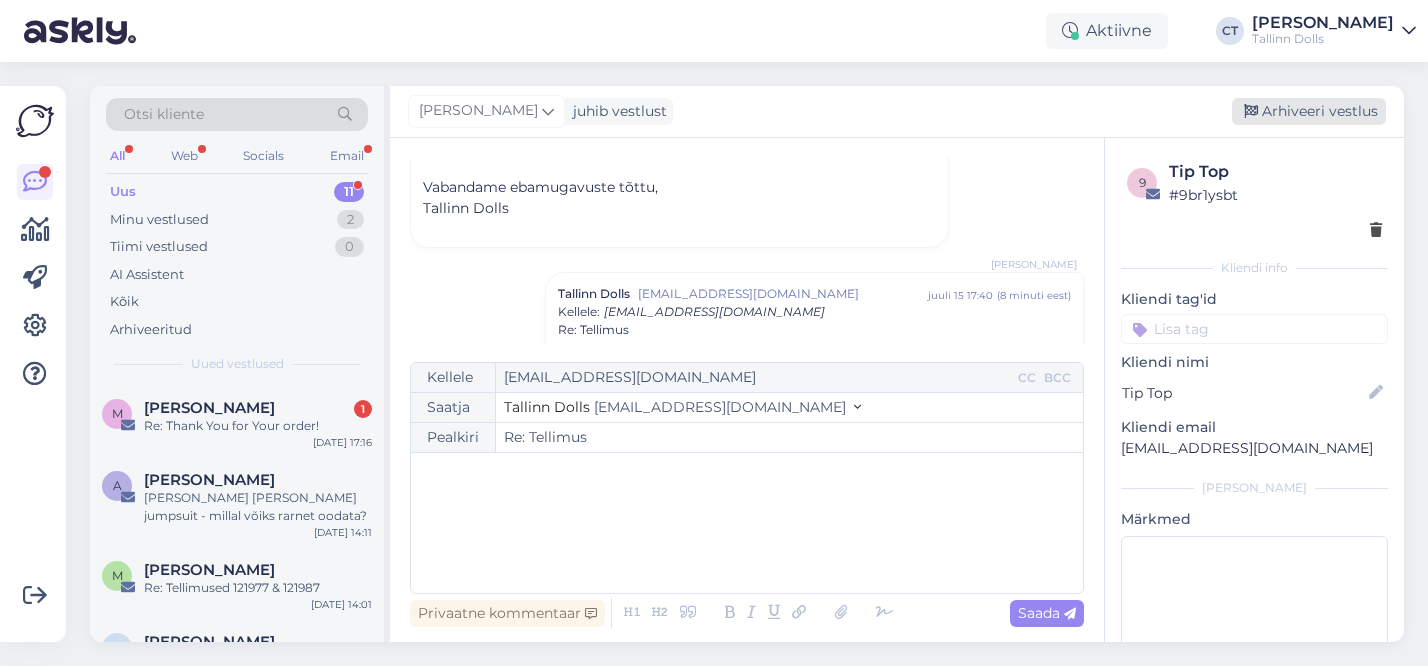click on "Arhiveeri vestlus" at bounding box center (1309, 111) 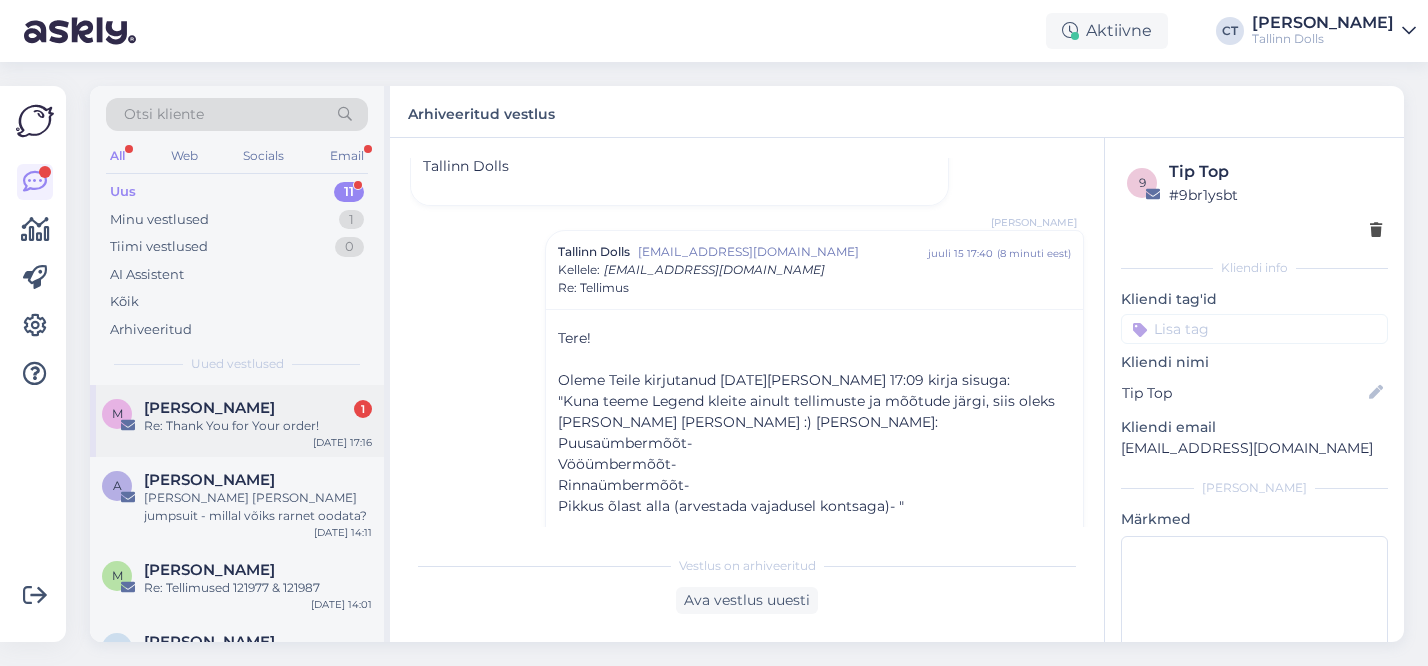 click on "Meryt Saul 1" at bounding box center (258, 408) 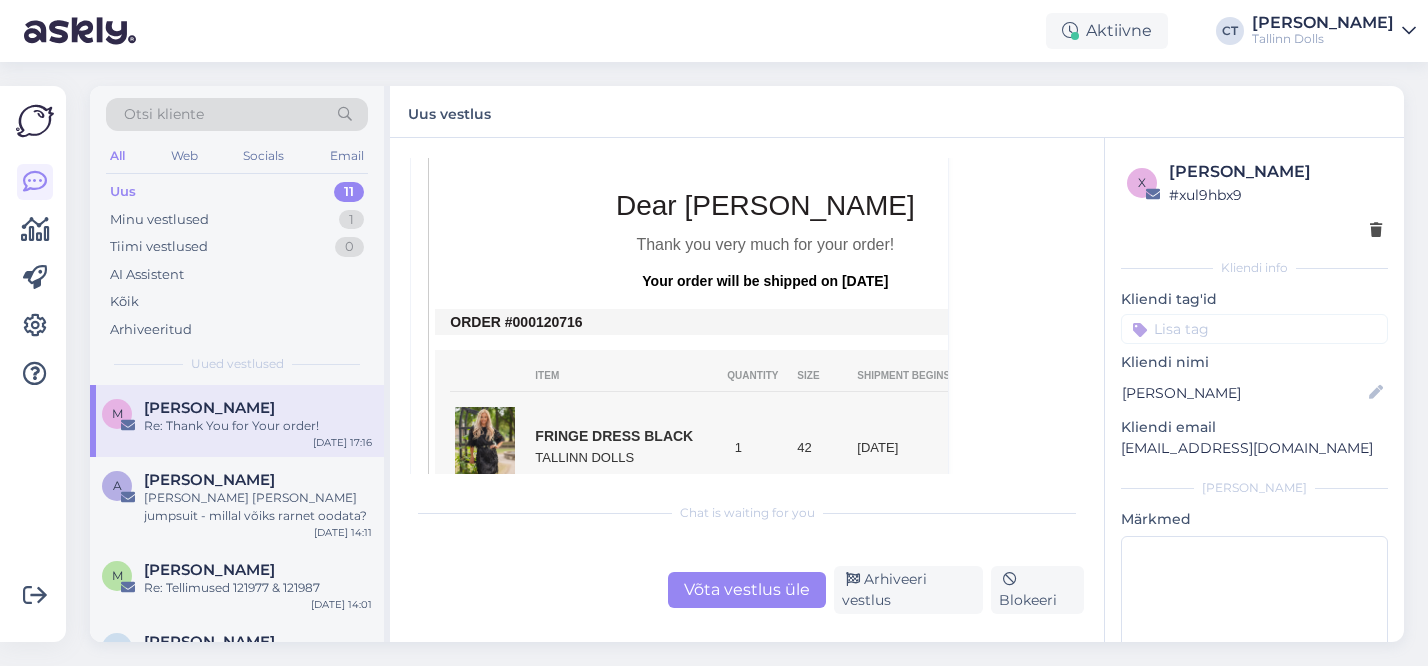 scroll, scrollTop: 1597, scrollLeft: 0, axis: vertical 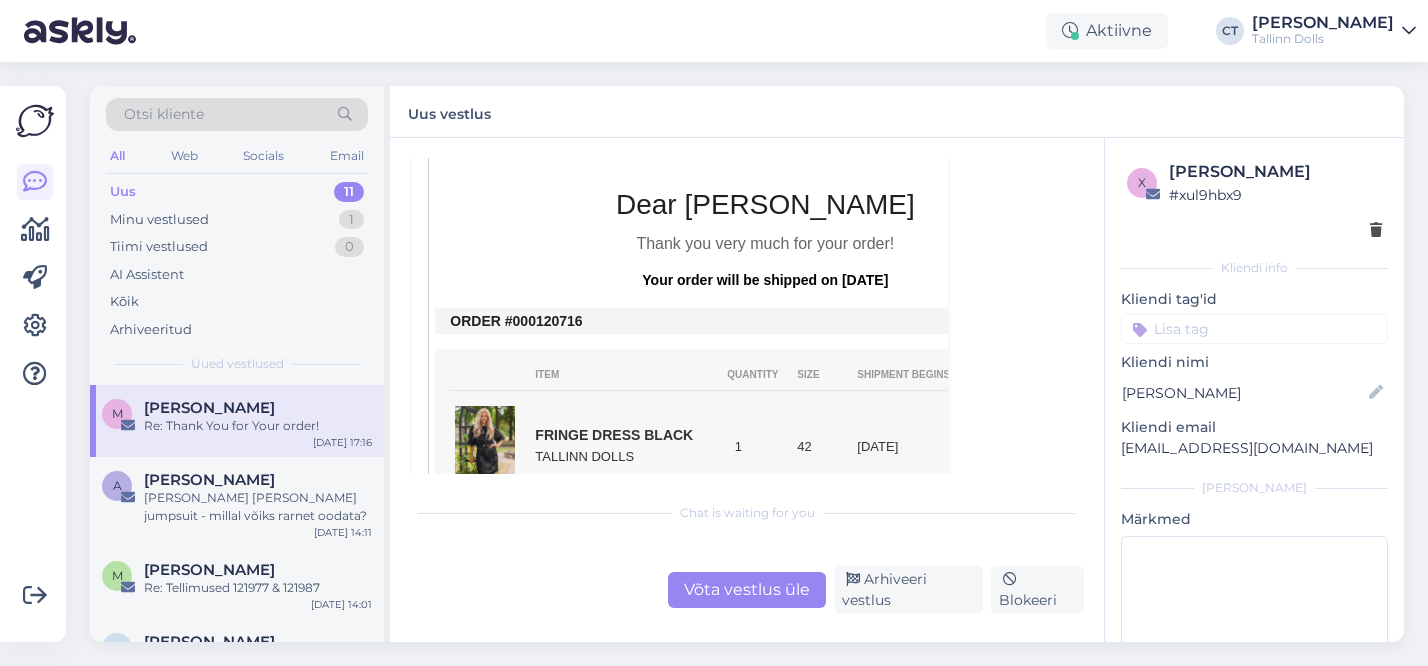 copy on "120716" 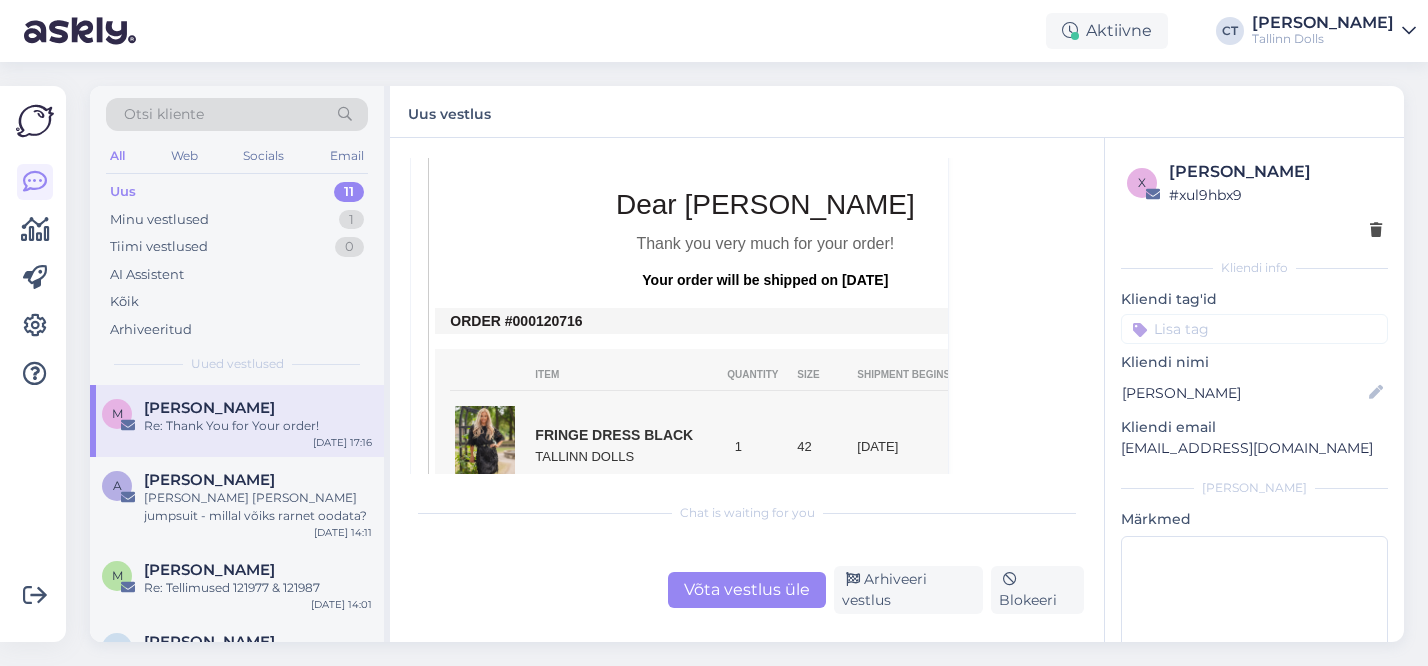 drag, startPoint x: 611, startPoint y: 322, endPoint x: 538, endPoint y: 320, distance: 73.02739 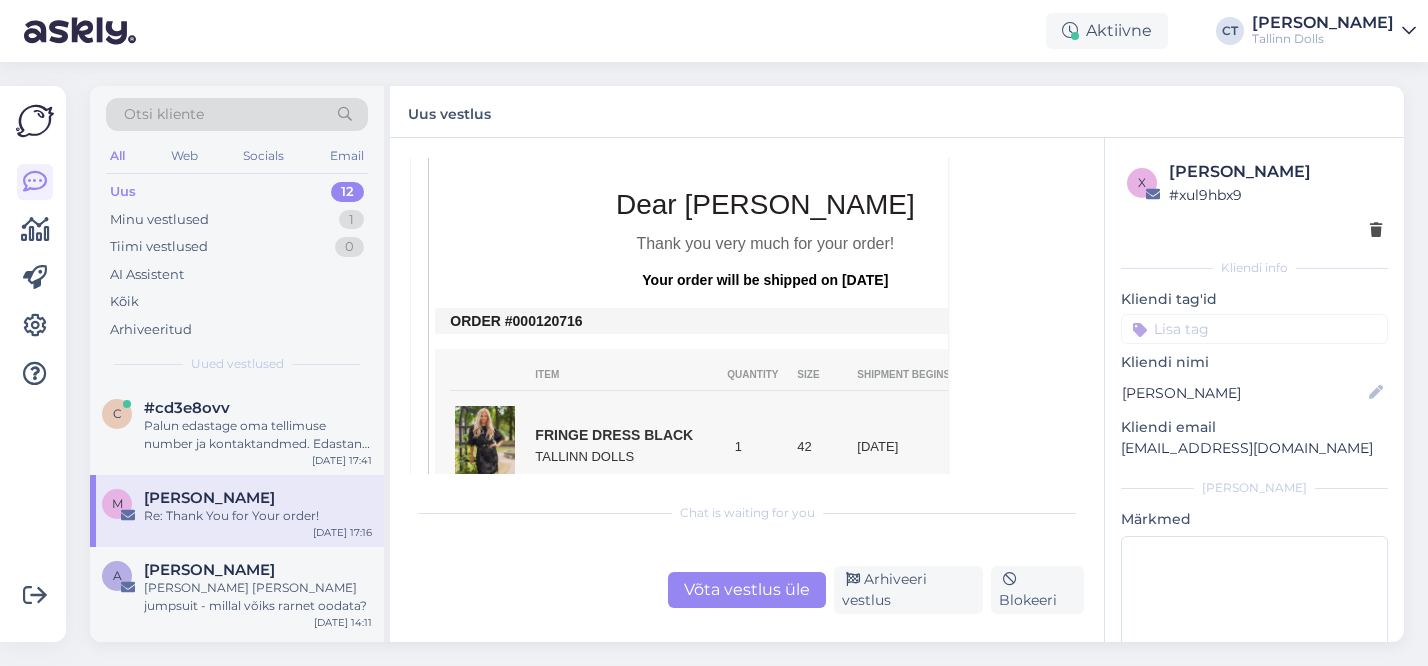 click on "Uus 12" at bounding box center (237, 192) 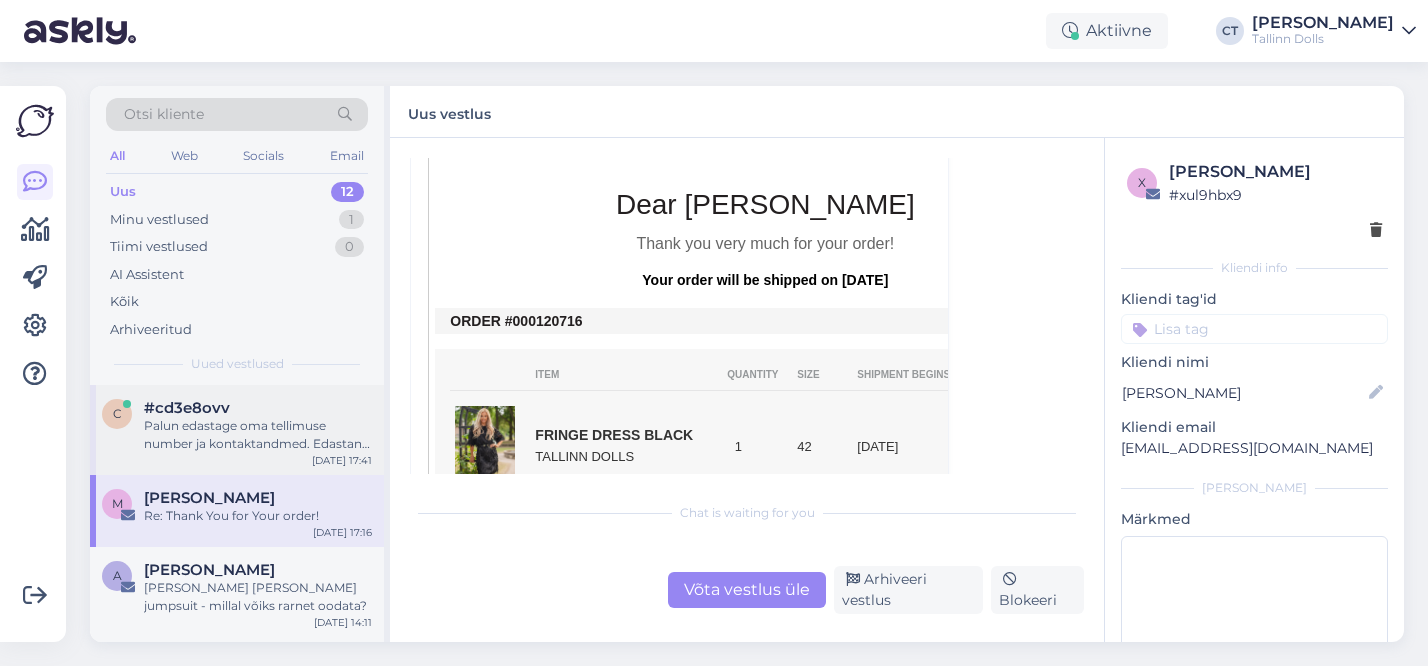 click on "Palun edastage oma tellimuse number ja kontaktandmed. Edastan selle info kolleegile, kes saab teid edasi aidata pleki päritolu ja leviku osas ning vastata teie 10. juuli e-kirjale. Toote vahetamiseks saate tellimuse tagastada meie stuudiosse Narva mnt 50 või saata Omniva pakiautomaati Tallinna Torupilli Selverisse, lisades numbriks 53878565. Palun lisage pakile vahetussoov koos oma andmete (nimi) või tellimuse numbriga." at bounding box center (258, 435) 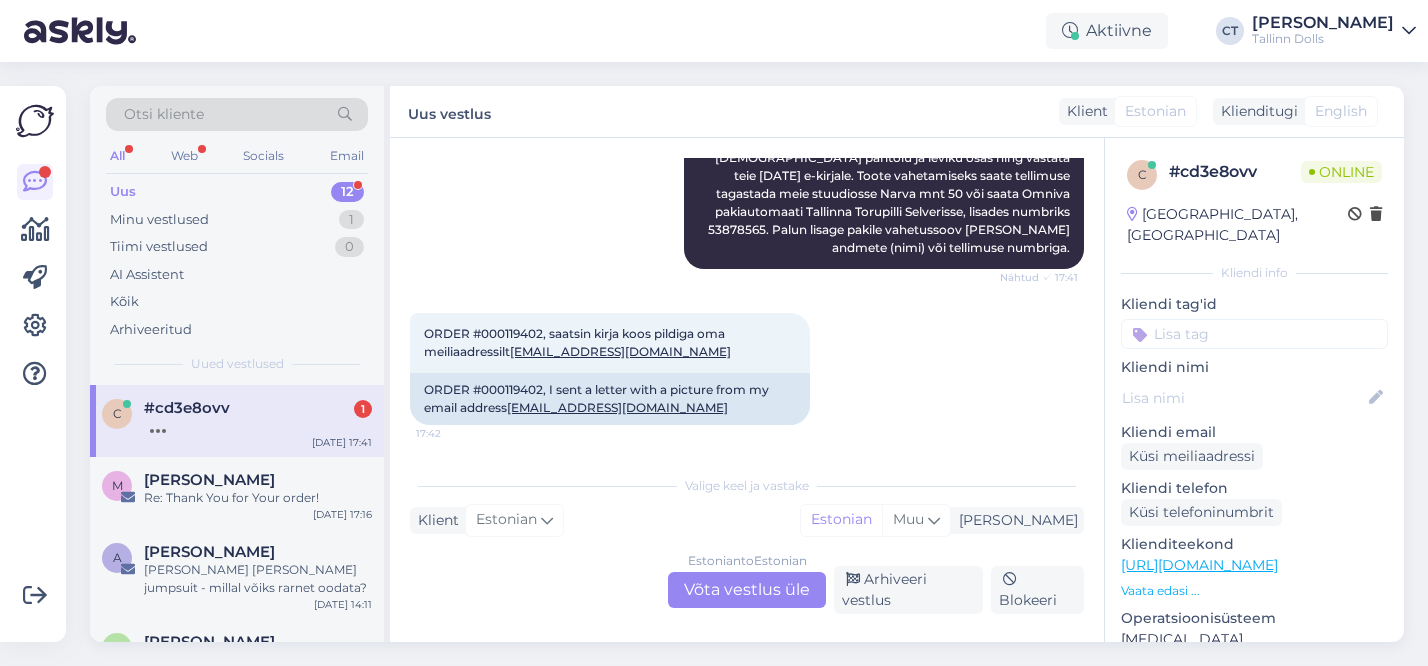 scroll, scrollTop: 807, scrollLeft: 0, axis: vertical 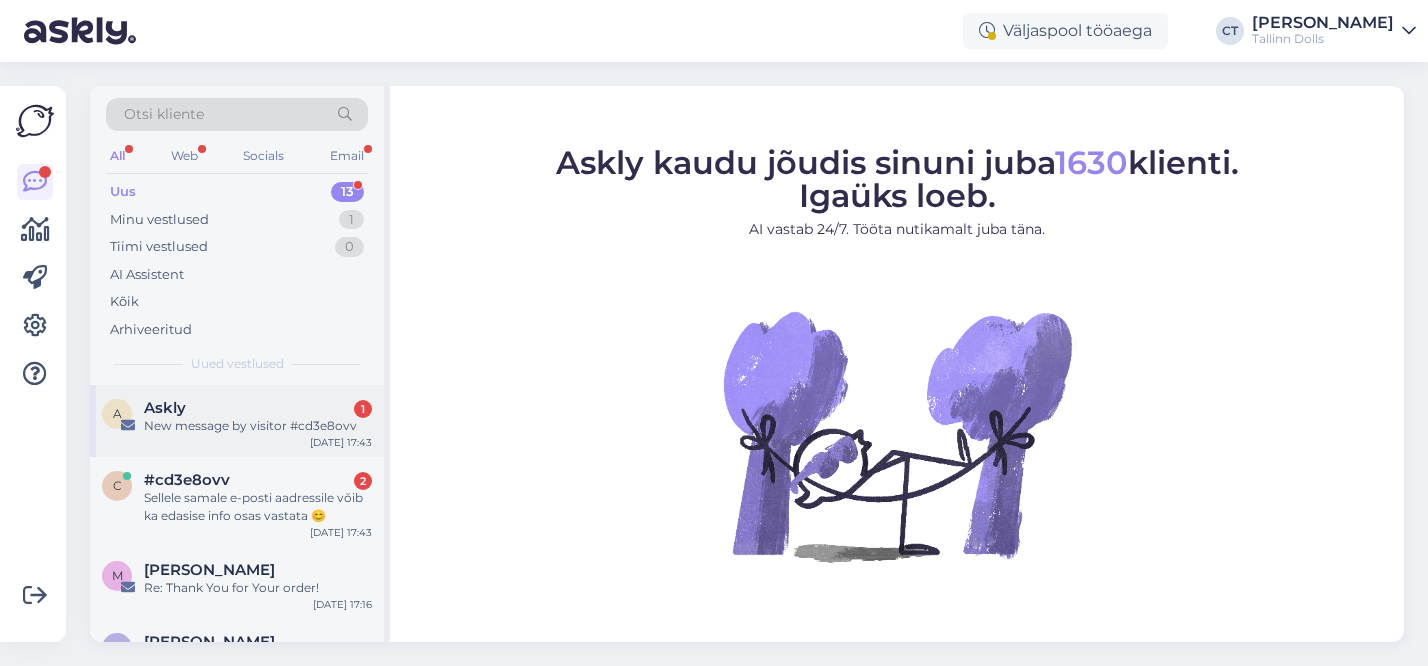 click on "New message by visitor #cd3e8ovv" at bounding box center [258, 426] 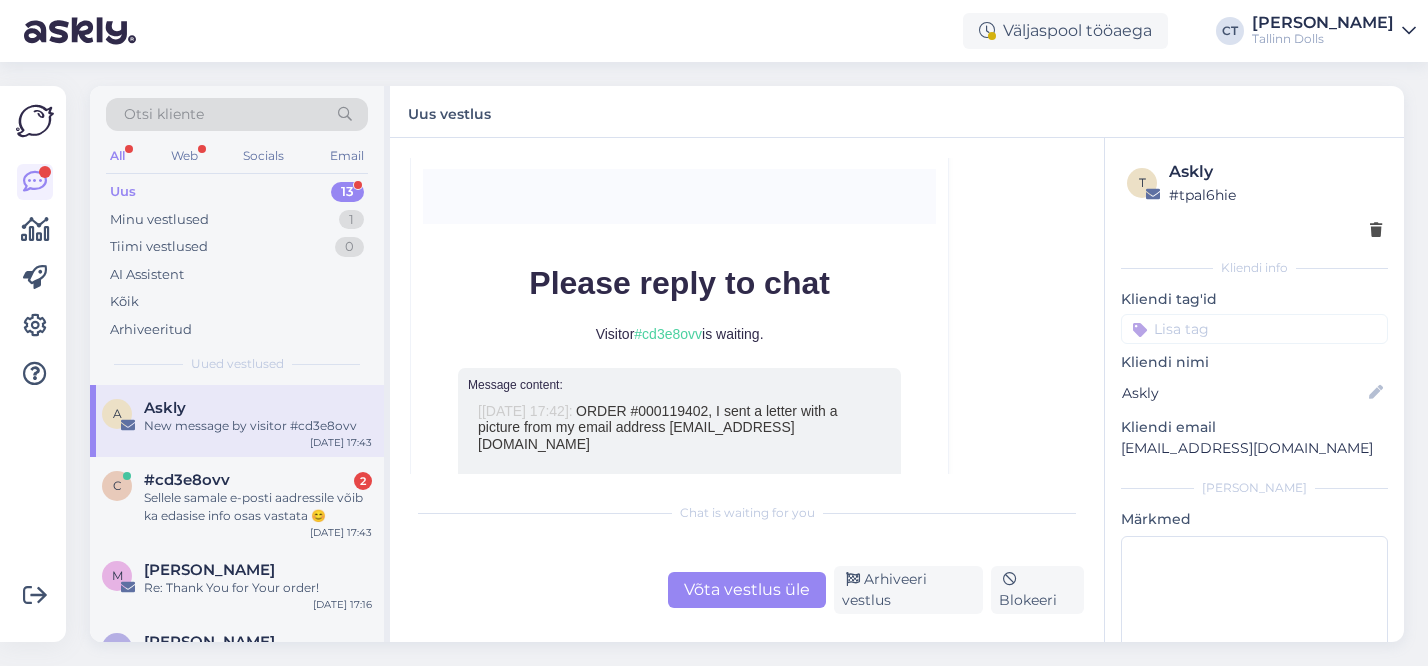 scroll, scrollTop: 8692, scrollLeft: 0, axis: vertical 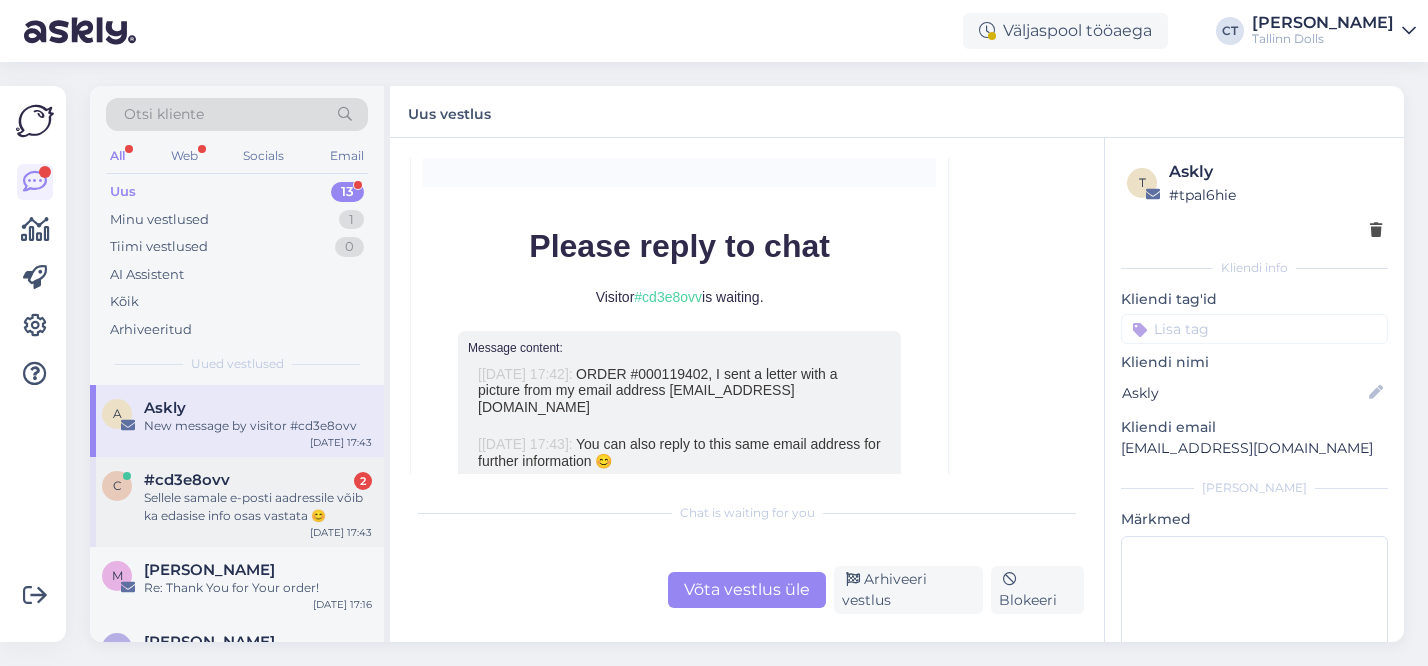 click on "Sellele samale e-posti aadressile võib ka edasise info osas vastata 😊" at bounding box center (258, 507) 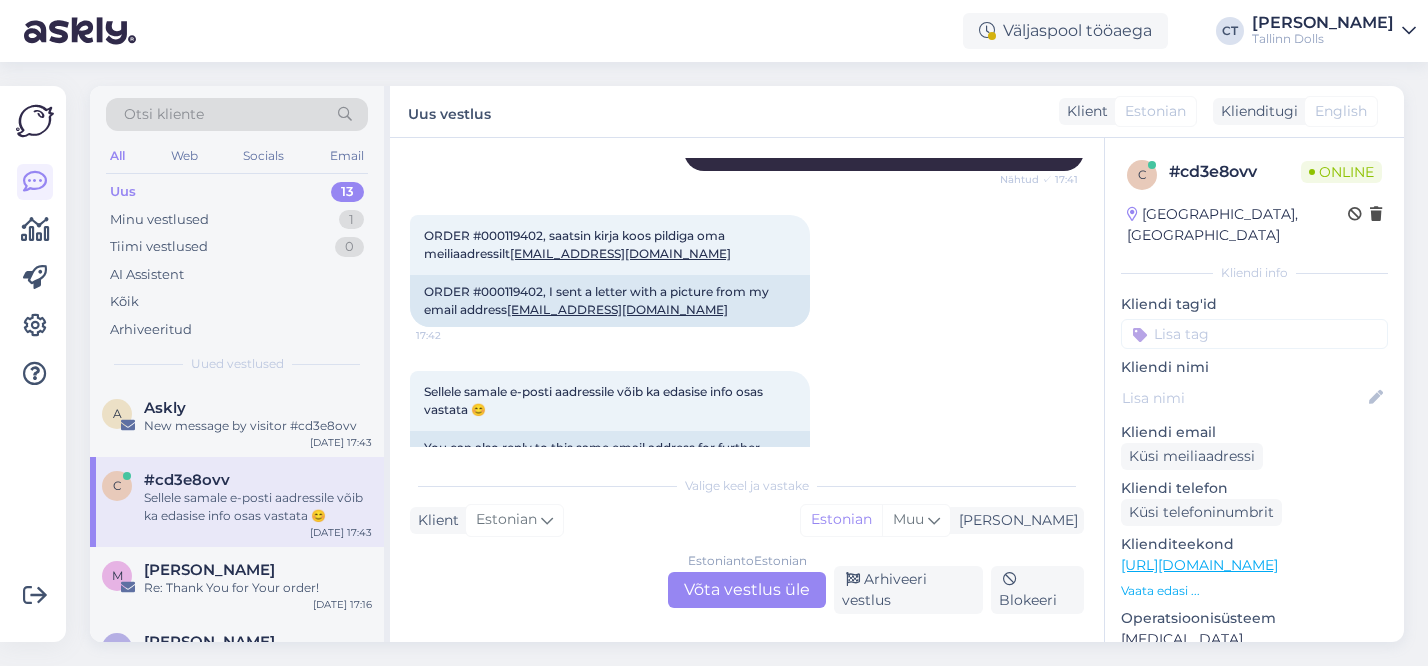 scroll, scrollTop: 754, scrollLeft: 0, axis: vertical 